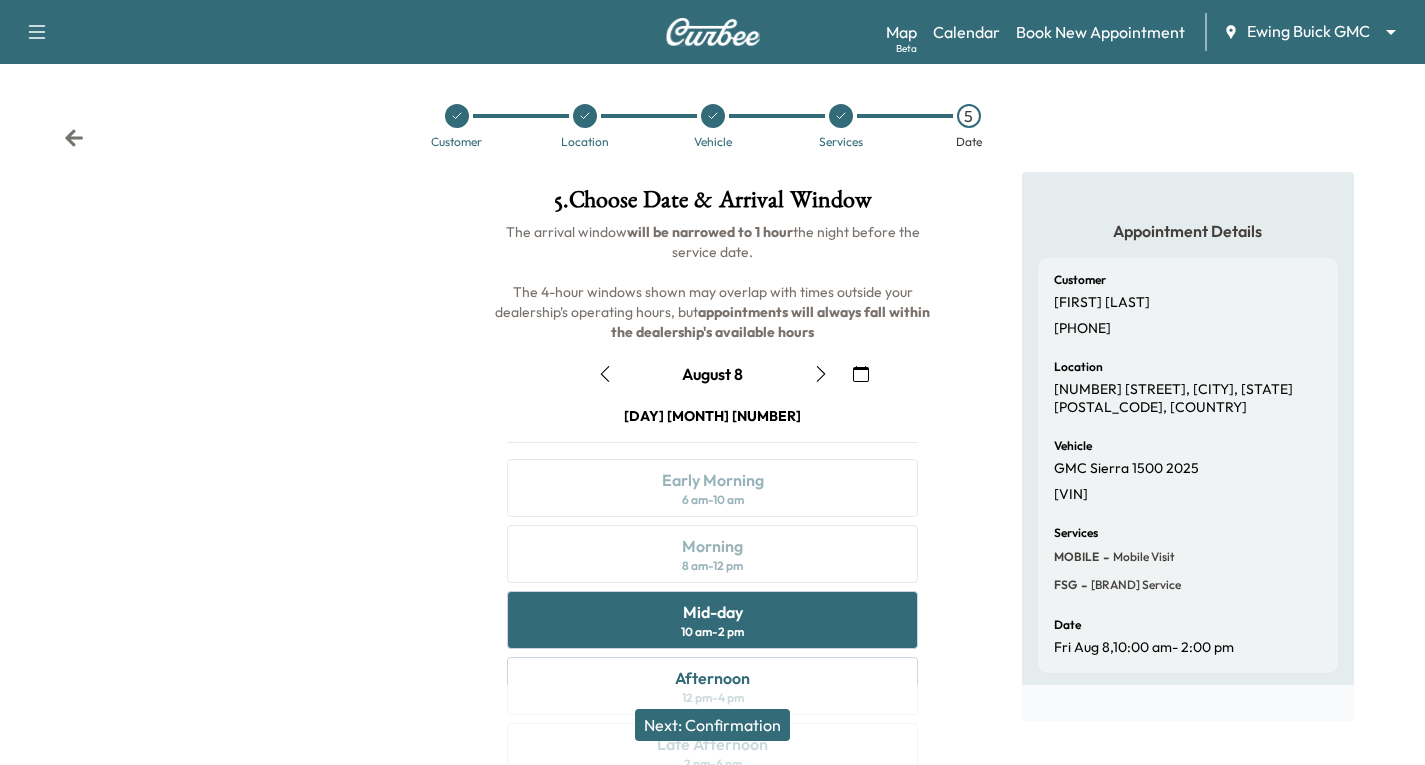 scroll, scrollTop: 200, scrollLeft: 0, axis: vertical 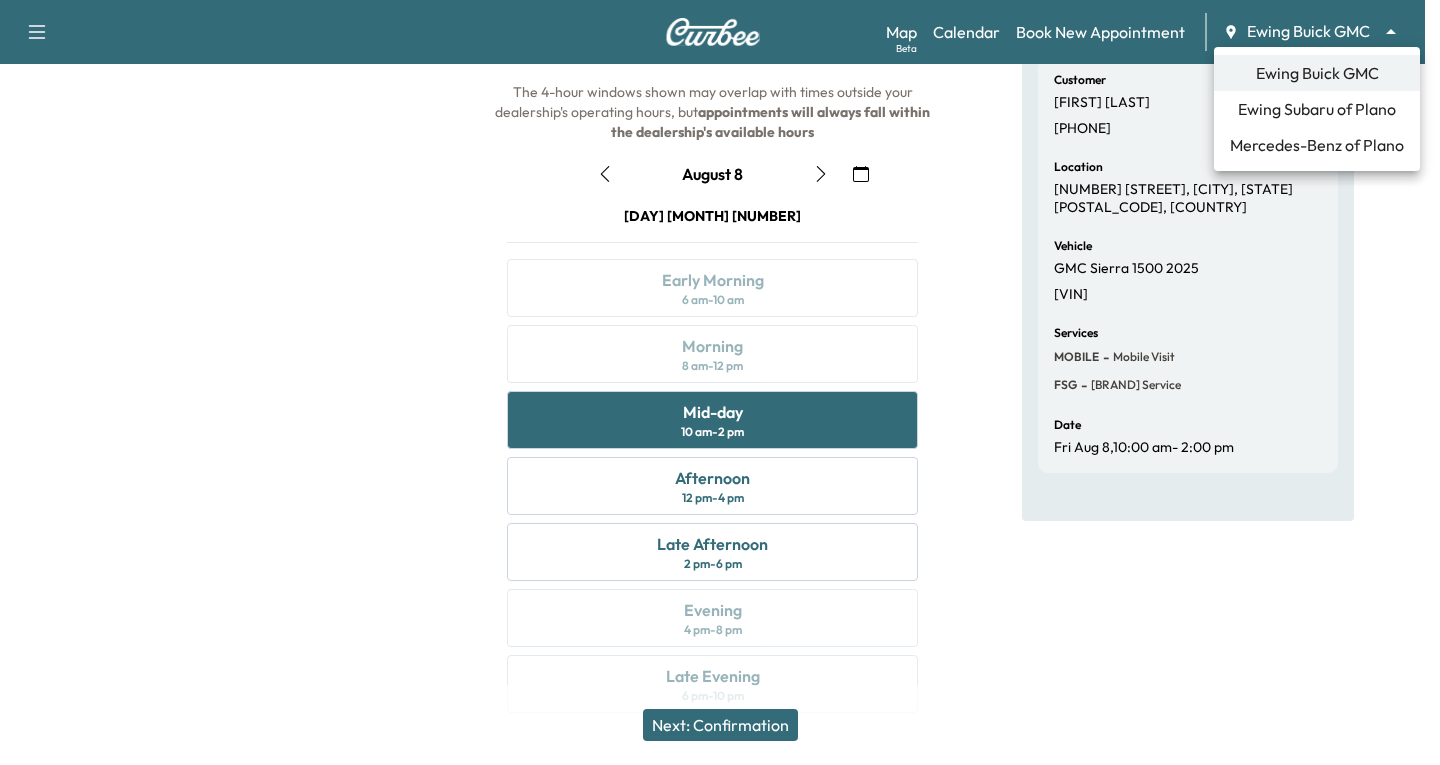 click on "Support Log Out Map Beta Calendar Book New Appointment Ewing Buick GMC ******** ​ Customer Location Vehicle Services 5 Date 5 .  Choose Date  & Arrival Window The arrival window   will be narrowed to 1 hour   the night before the service date. The 4-hour windows shown may overlap with times outside your dealership's operating hours, but  appointments will always fall within the dealership's available hours August 8 August 2025 S M T W T F S   27   28   29   30   31   1   2   3   4   5   6   7   8   9   10   11   12   13   14   15   16   17   18   19   20   21   22   23   24   25   26   27   28   29   30   31   1   2   3   4   5 Cancel Done Friday August 8 Early Morning 6 am  -  10 am Morning 8 am  -  12 pm Mid-day 10 am  -  2 pm Afternoon 12 pm  -  4 pm Late Afternoon 2 pm  -  6 pm Evening 4 pm  -  8 pm Late Evening 6 pm  -  10 pm Next: Confirmation Appointment Details Customer [FIRST]    [LAST] [PHONE] Location [NUMBER] [STREET], [CITY], [STATE], [COUNTRY] Vehicle GMC   Sierra 1500   2025 Services - -" at bounding box center (720, 182) 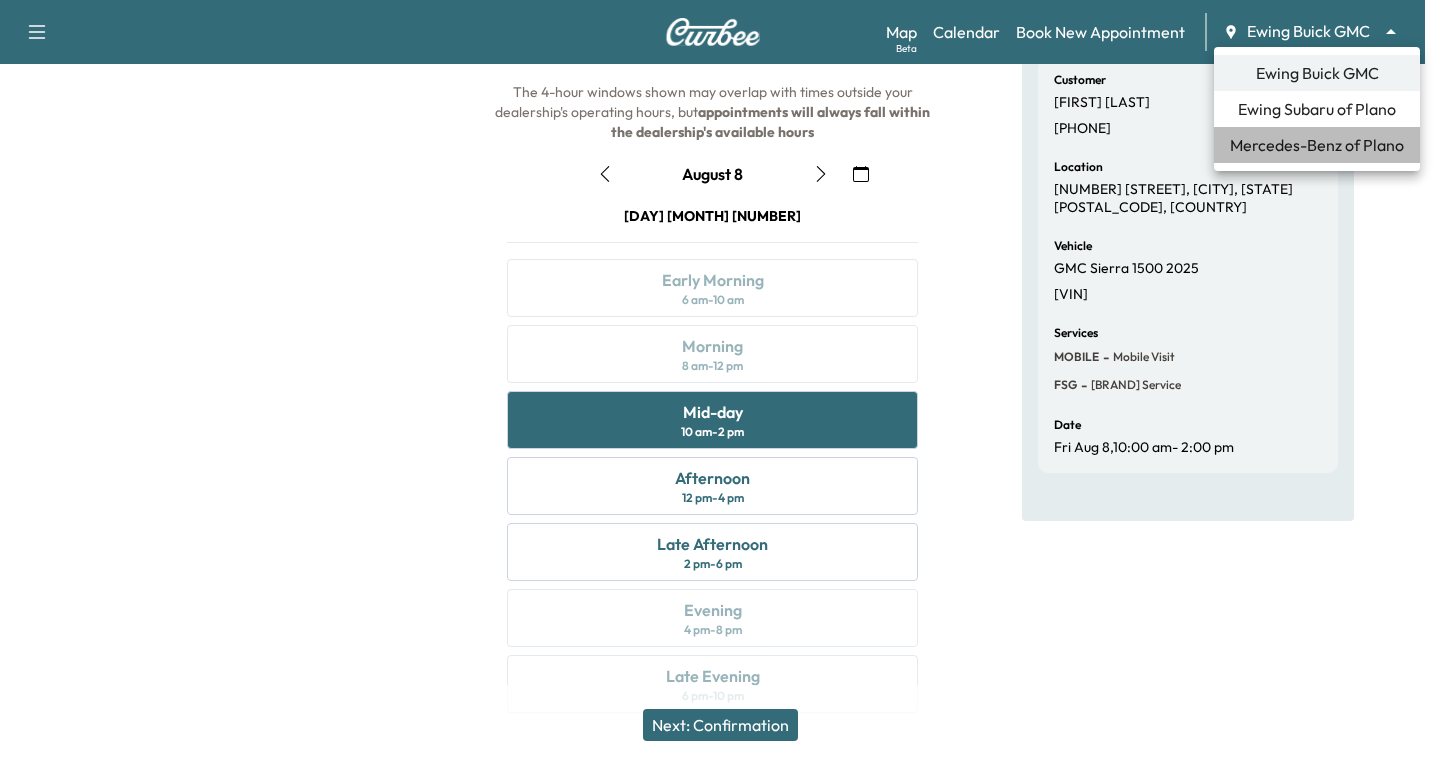 click on "Mercedes-Benz of Plano" at bounding box center [1317, 145] 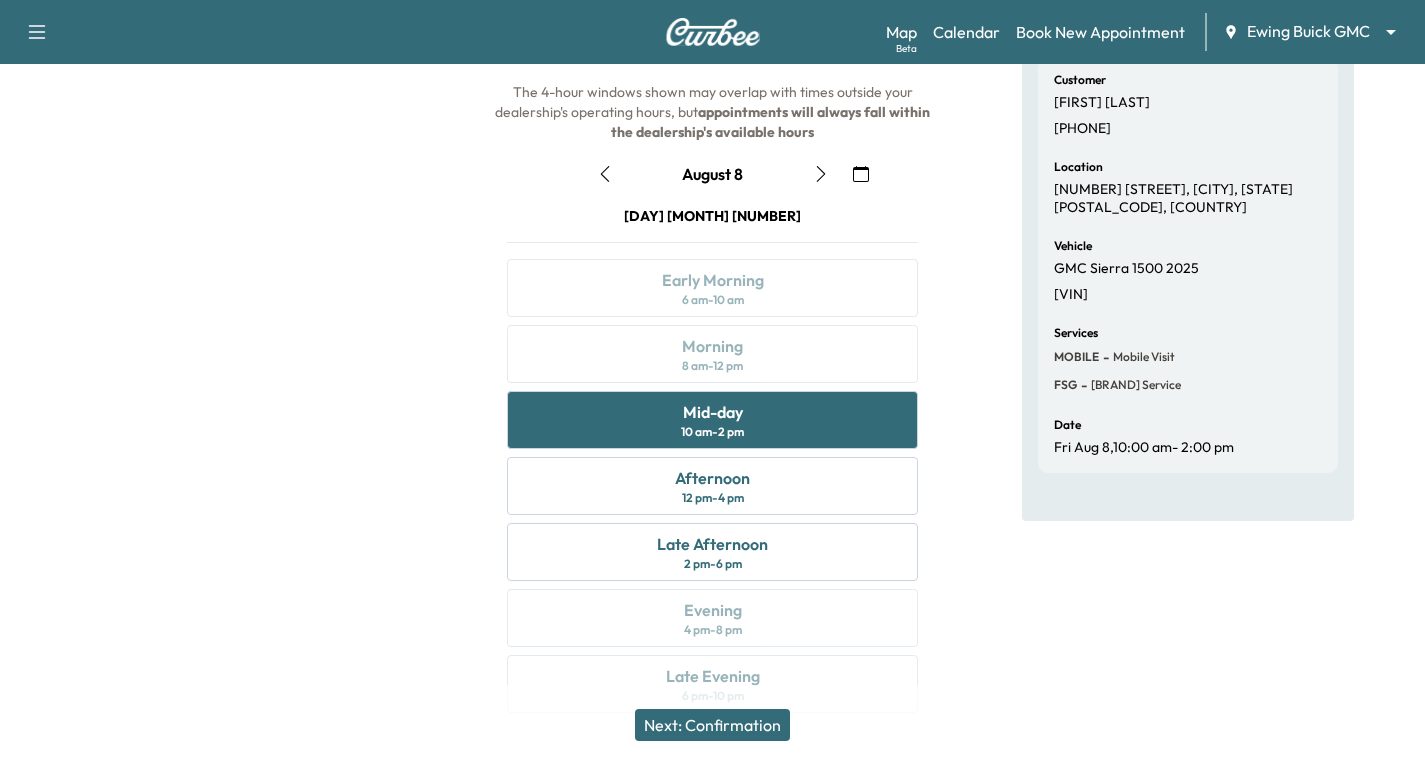 scroll, scrollTop: 0, scrollLeft: 0, axis: both 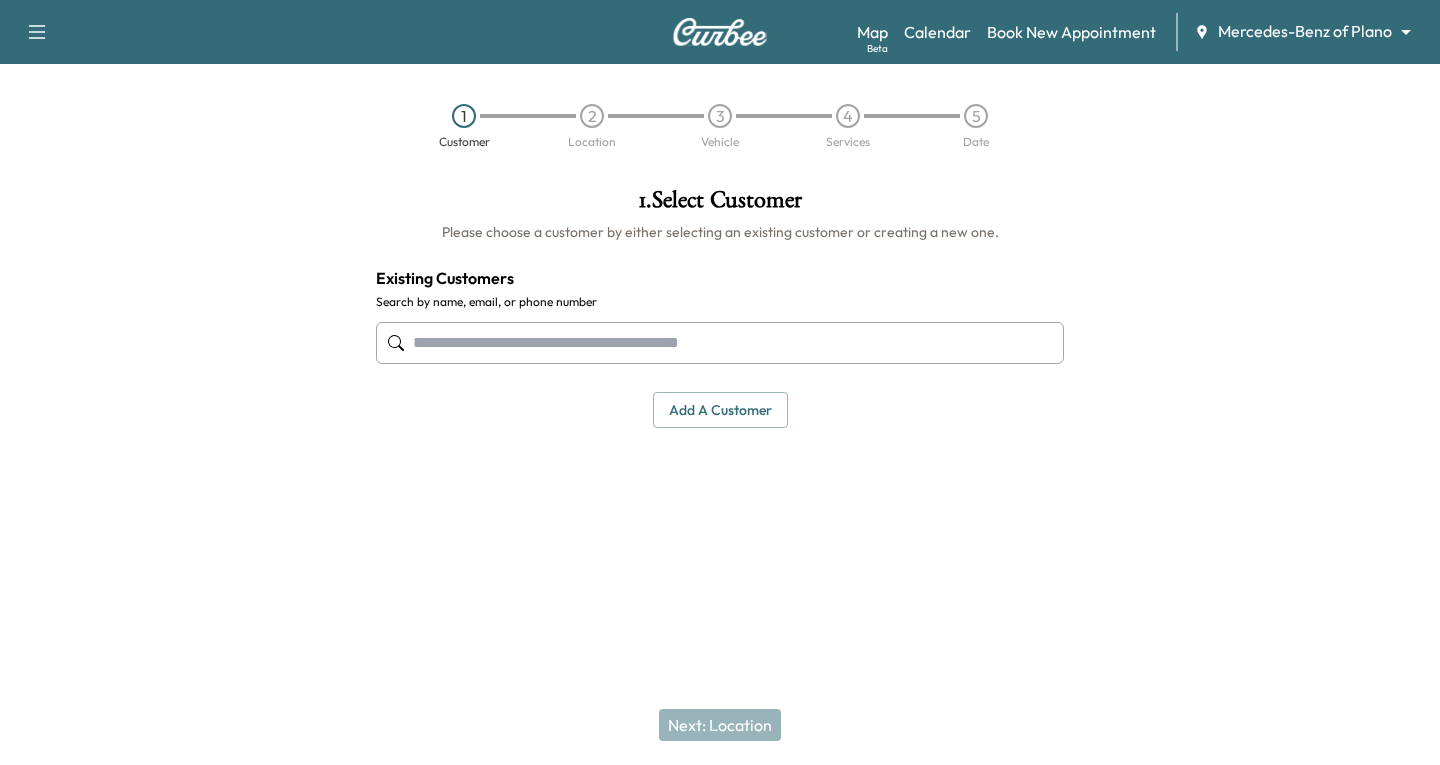 click at bounding box center (720, 343) 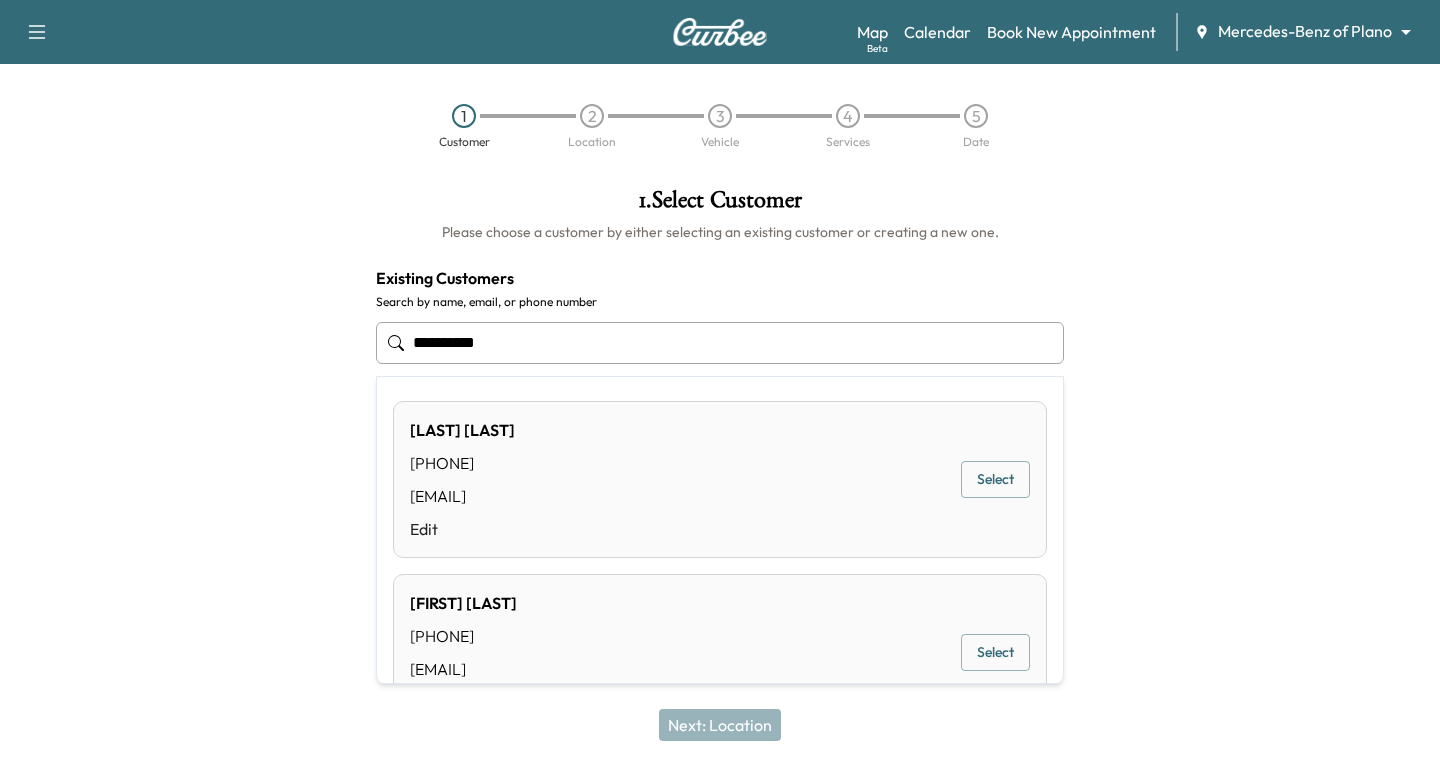 click on "Select" at bounding box center (995, 479) 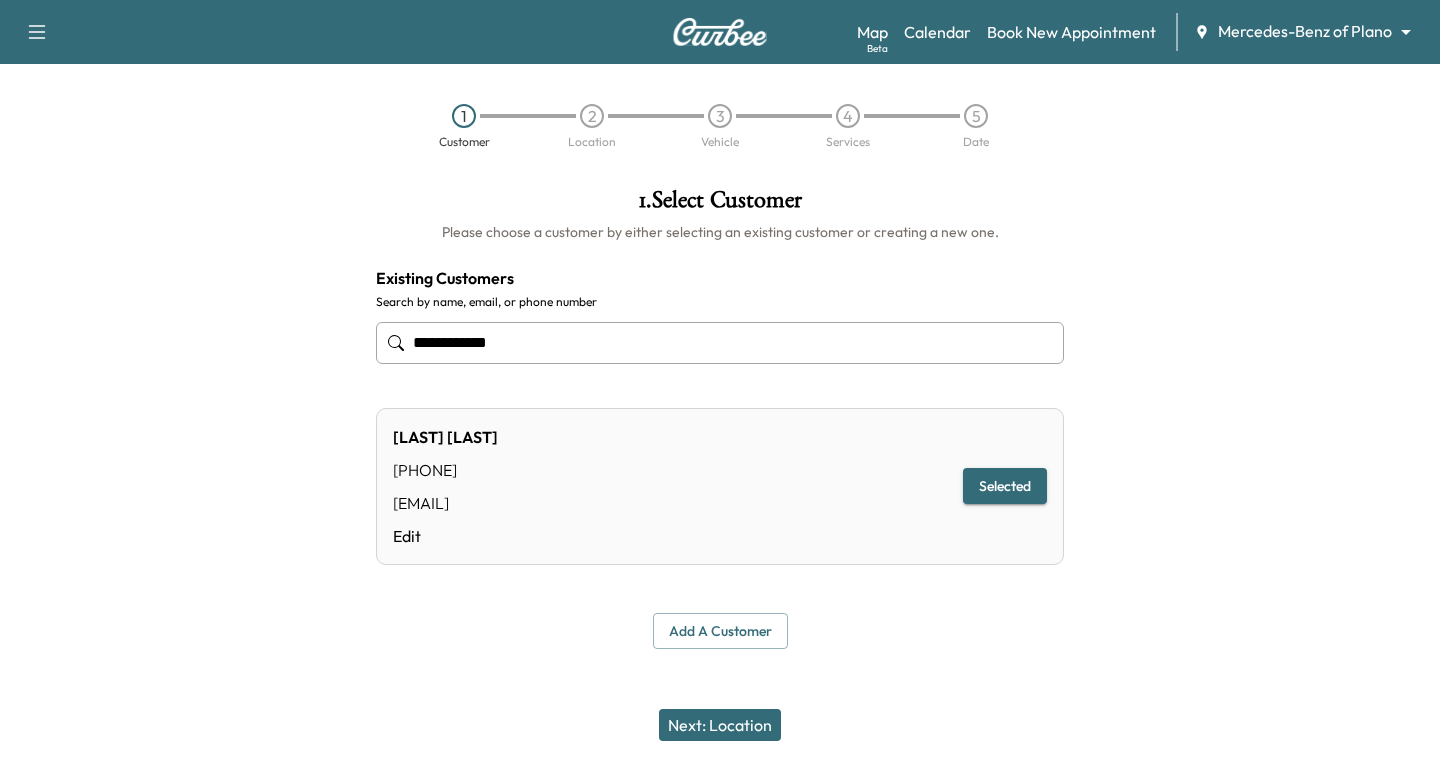 type on "**********" 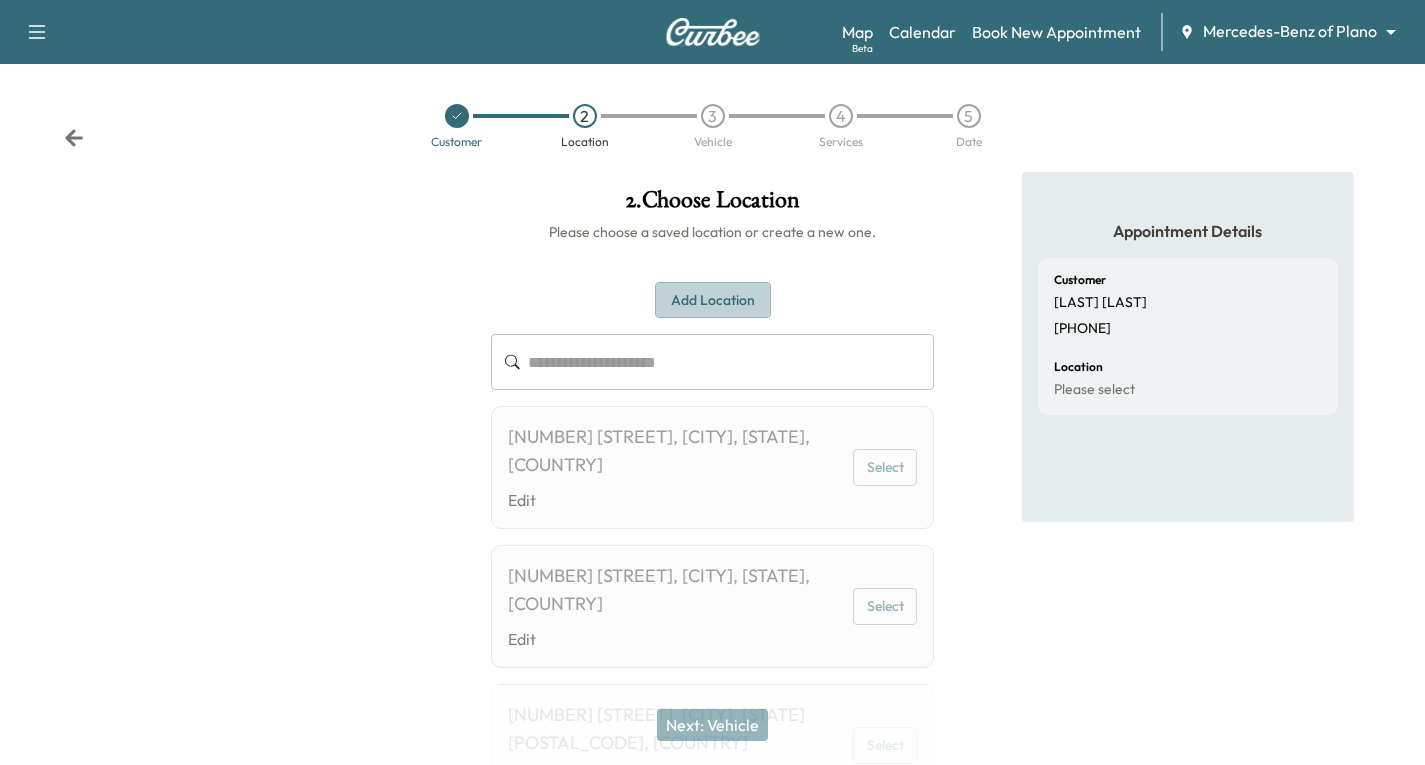 click on "Add Location" at bounding box center (713, 300) 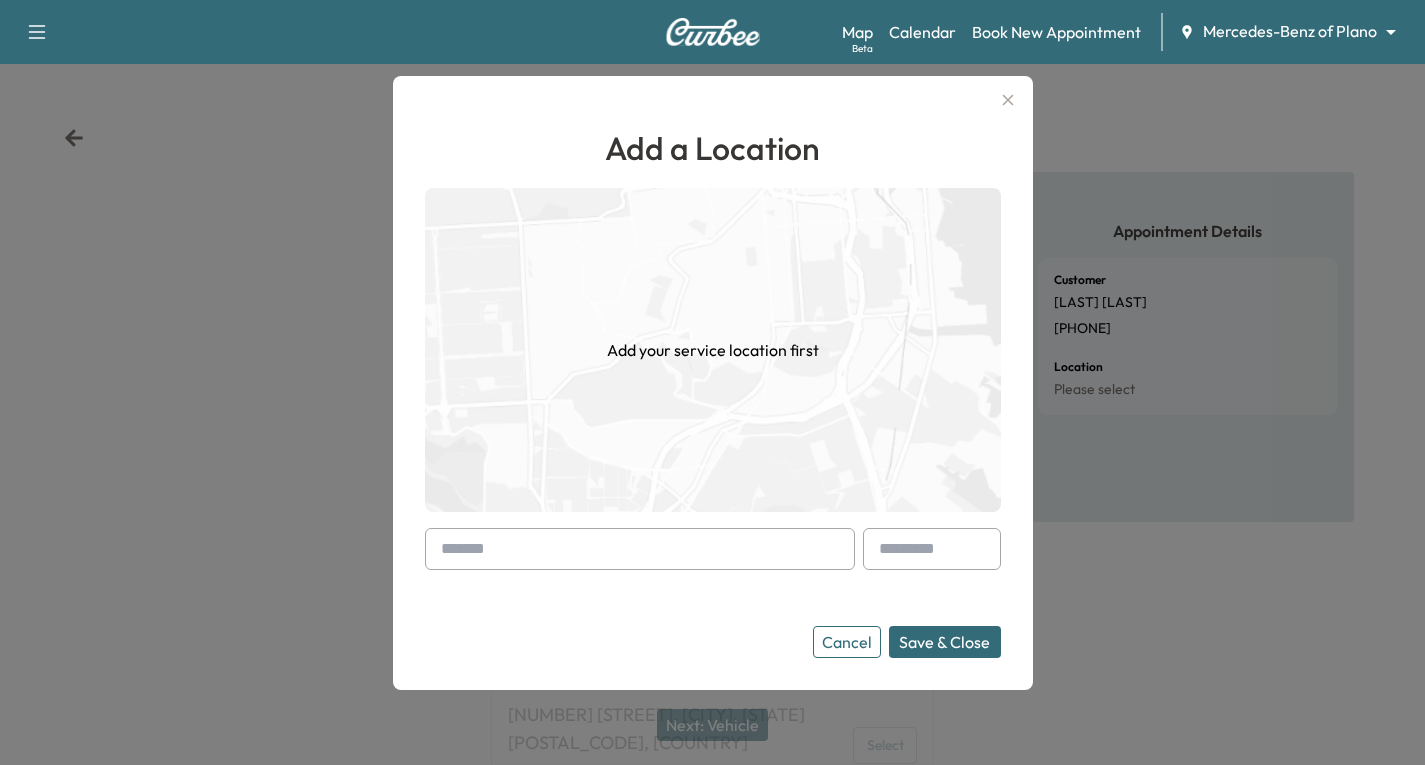 click at bounding box center (640, 549) 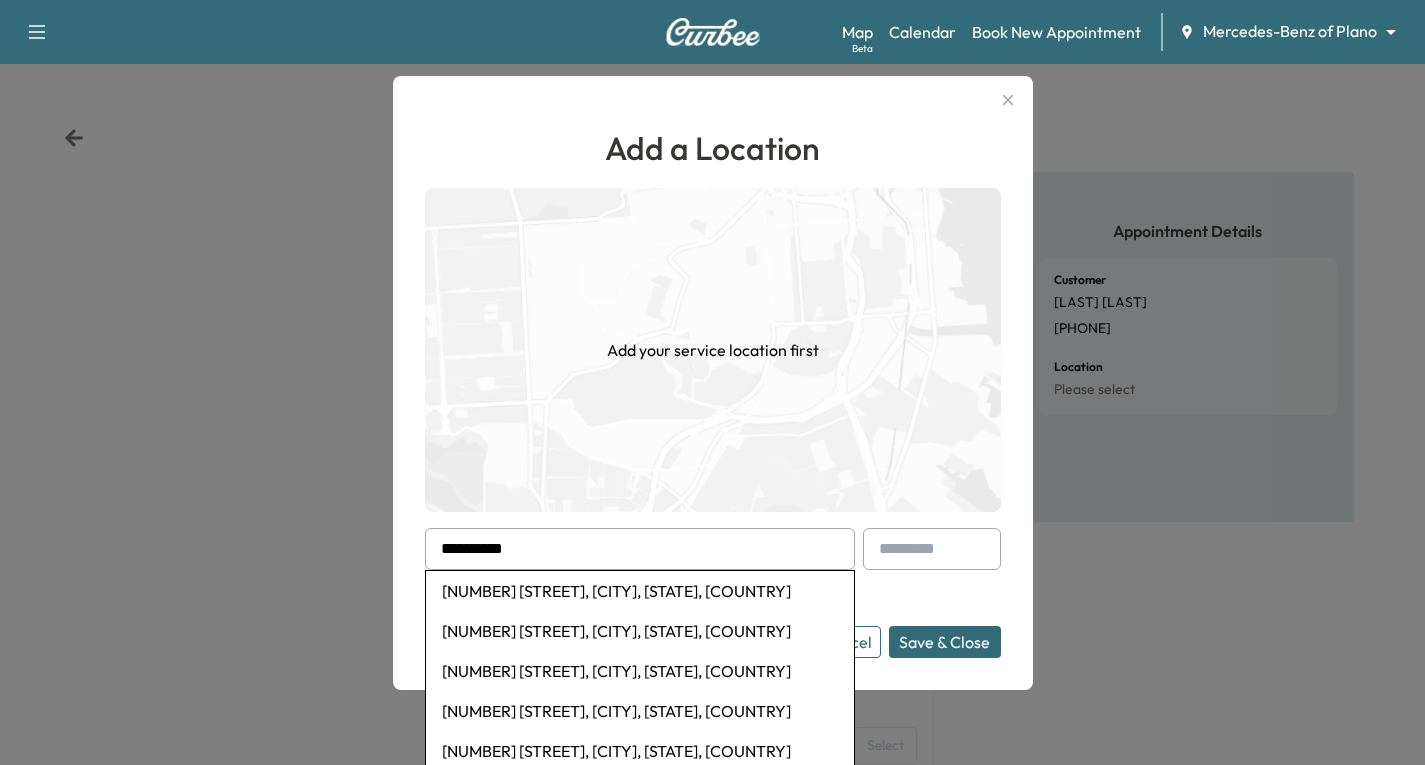 click on "[NUMBER] [STREET], [CITY], [STATE], [COUNTRY]" at bounding box center (640, 591) 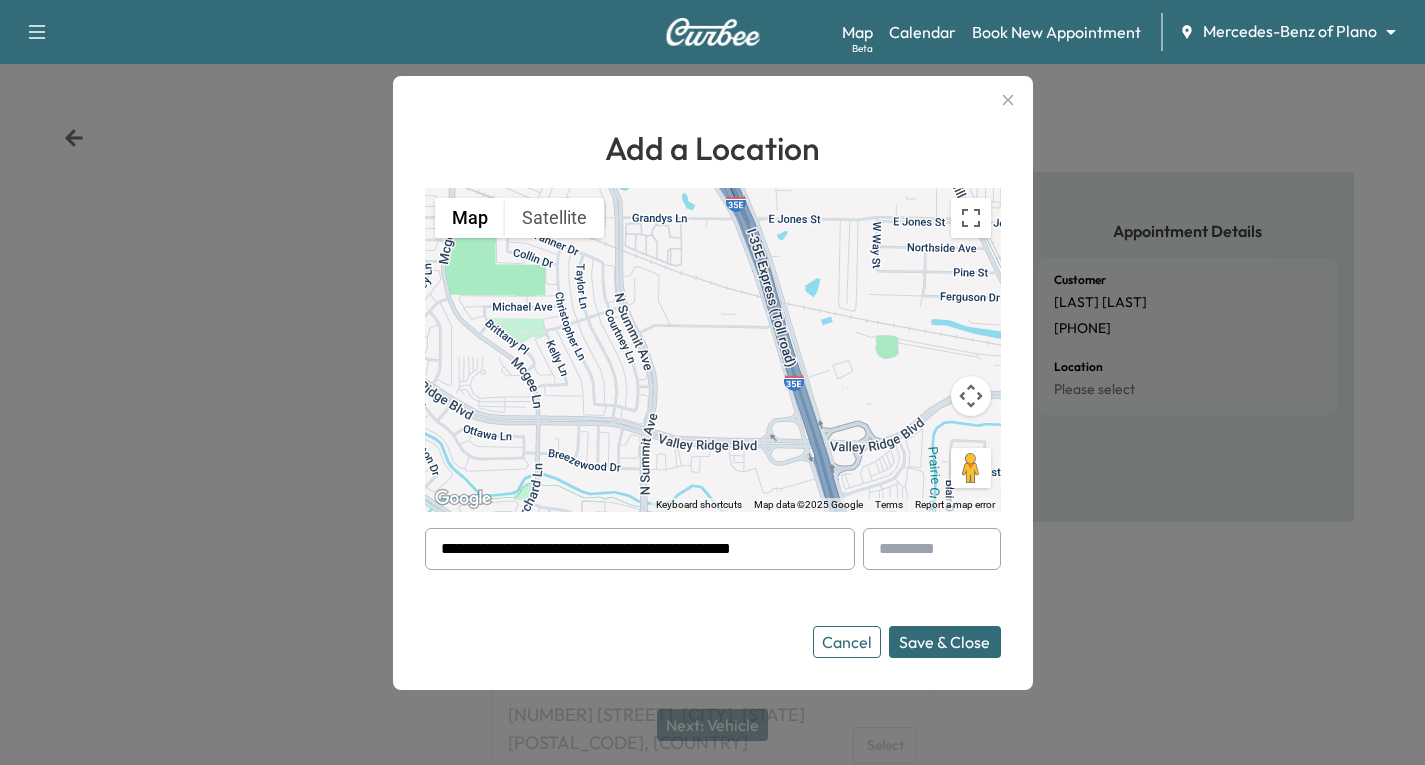 click on "Save & Close" at bounding box center [945, 642] 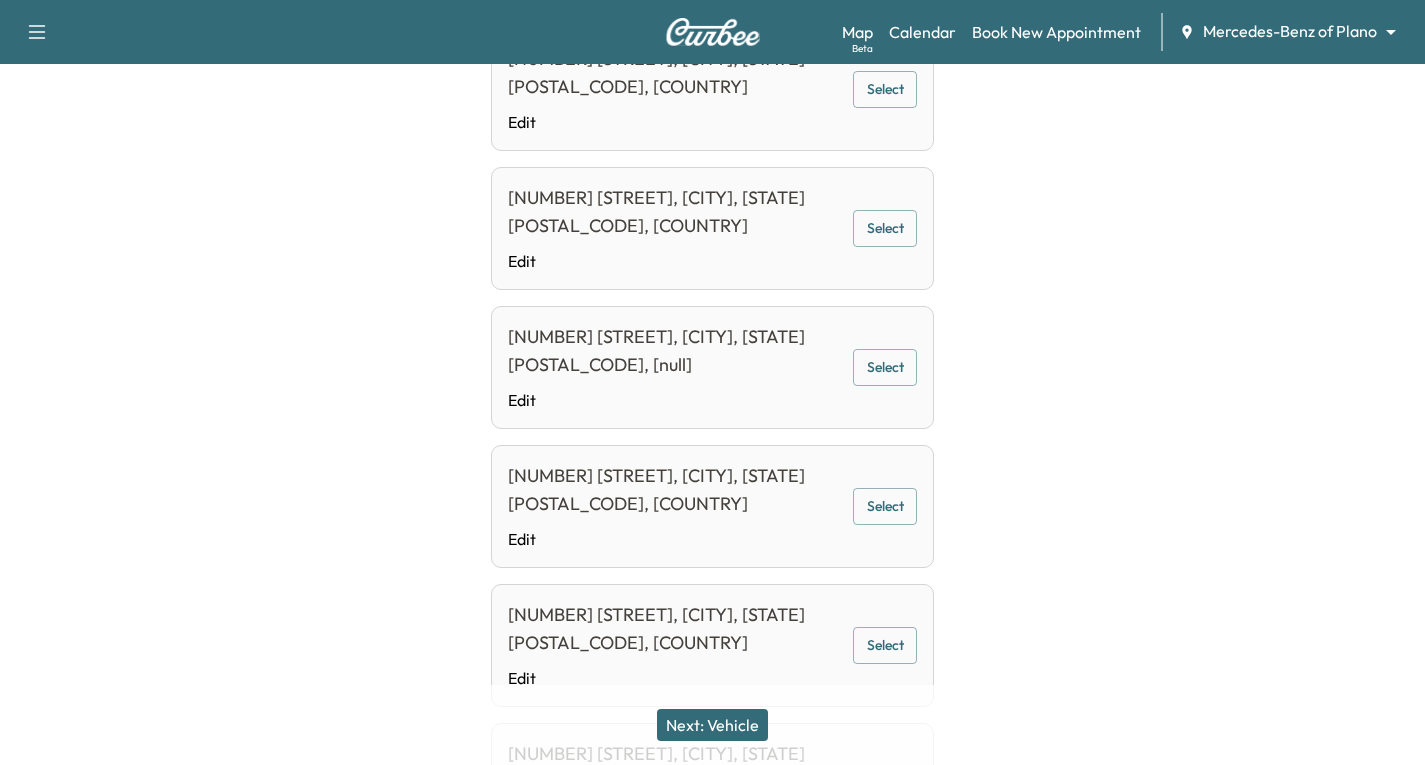 scroll, scrollTop: 2246, scrollLeft: 0, axis: vertical 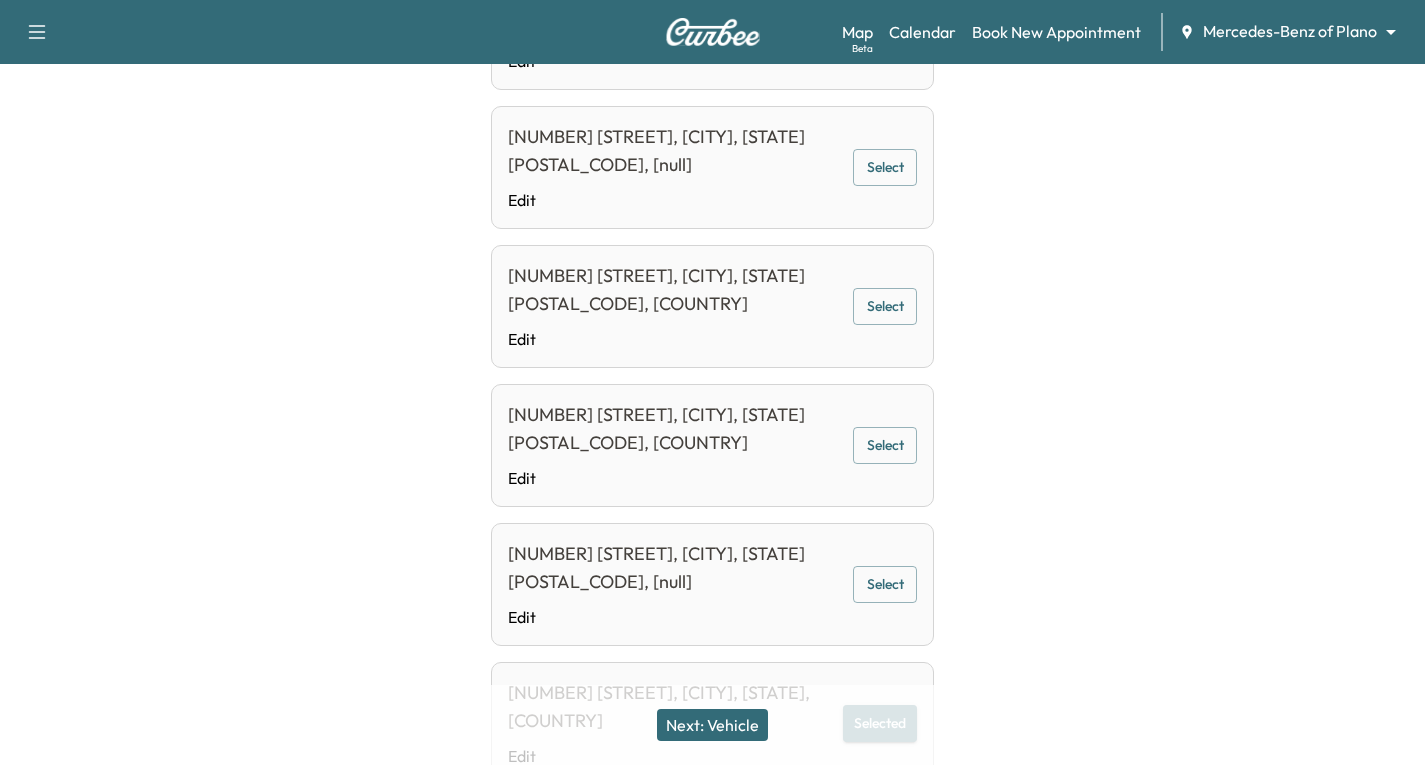 click on "Selected" at bounding box center [880, 723] 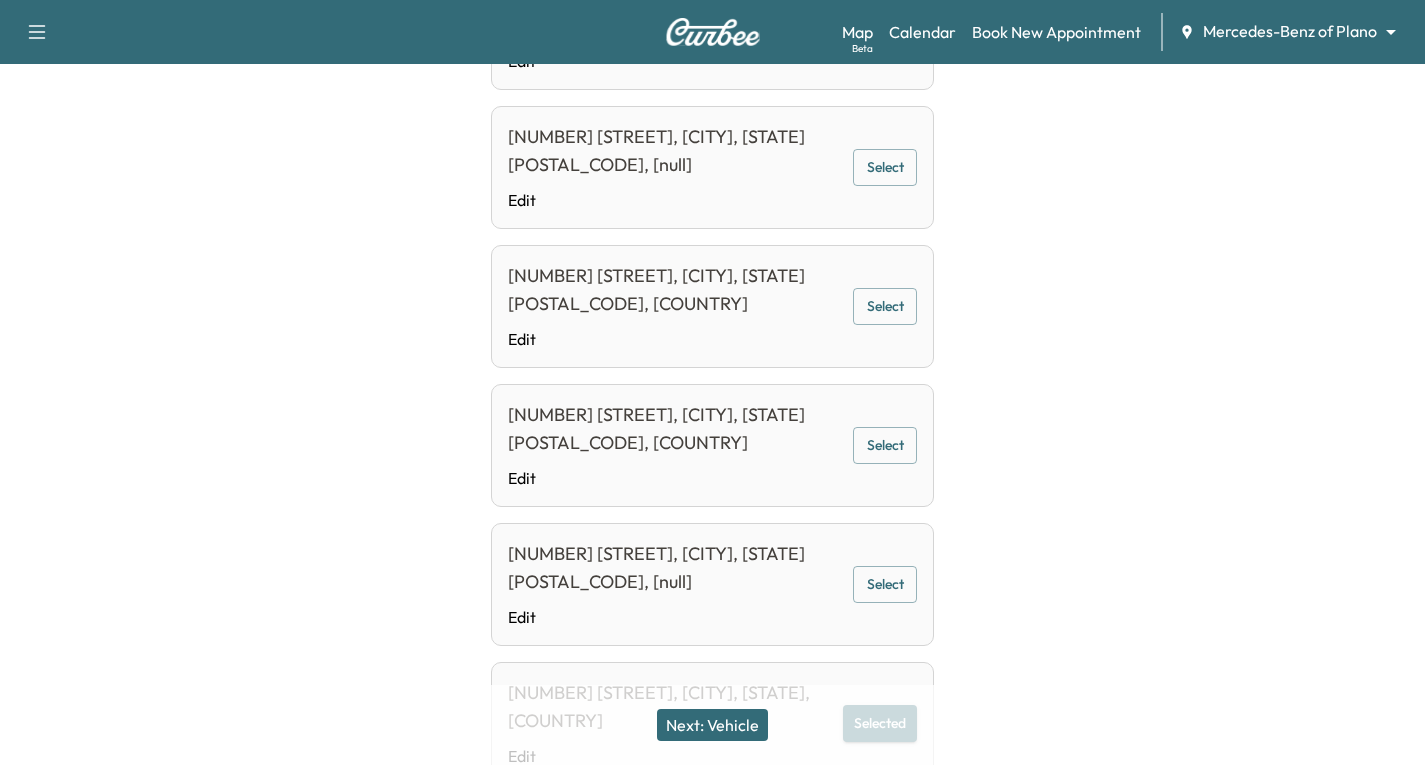 click on "Next: Vehicle" at bounding box center (712, 725) 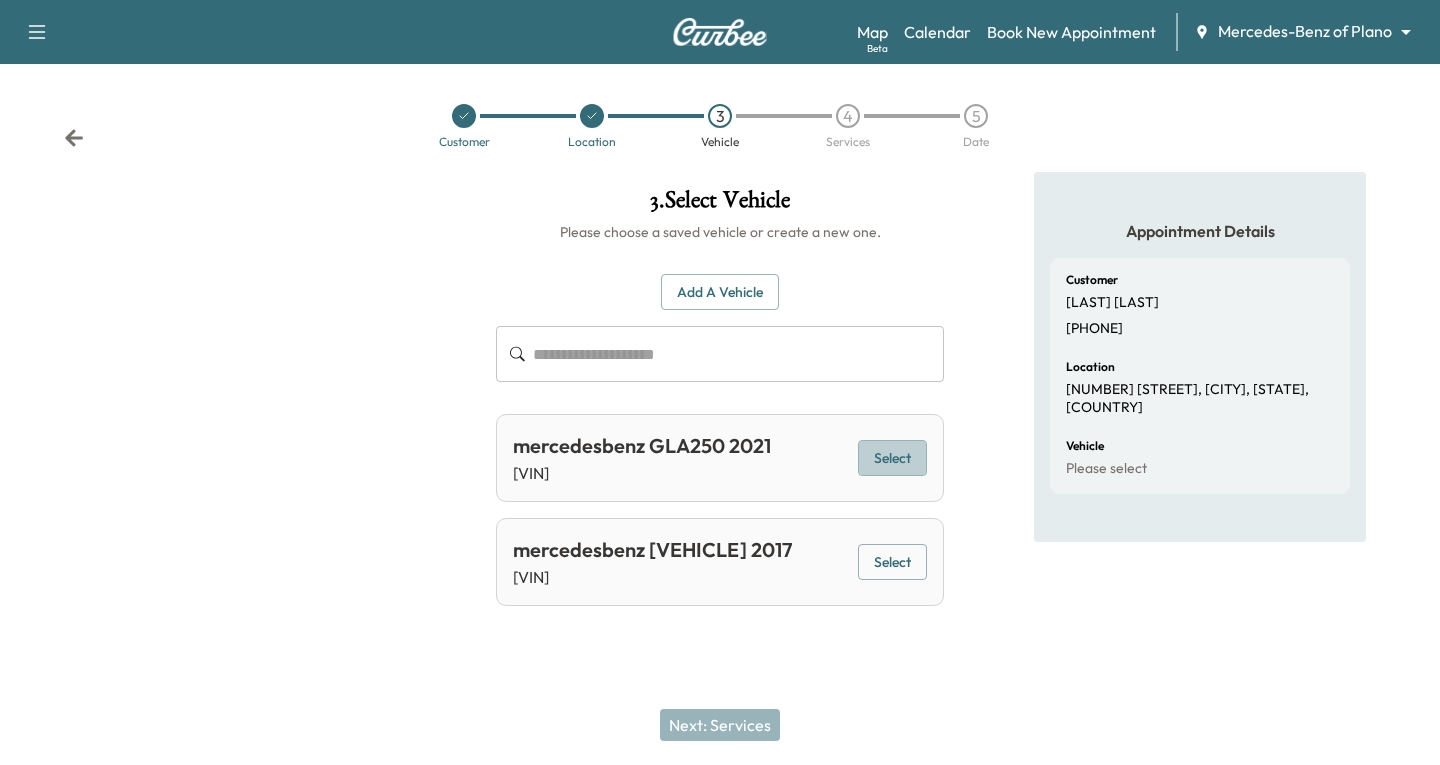 click on "Select" at bounding box center (892, 458) 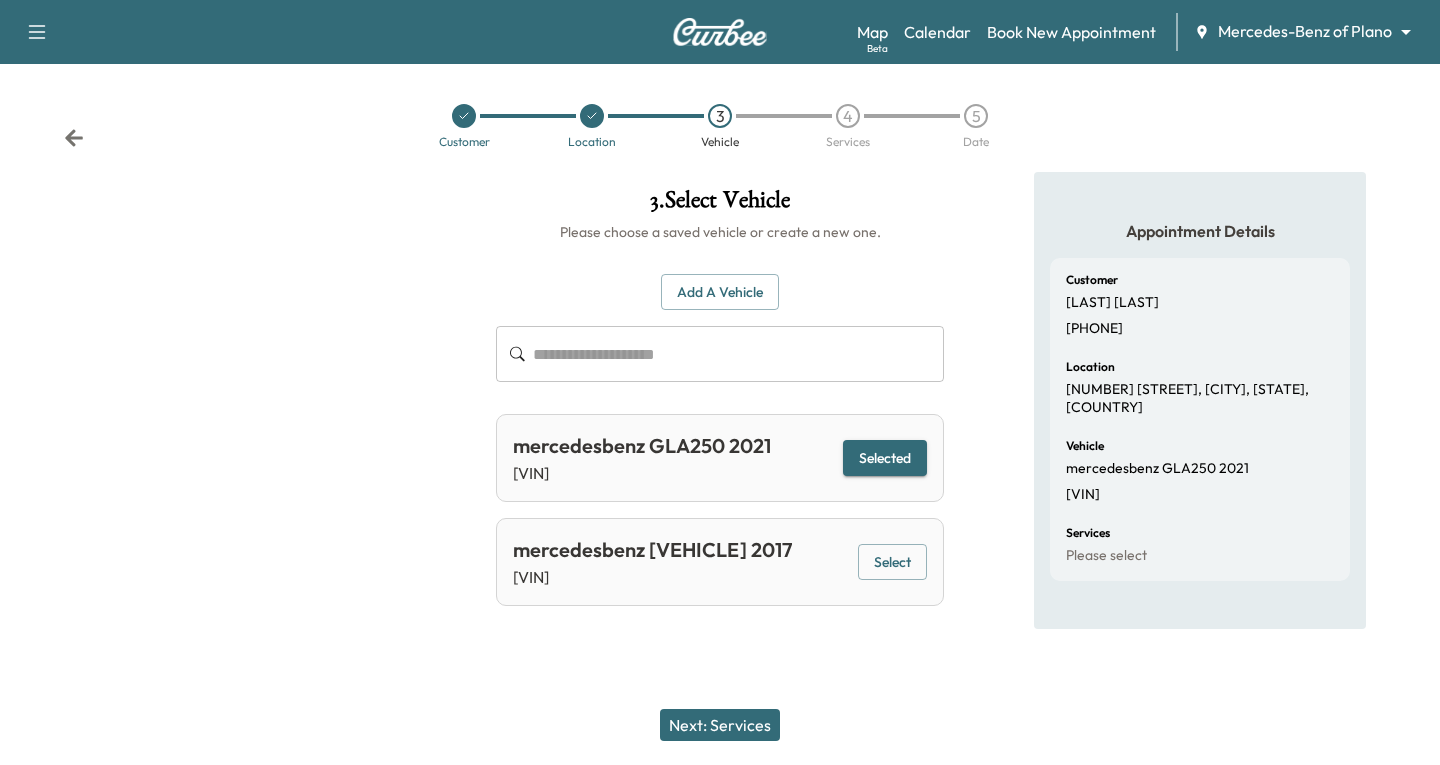 click on "Next: Services" at bounding box center [720, 725] 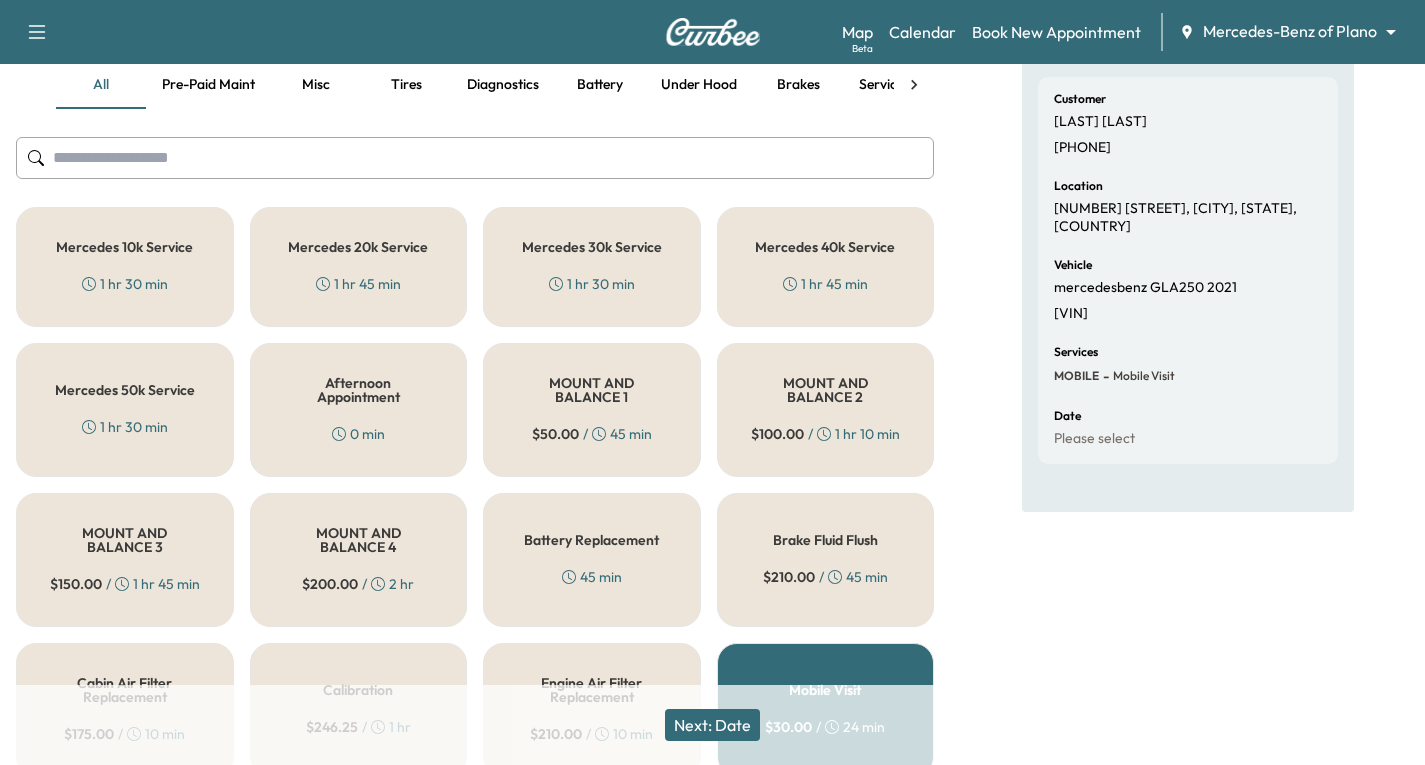 scroll, scrollTop: 200, scrollLeft: 0, axis: vertical 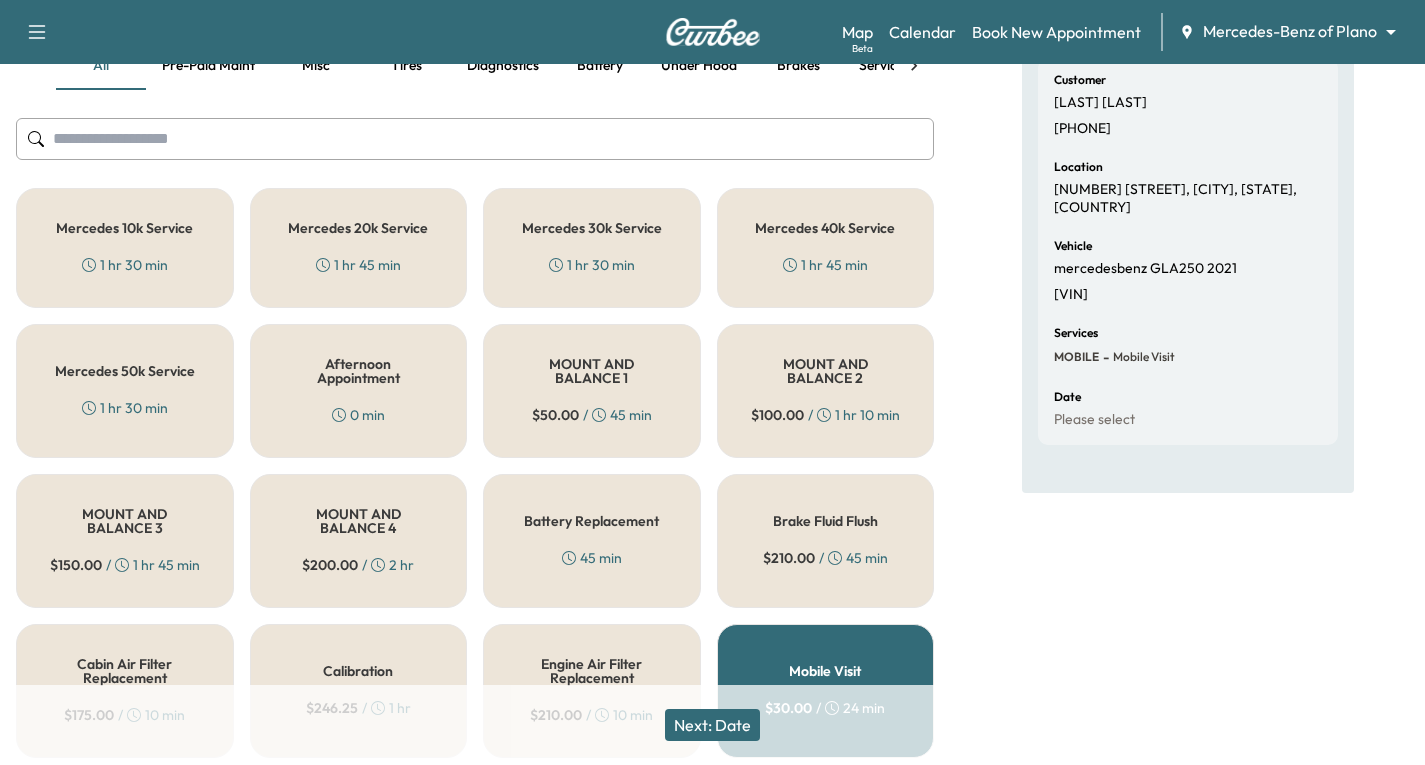 click on "[BRAND] 50k Service 1 hr 30 min" at bounding box center [125, 391] 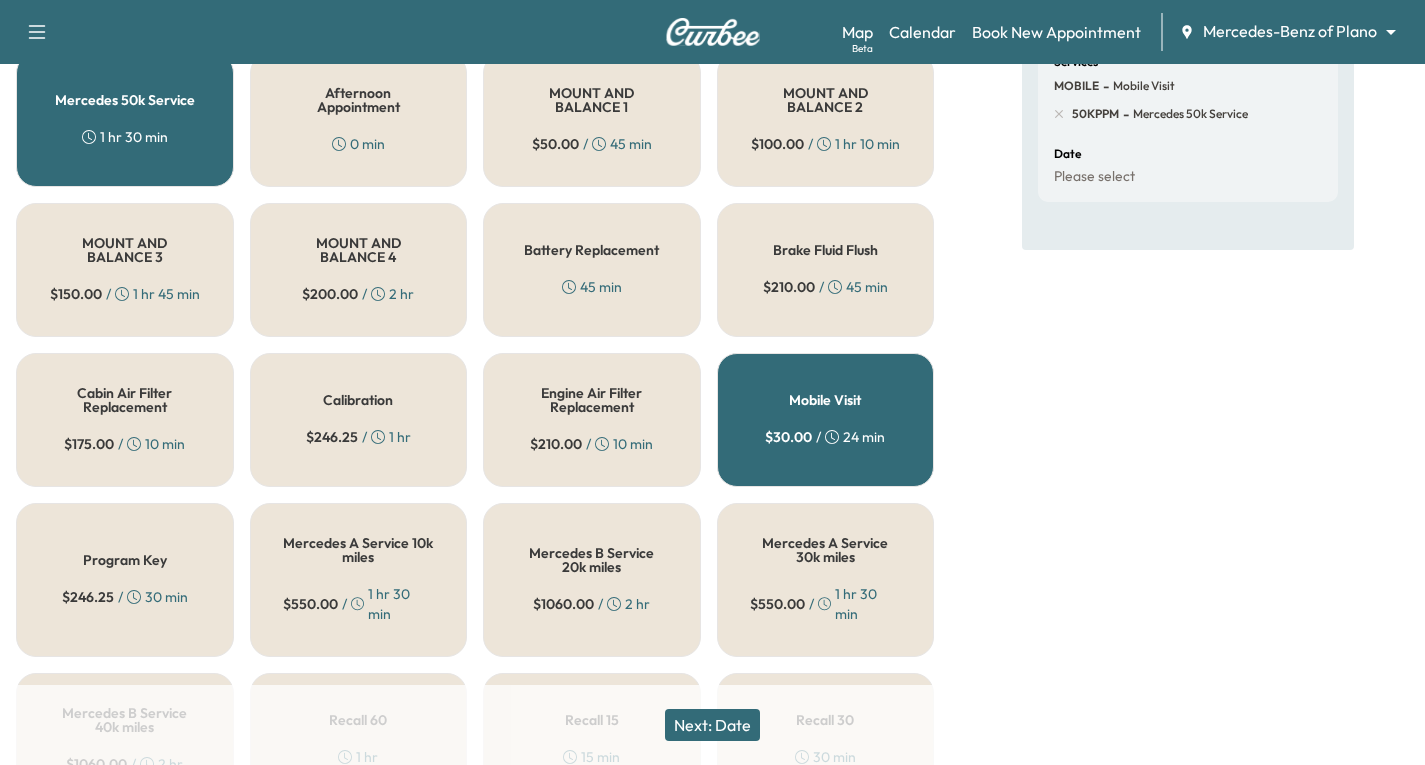 scroll, scrollTop: 500, scrollLeft: 0, axis: vertical 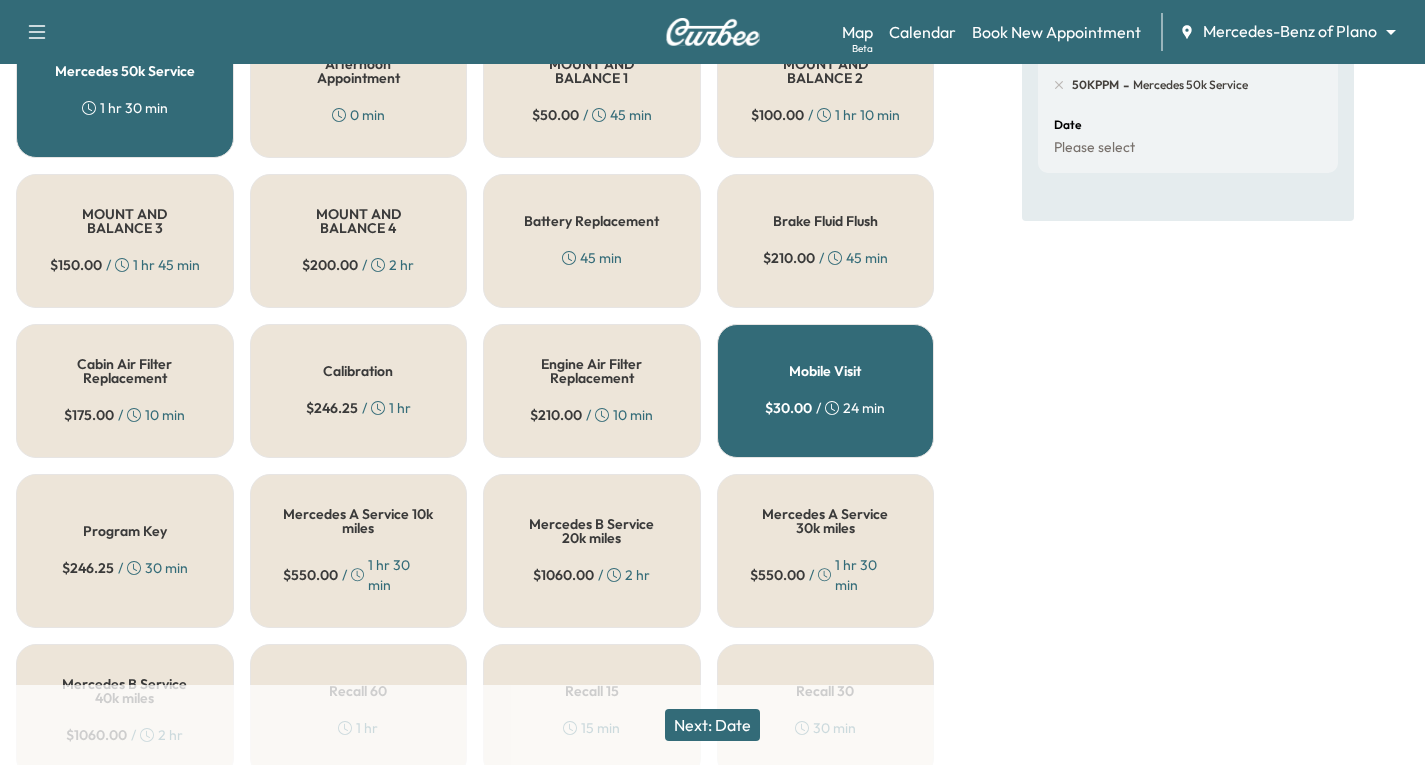 click on "Next: Date" at bounding box center [712, 725] 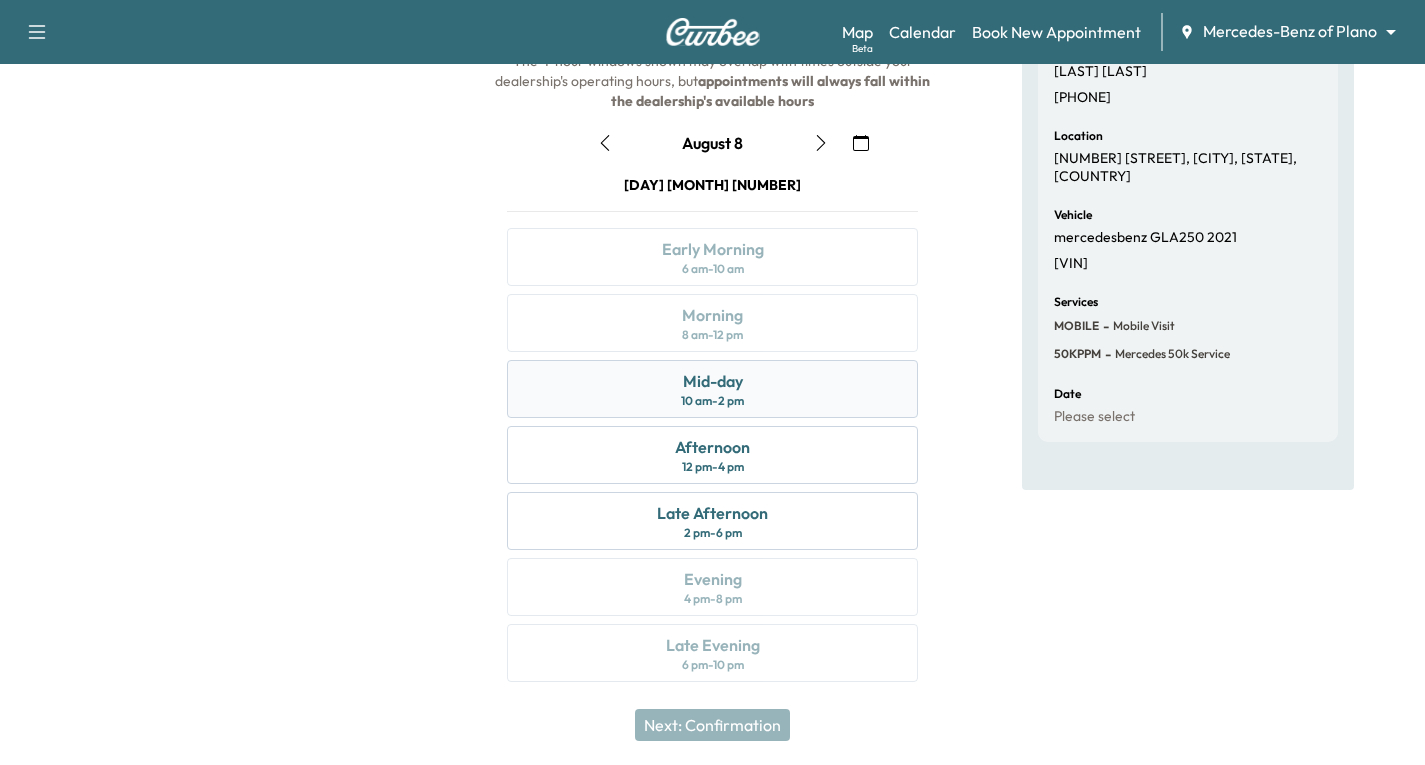 scroll, scrollTop: 236, scrollLeft: 0, axis: vertical 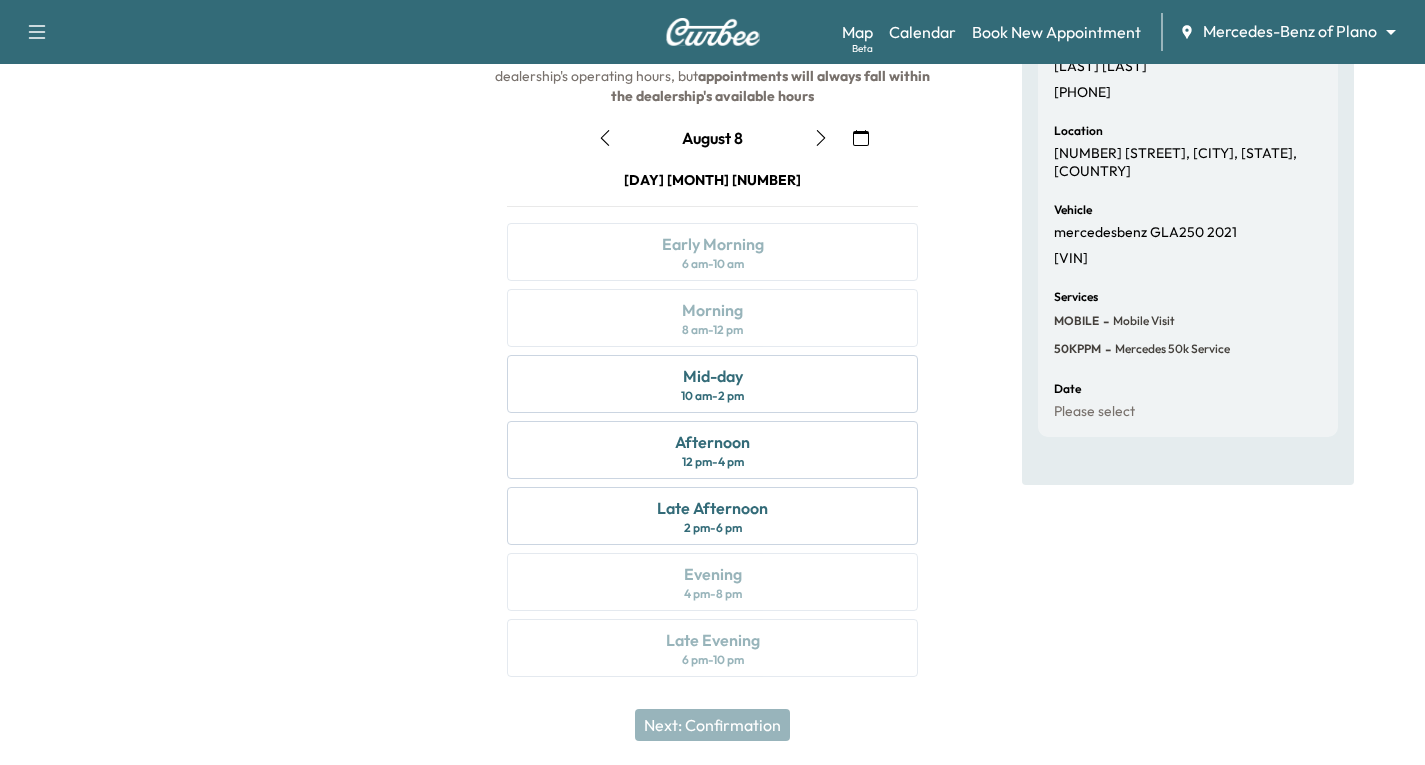 click 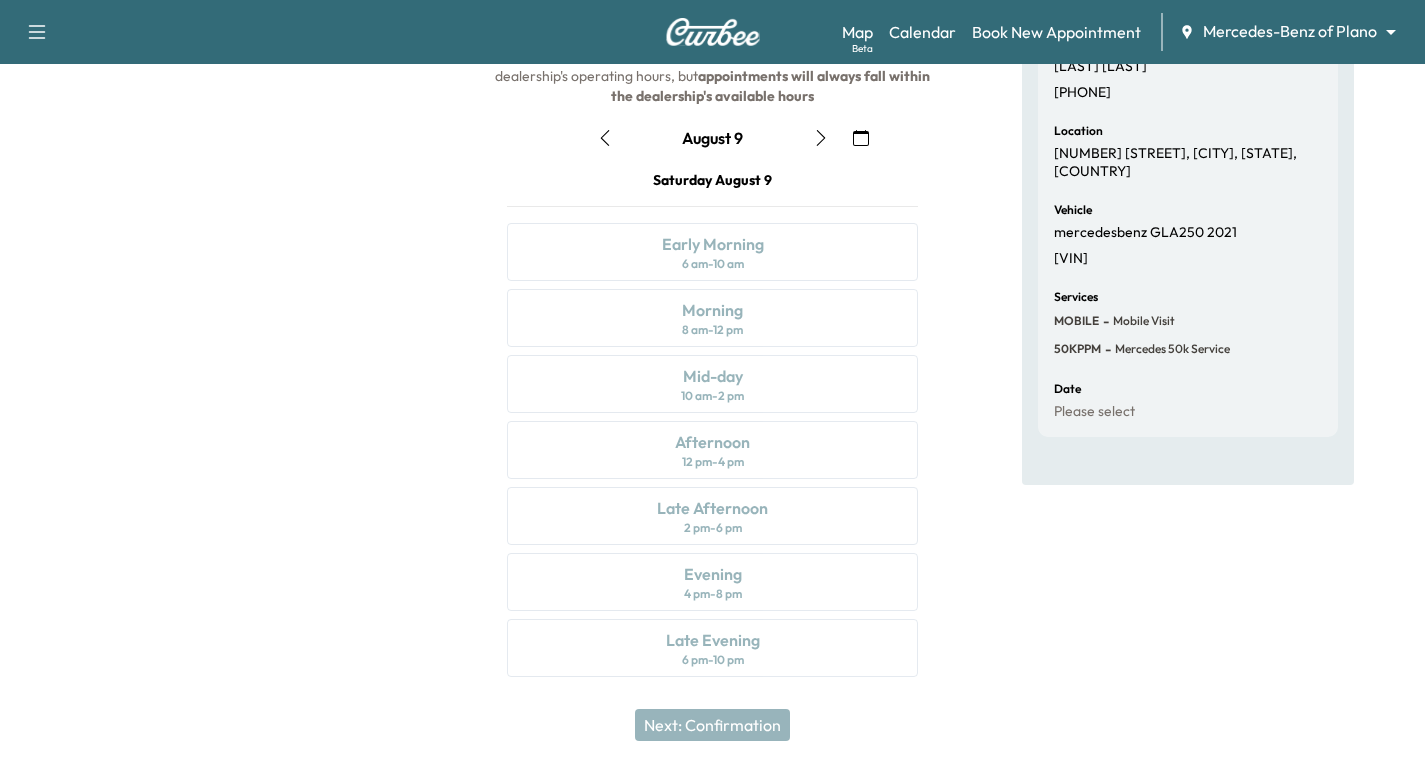 click 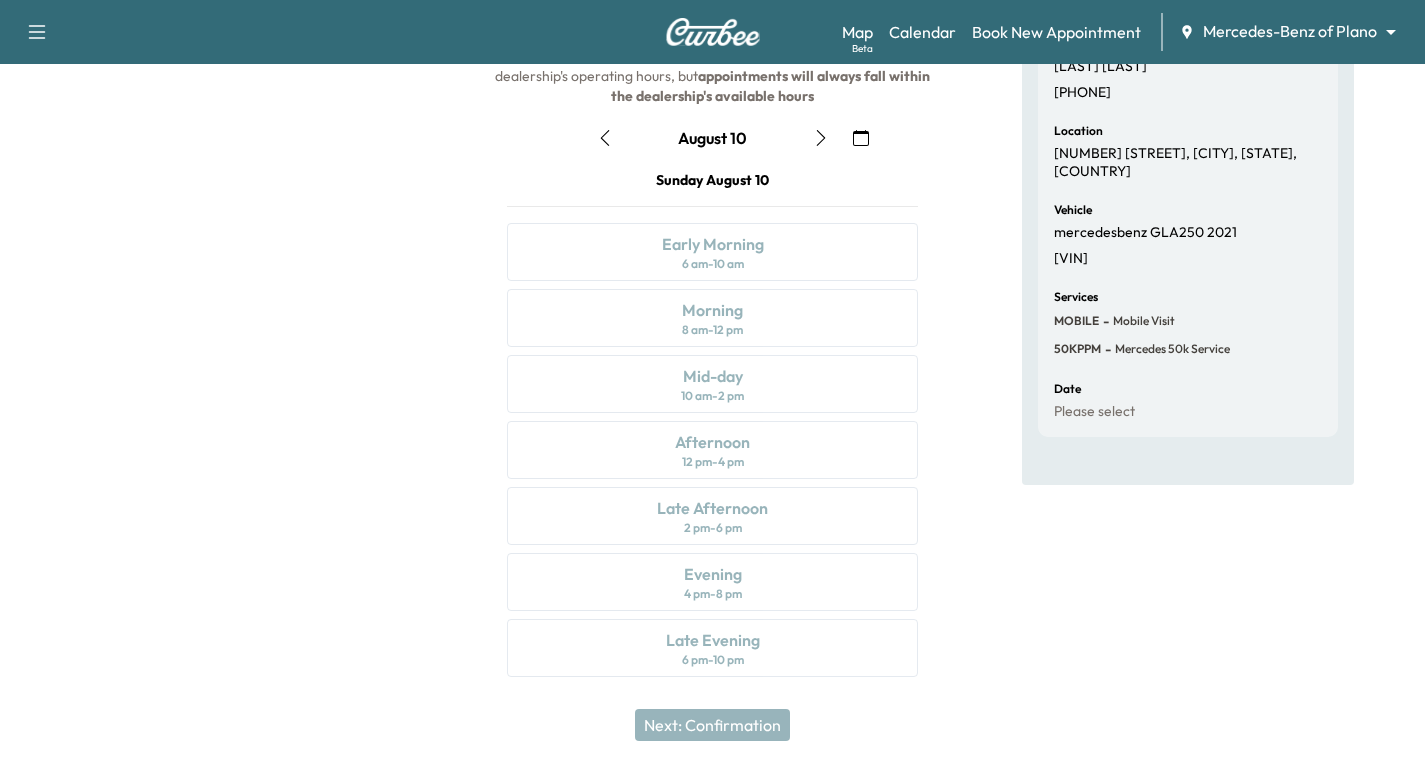 click 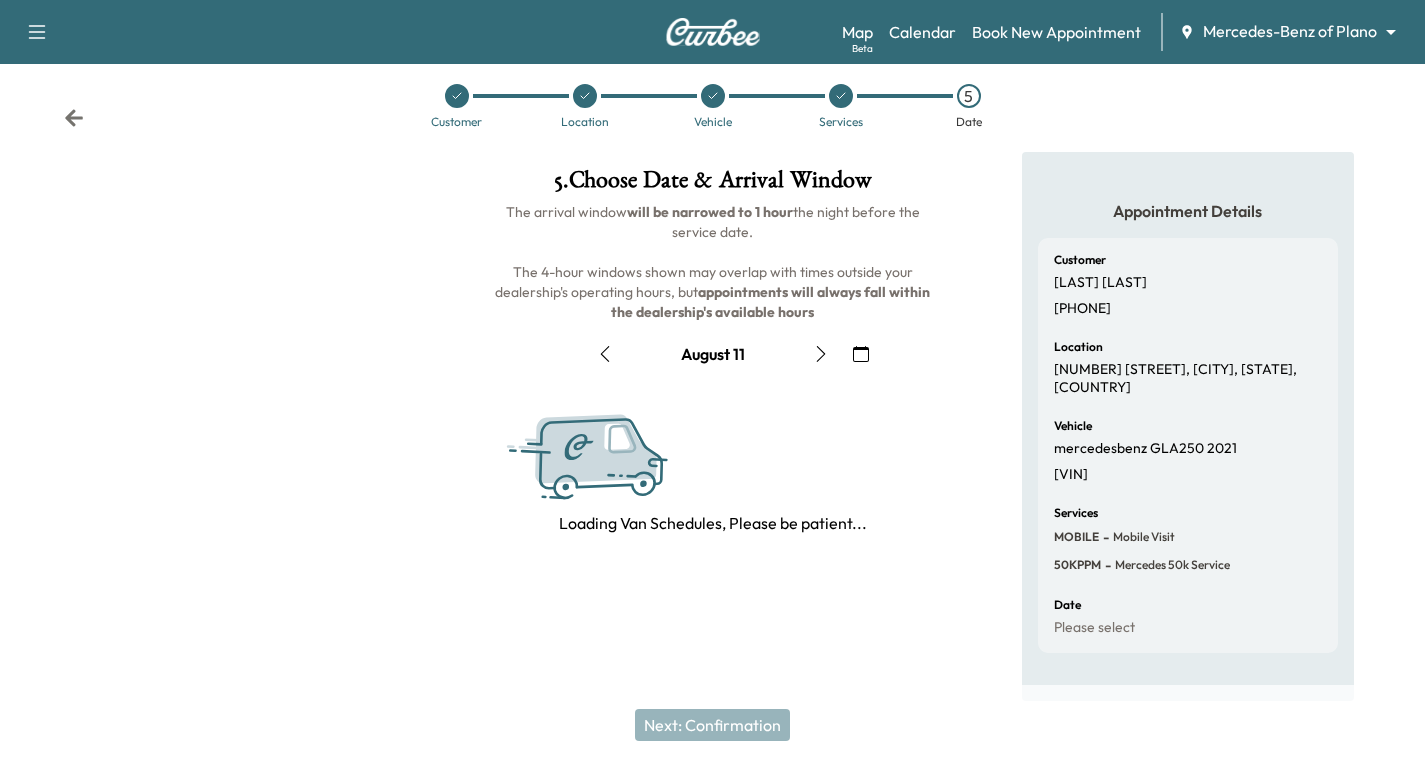 scroll, scrollTop: 236, scrollLeft: 0, axis: vertical 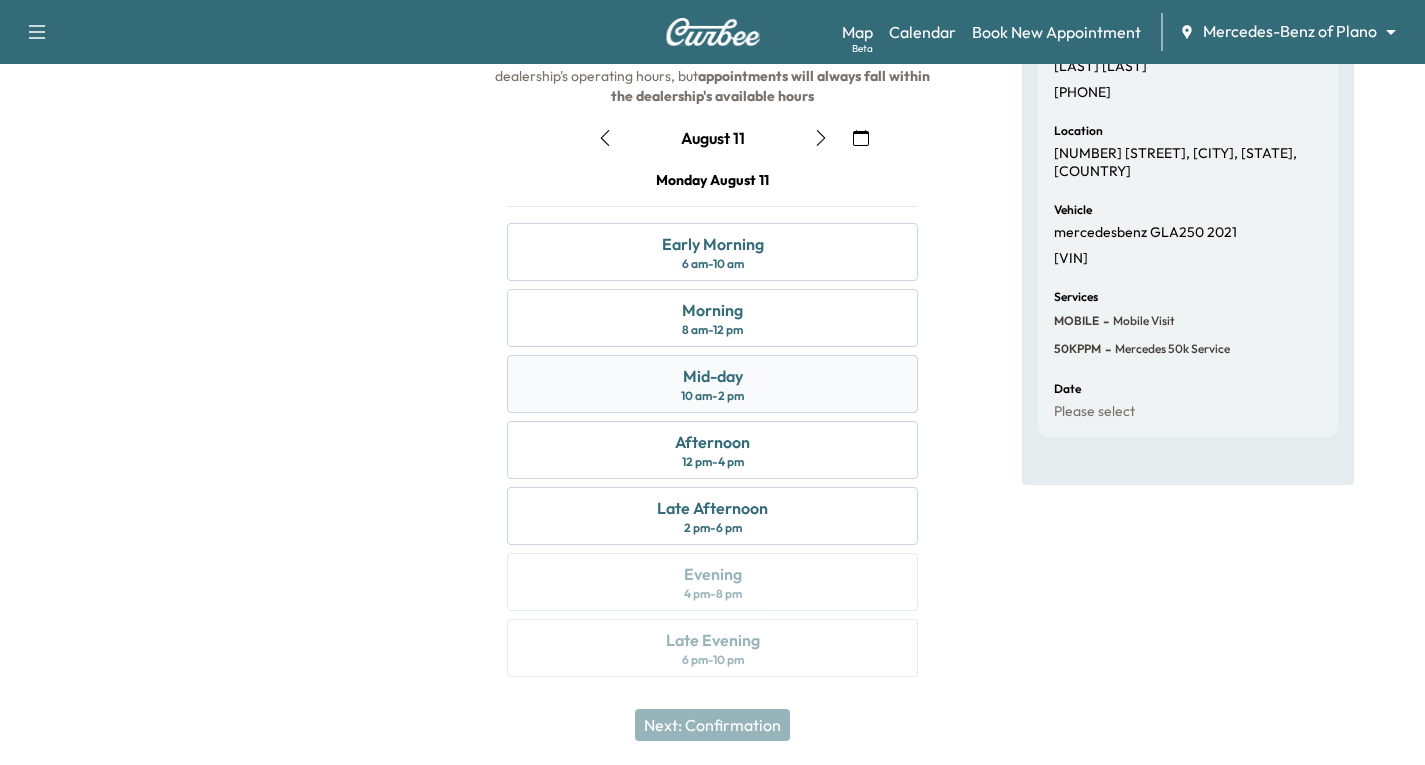 click on "Mid-day 10 am  -  2 pm" at bounding box center (712, 384) 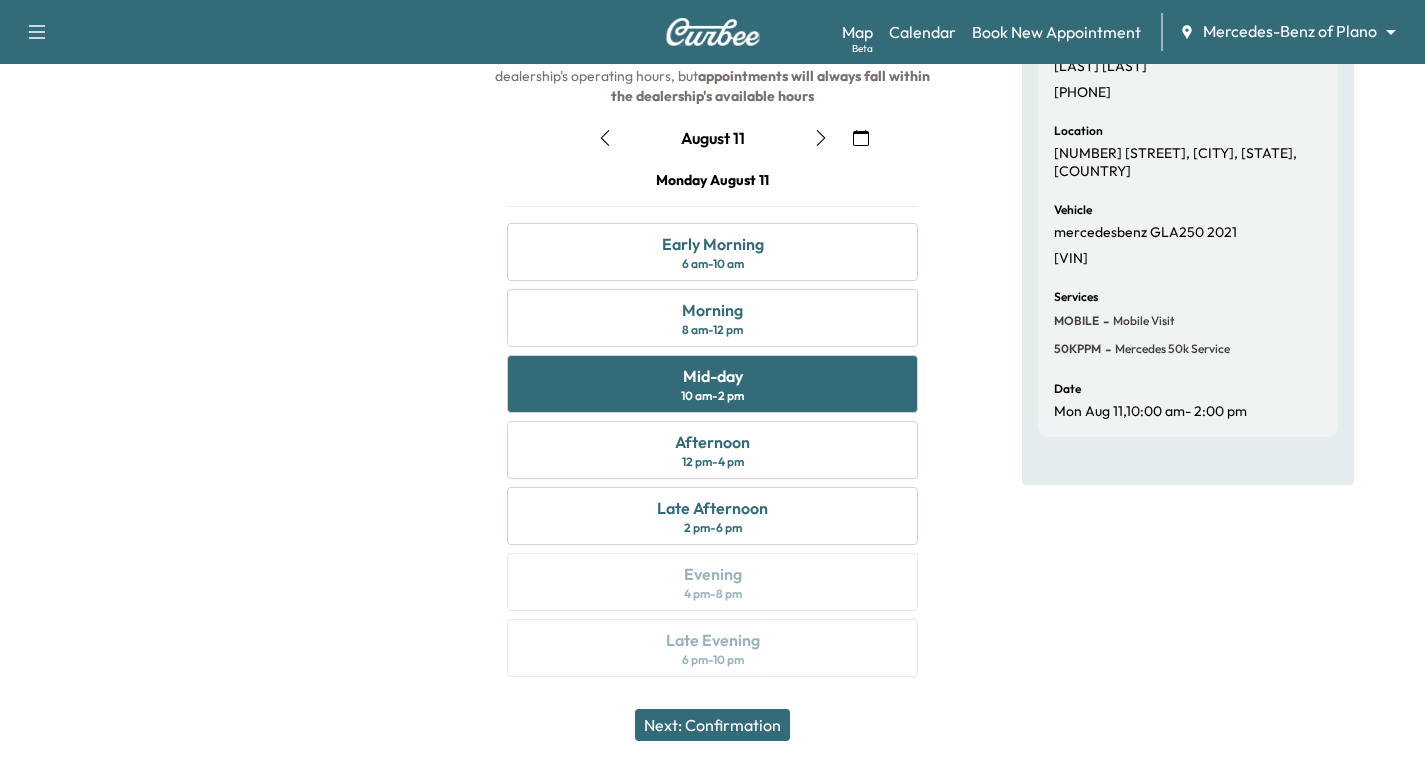 click on "Next: Confirmation" at bounding box center [712, 725] 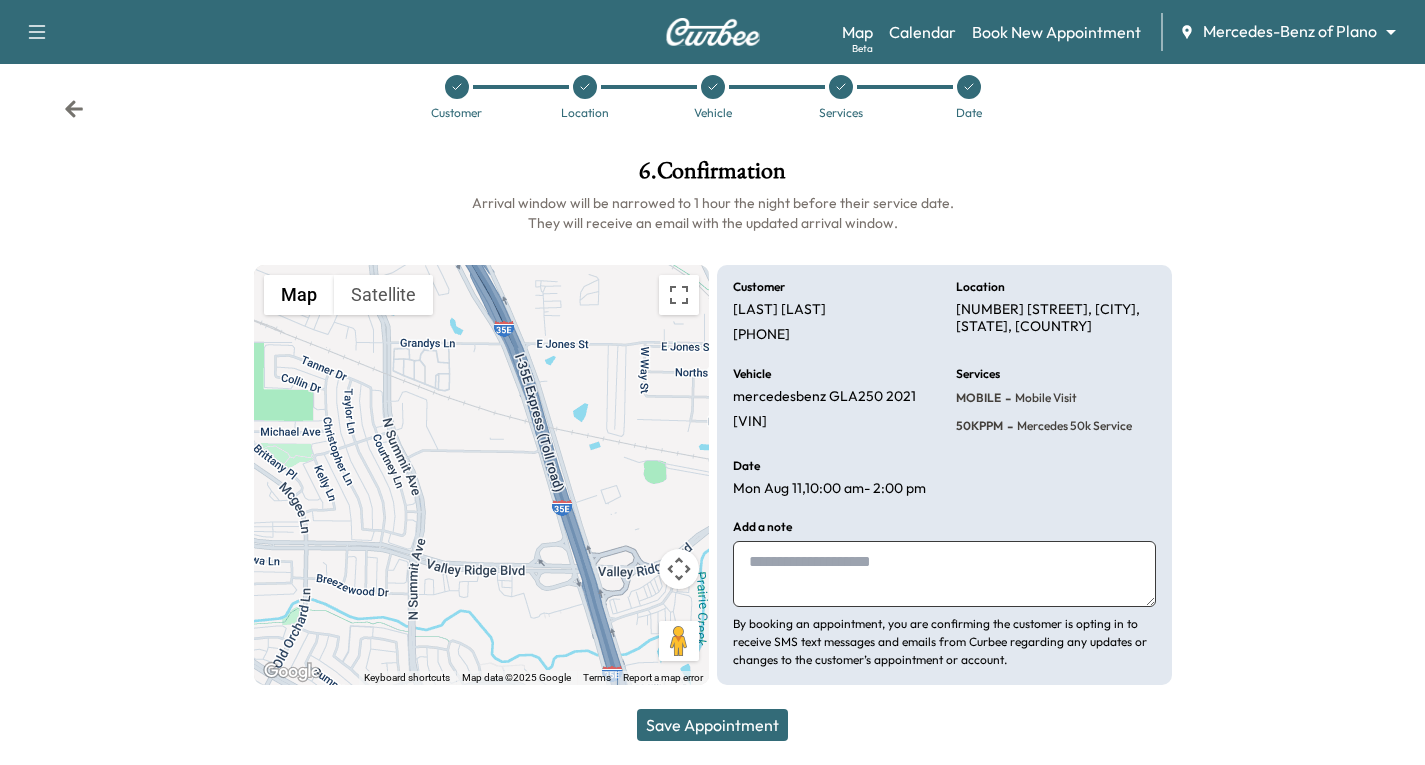 click on "Save Appointment" at bounding box center (712, 725) 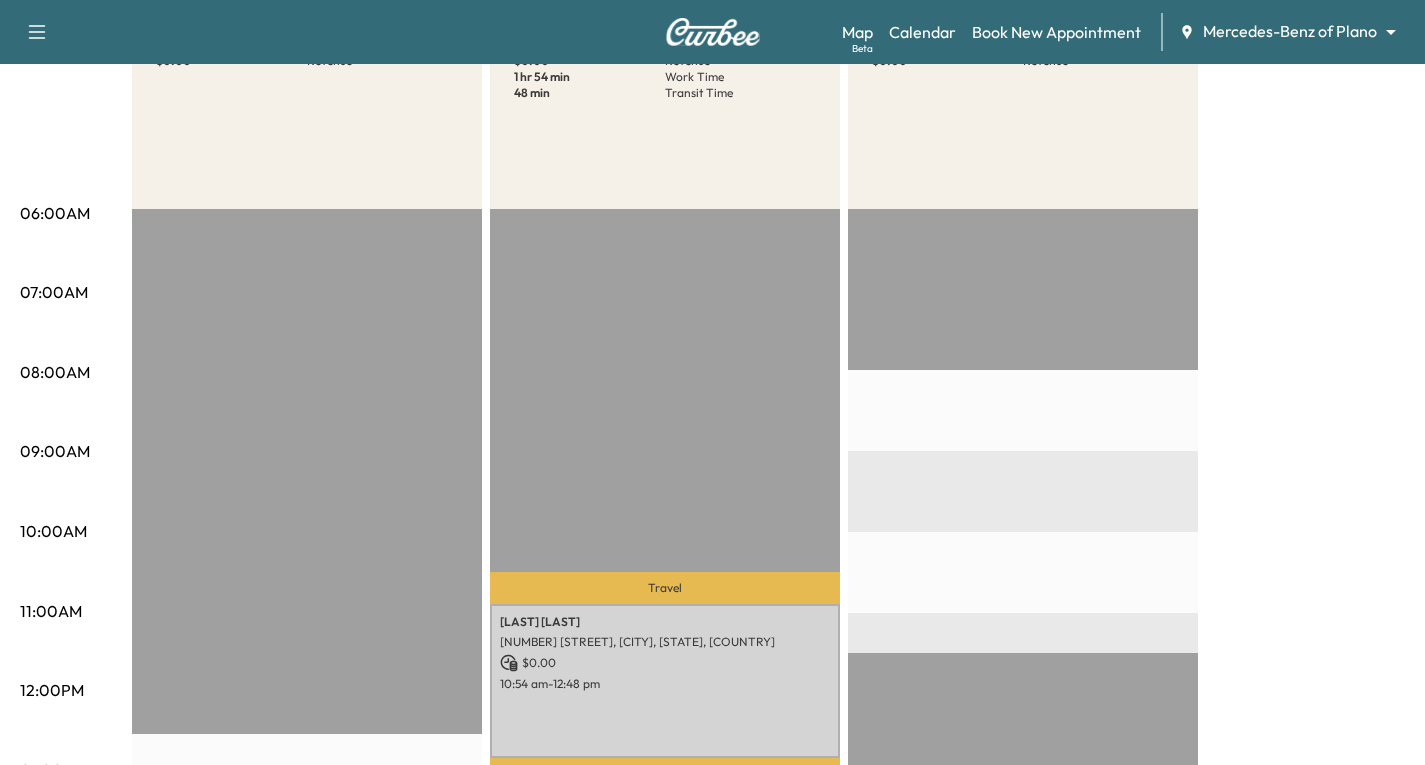 scroll, scrollTop: 200, scrollLeft: 0, axis: vertical 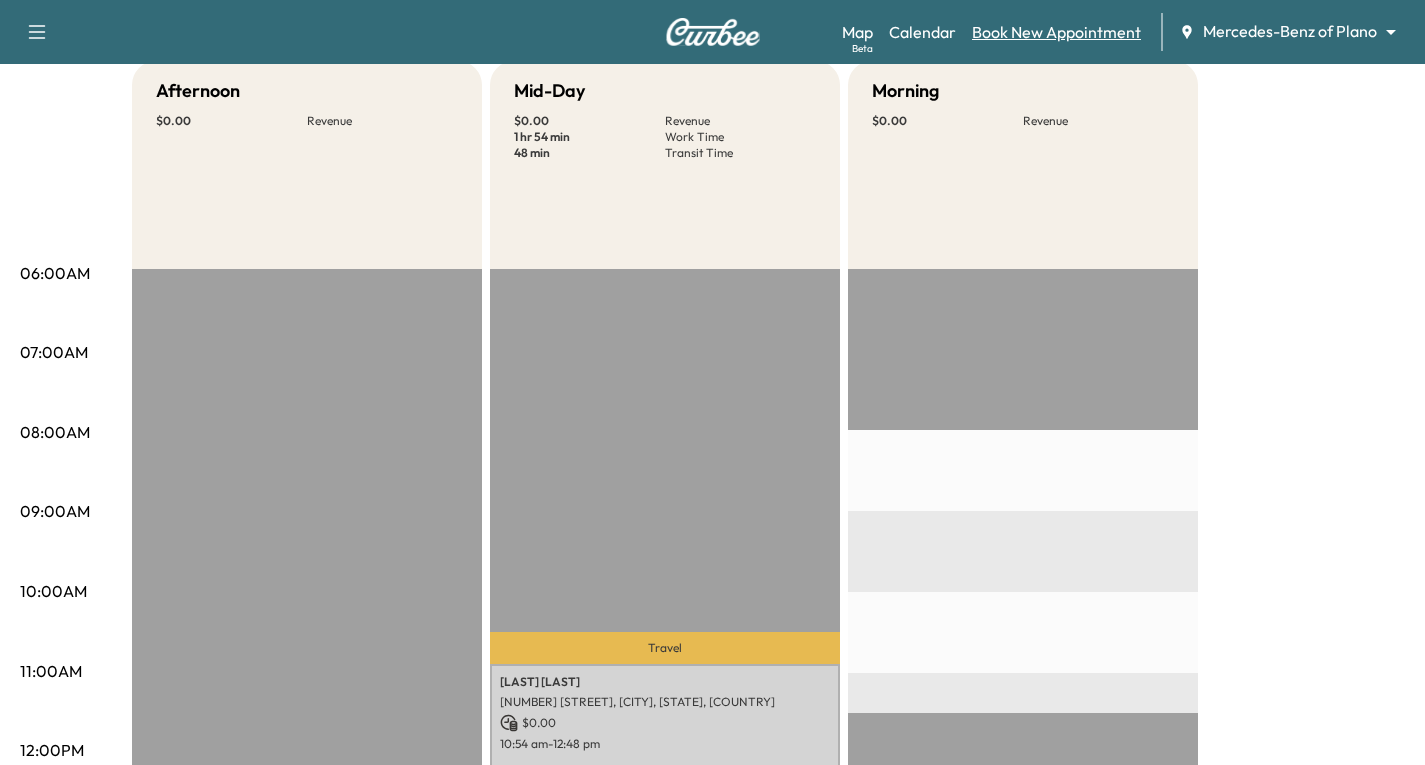 click on "Book New Appointment" at bounding box center [1056, 32] 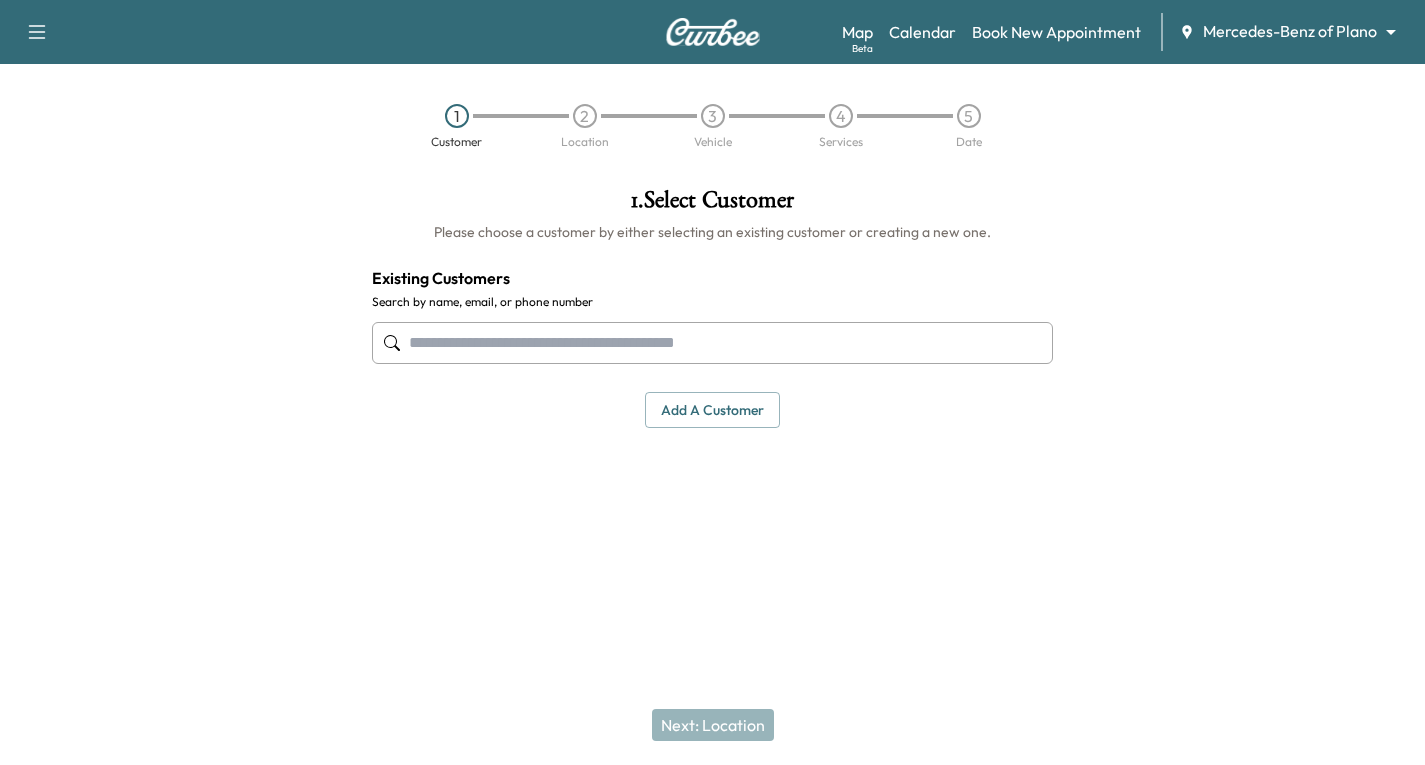 scroll, scrollTop: 0, scrollLeft: 0, axis: both 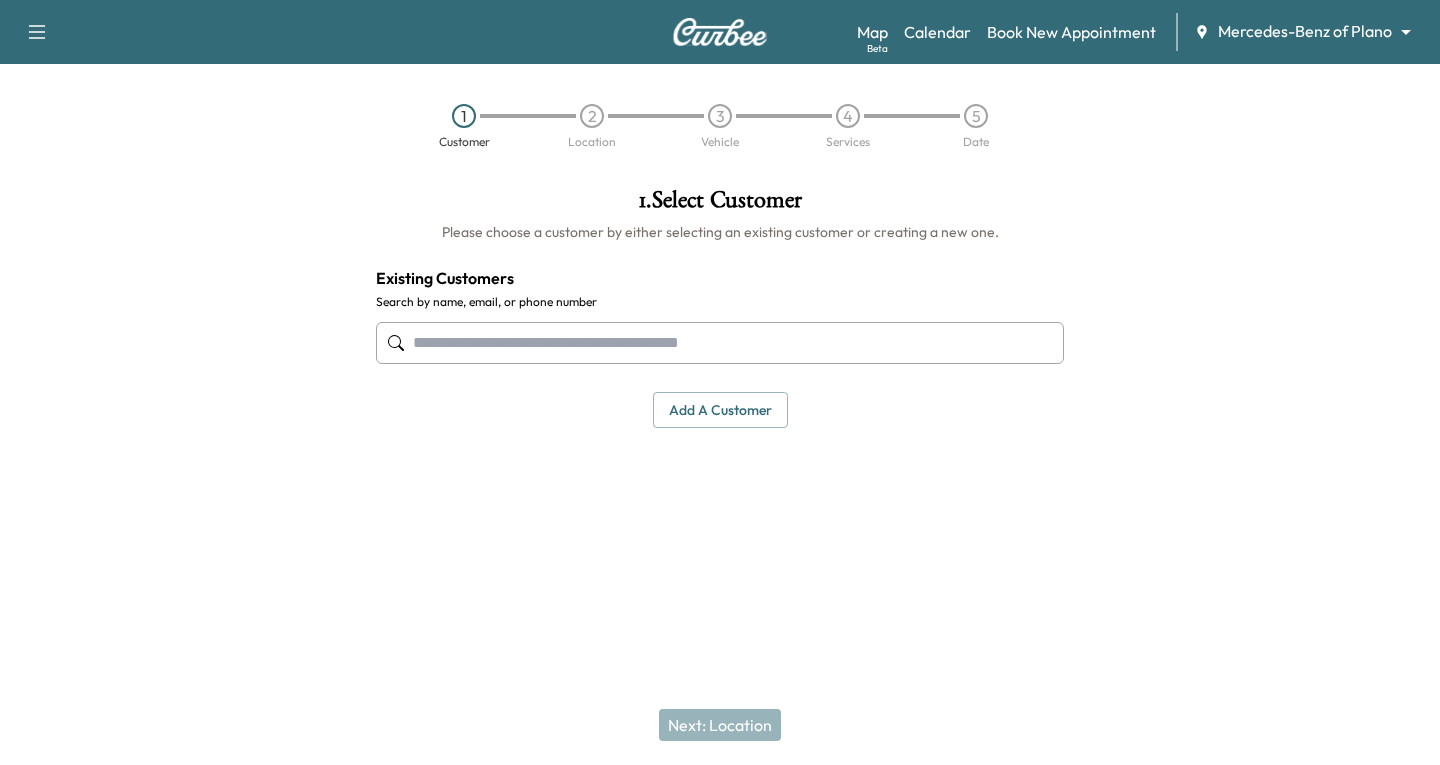 click at bounding box center (720, 343) 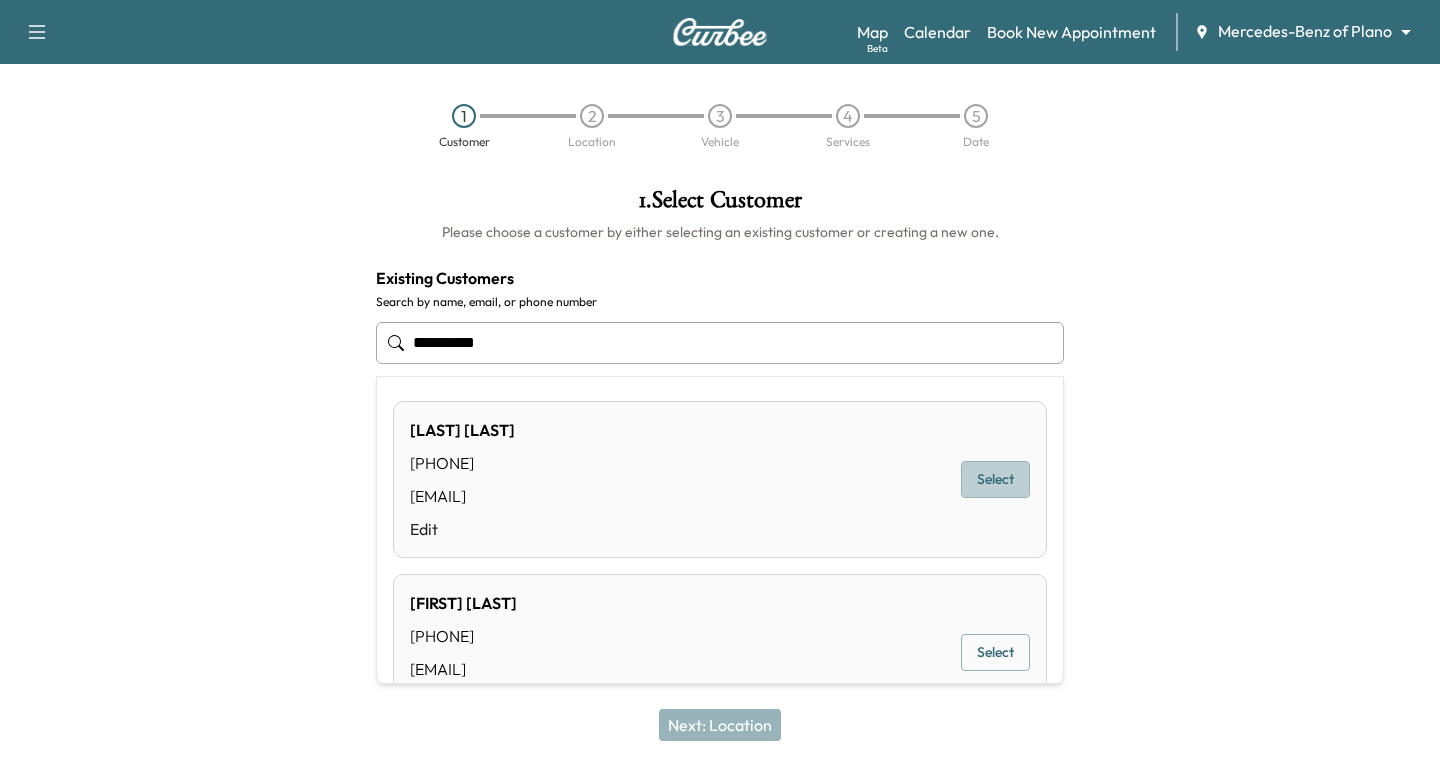 click on "Select" at bounding box center [995, 479] 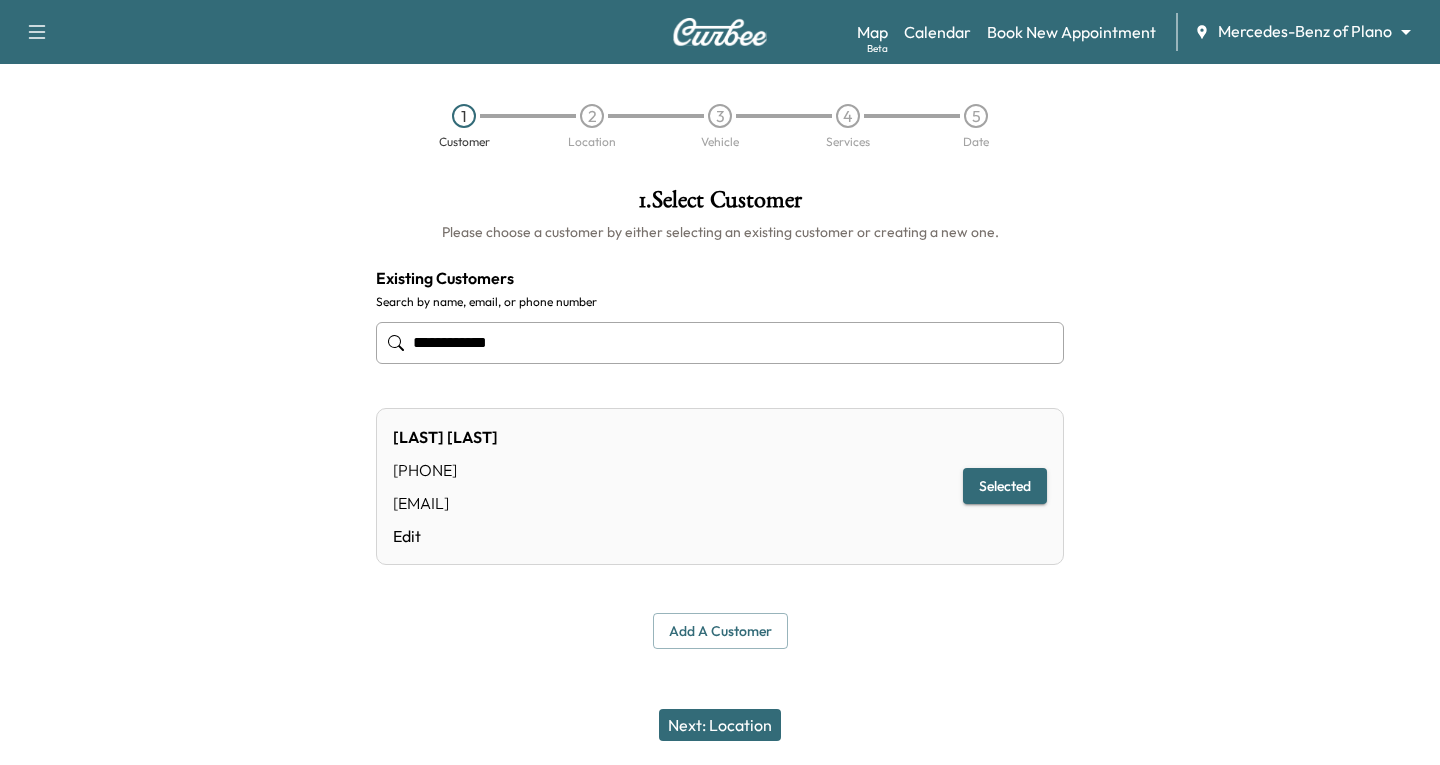 type on "**********" 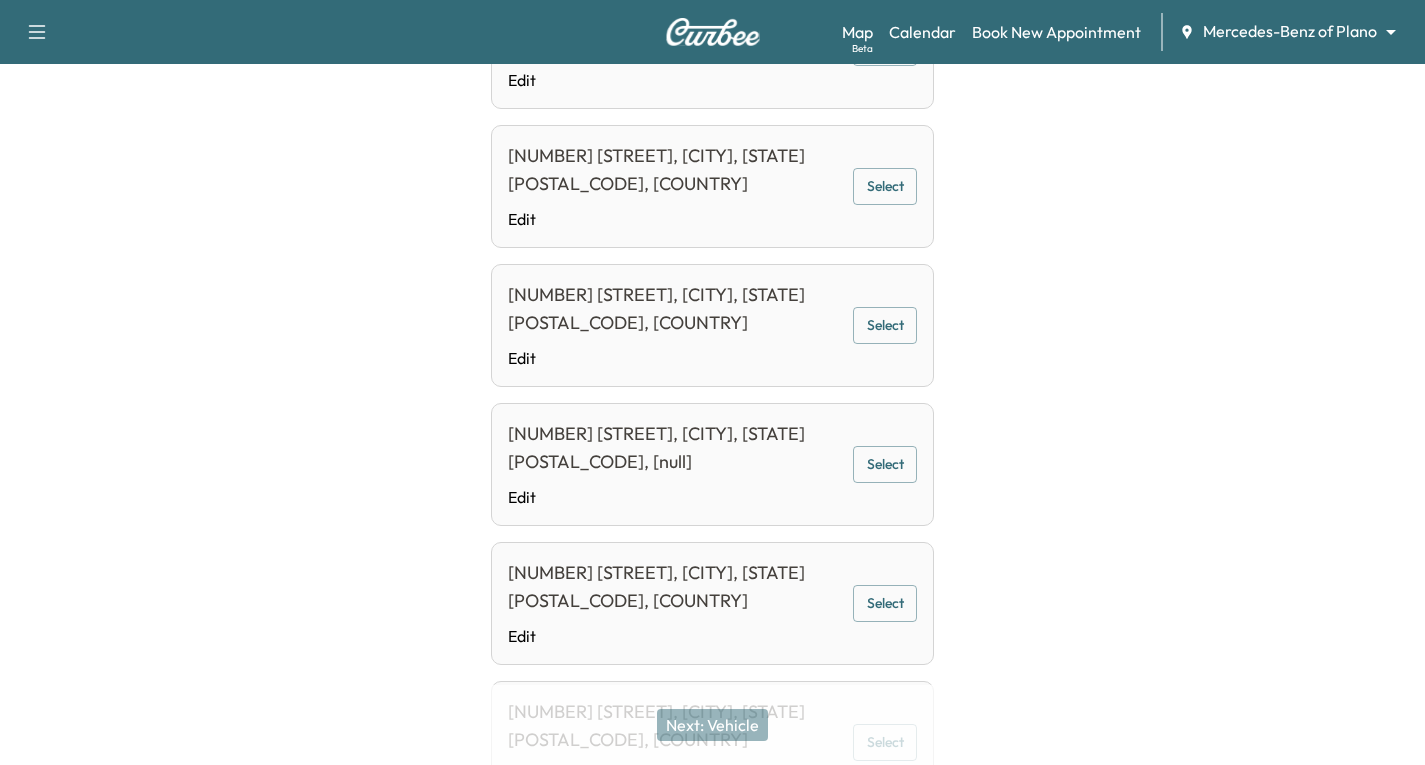 scroll, scrollTop: 2246, scrollLeft: 0, axis: vertical 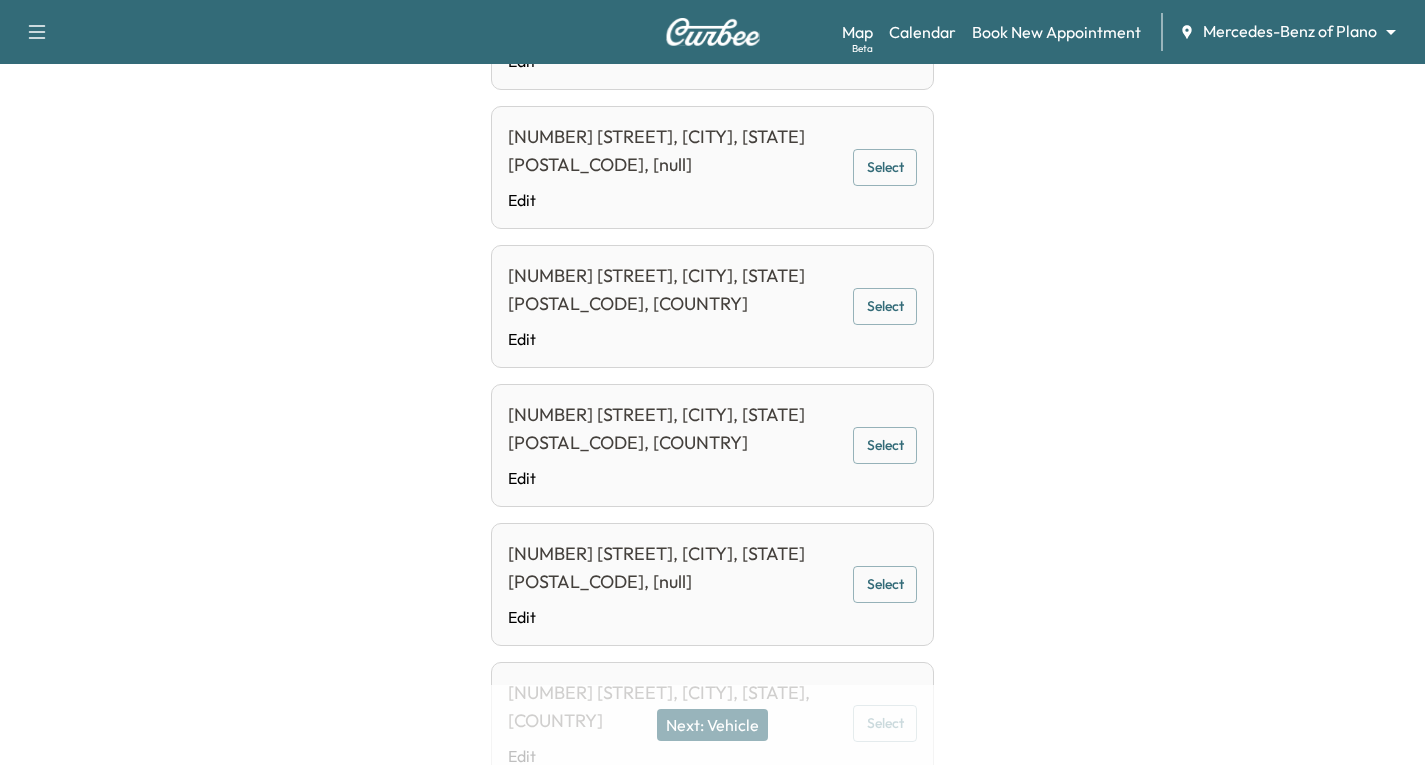 click on "Select" at bounding box center (885, 723) 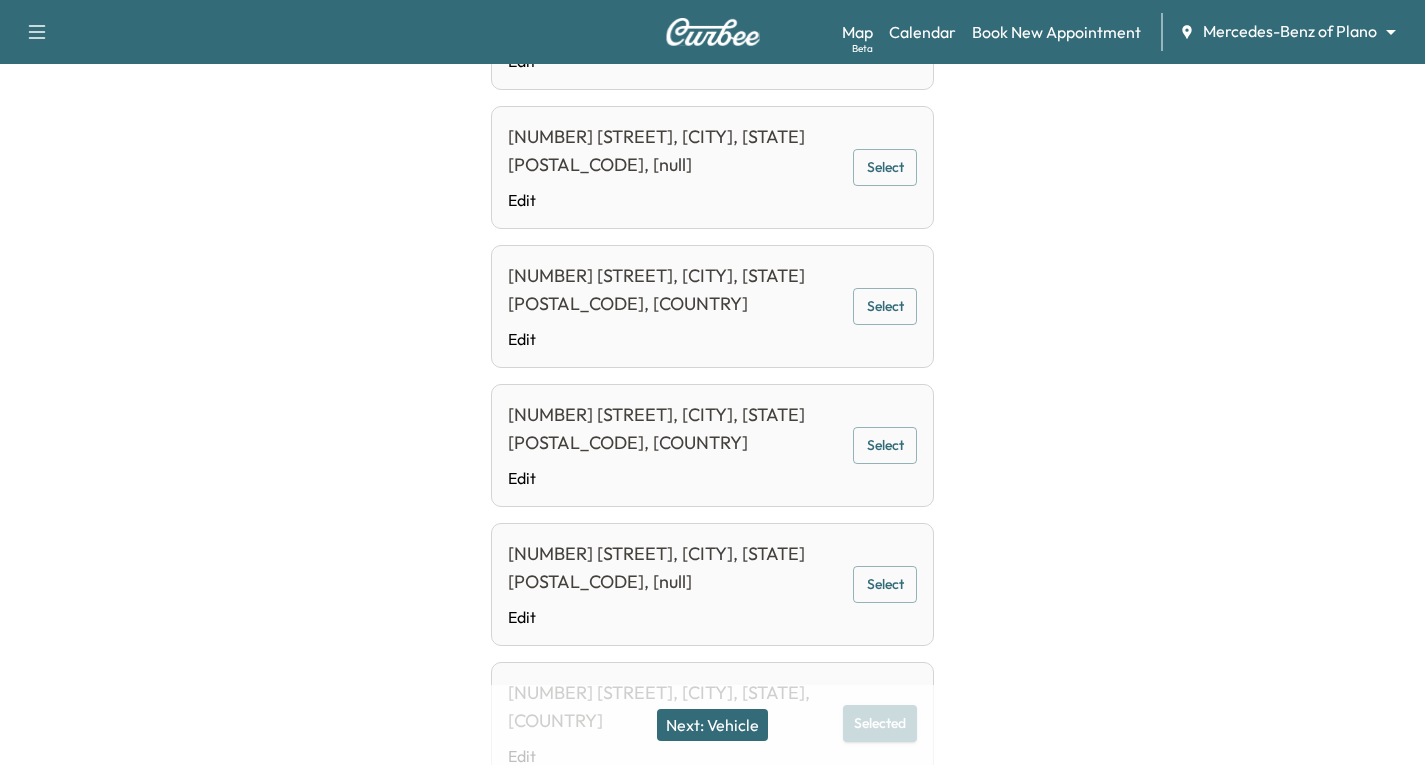 click on "Next: Vehicle" at bounding box center [712, 725] 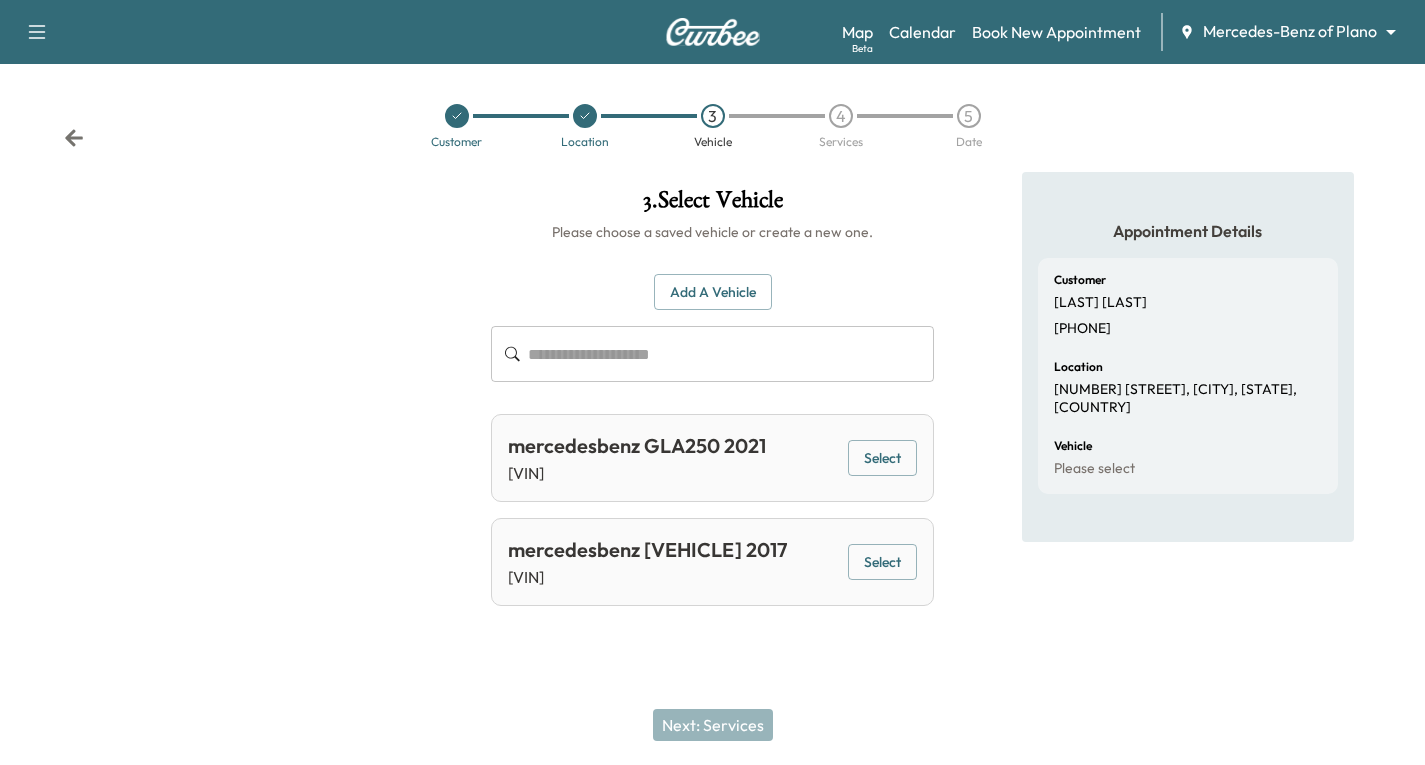 scroll, scrollTop: 0, scrollLeft: 0, axis: both 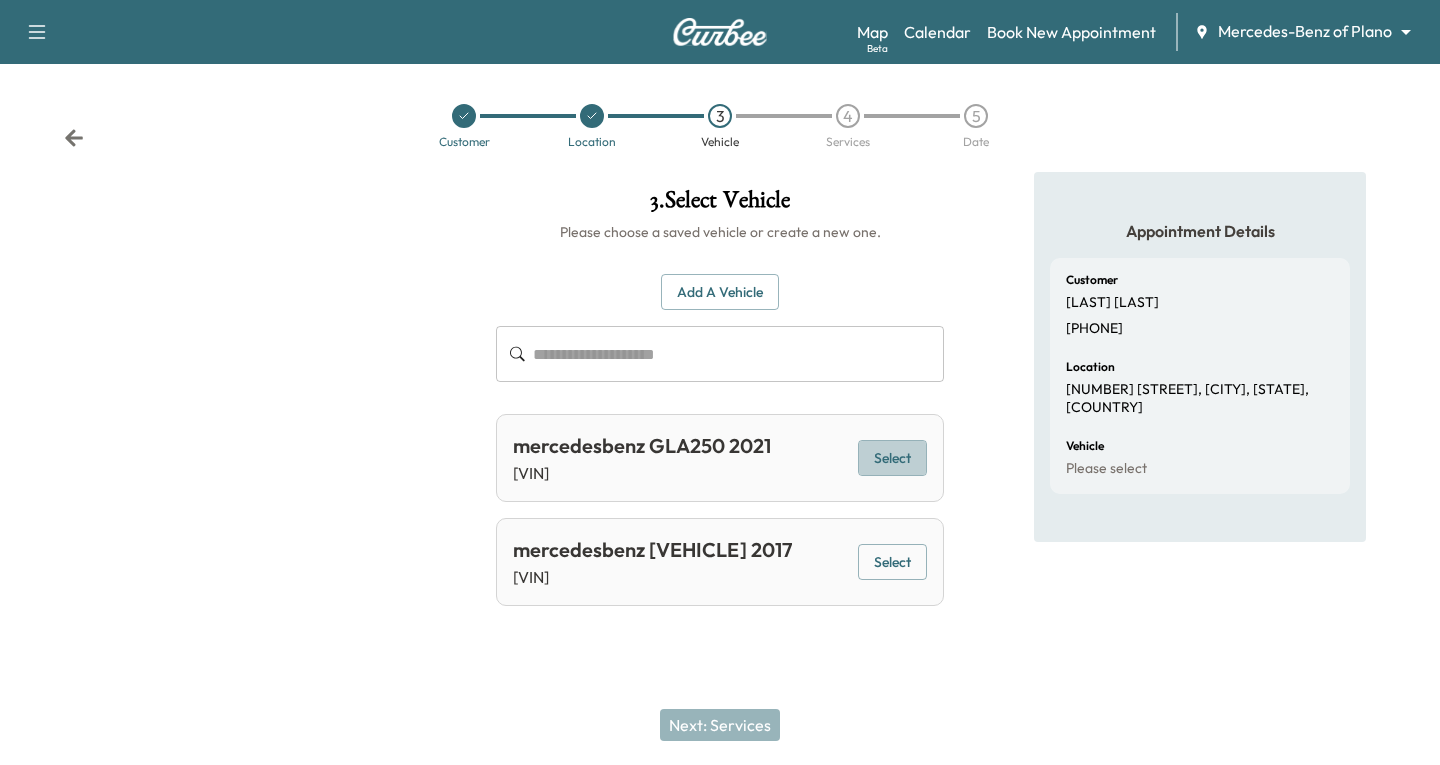click on "Select" at bounding box center (892, 458) 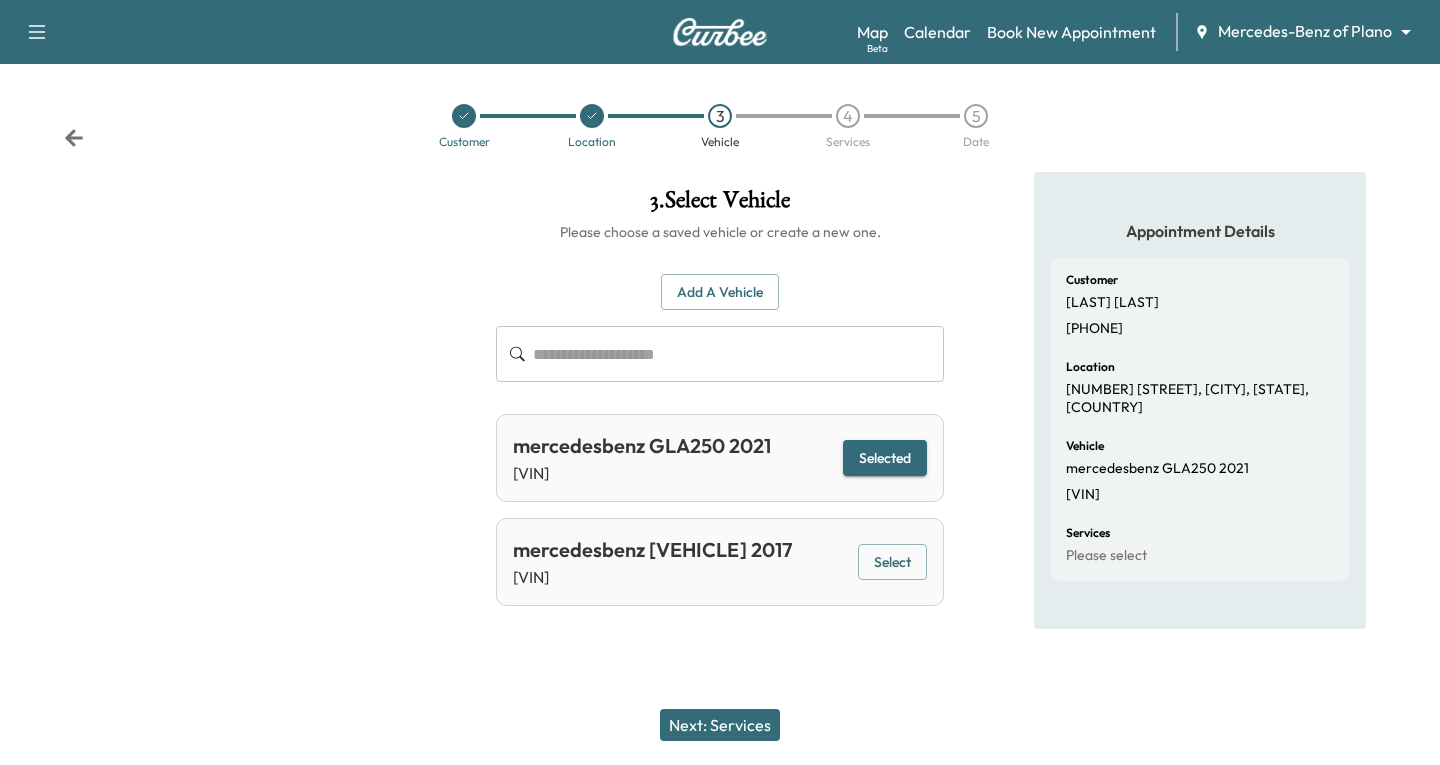click on "Next: Services" at bounding box center (720, 725) 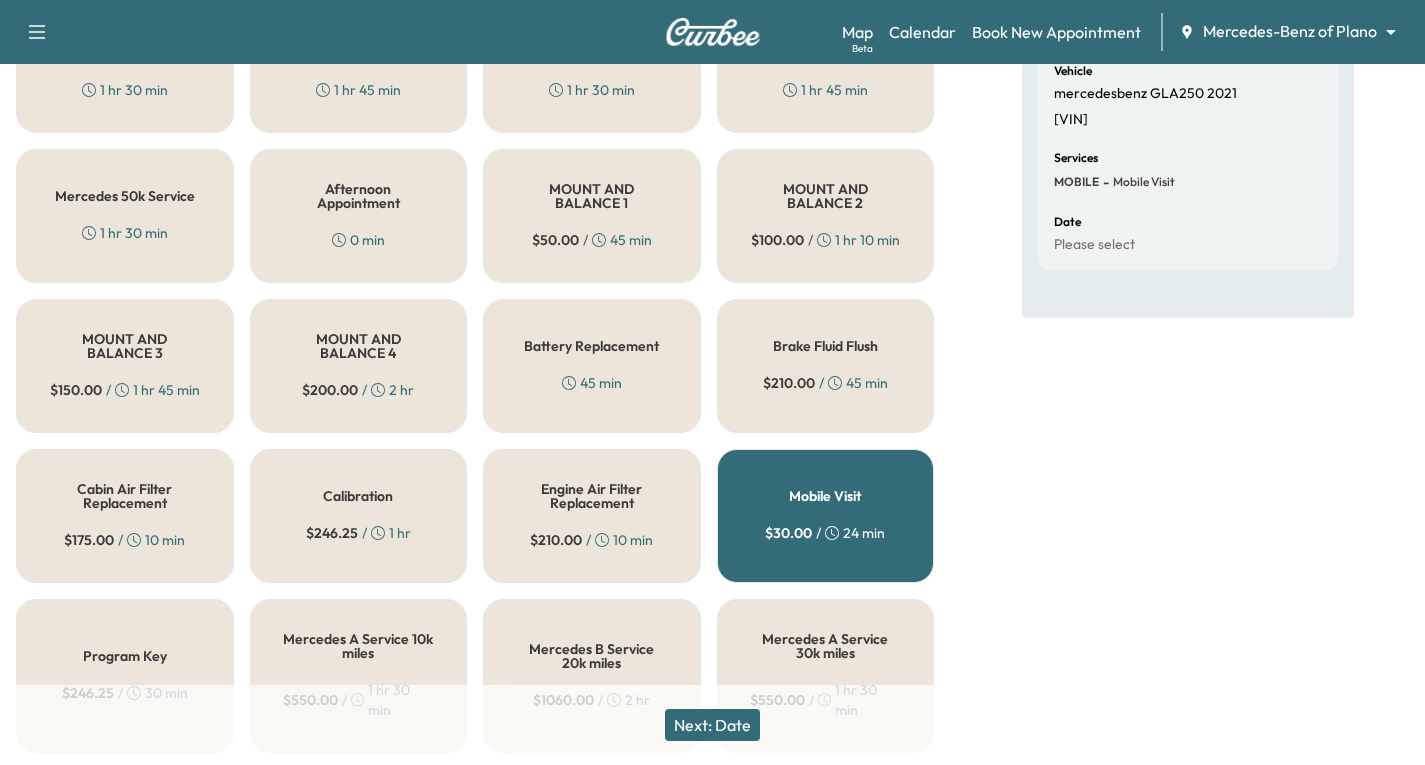 scroll, scrollTop: 500, scrollLeft: 0, axis: vertical 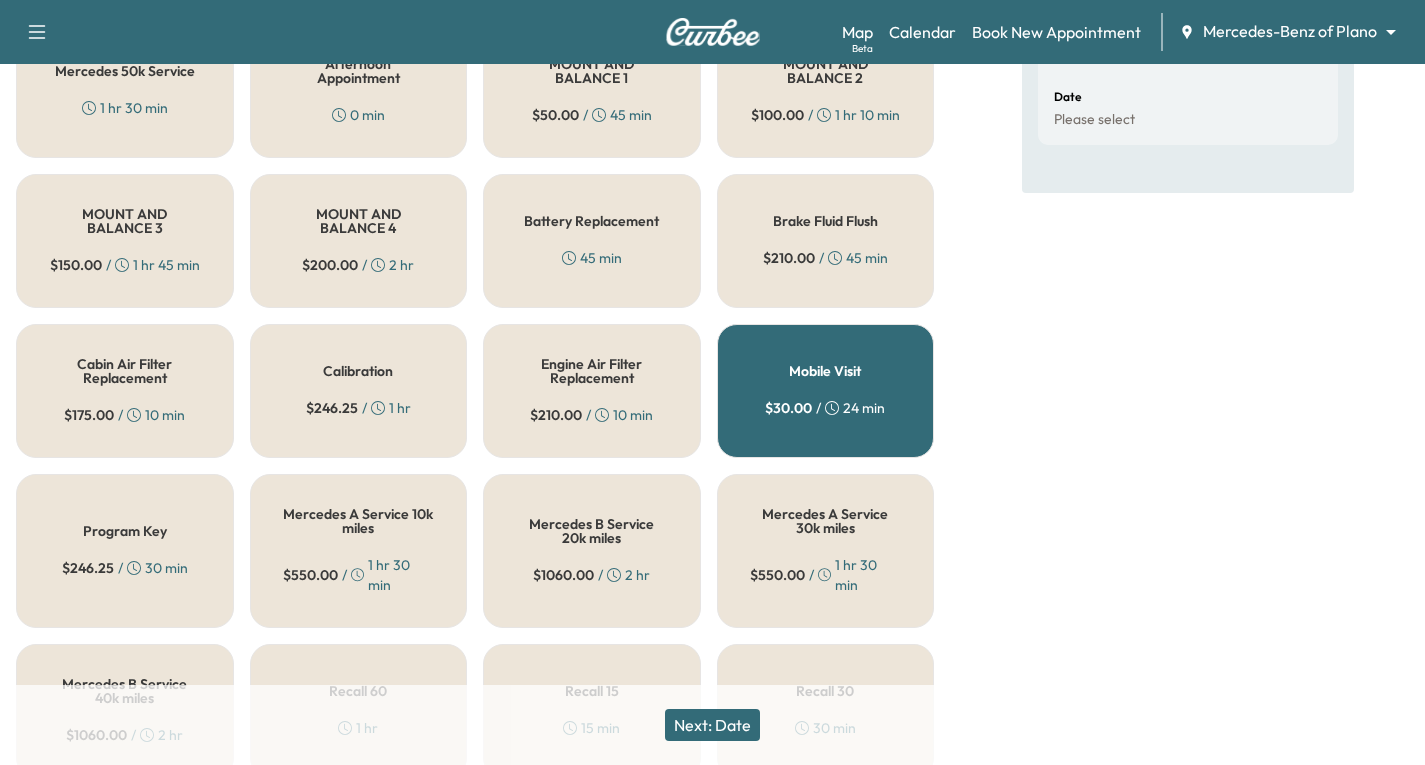 click on "Next: Date" at bounding box center (712, 725) 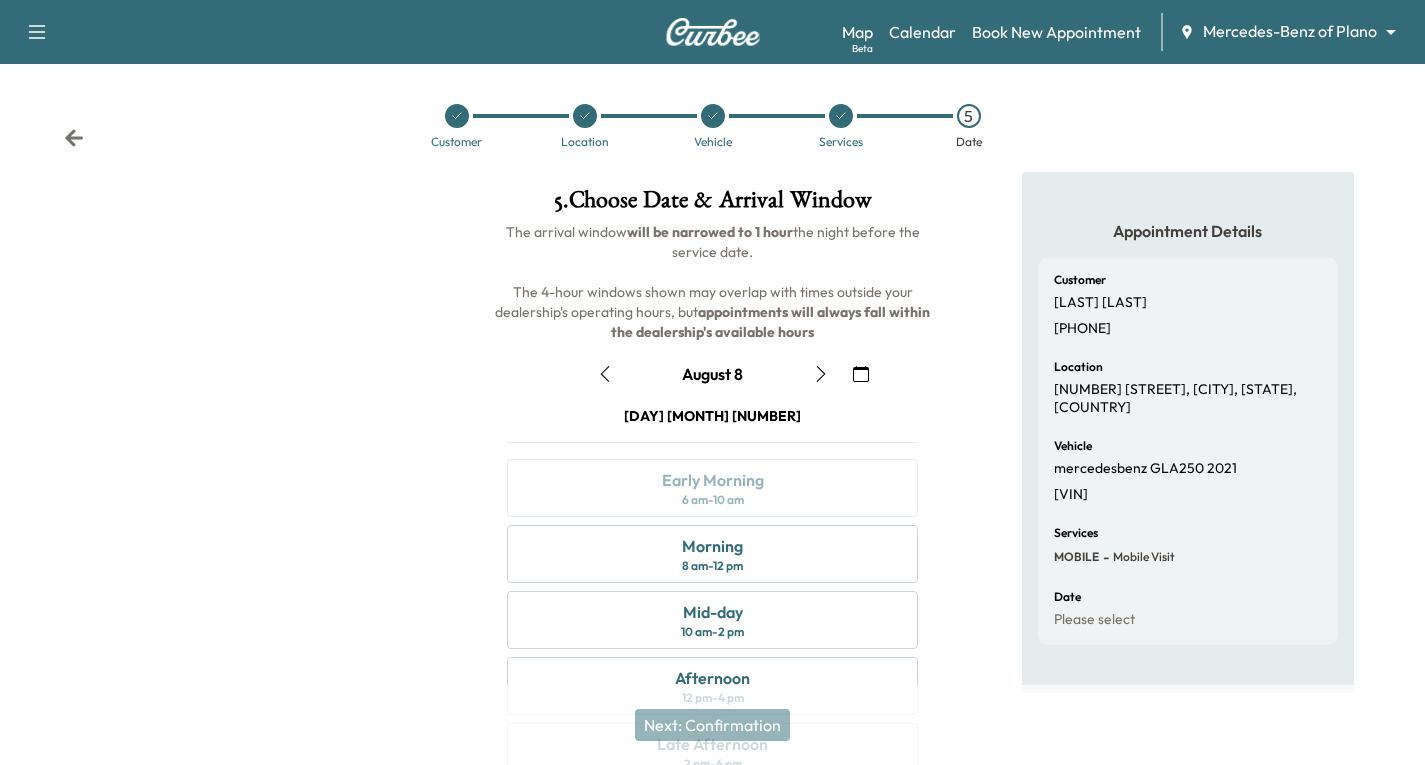 click 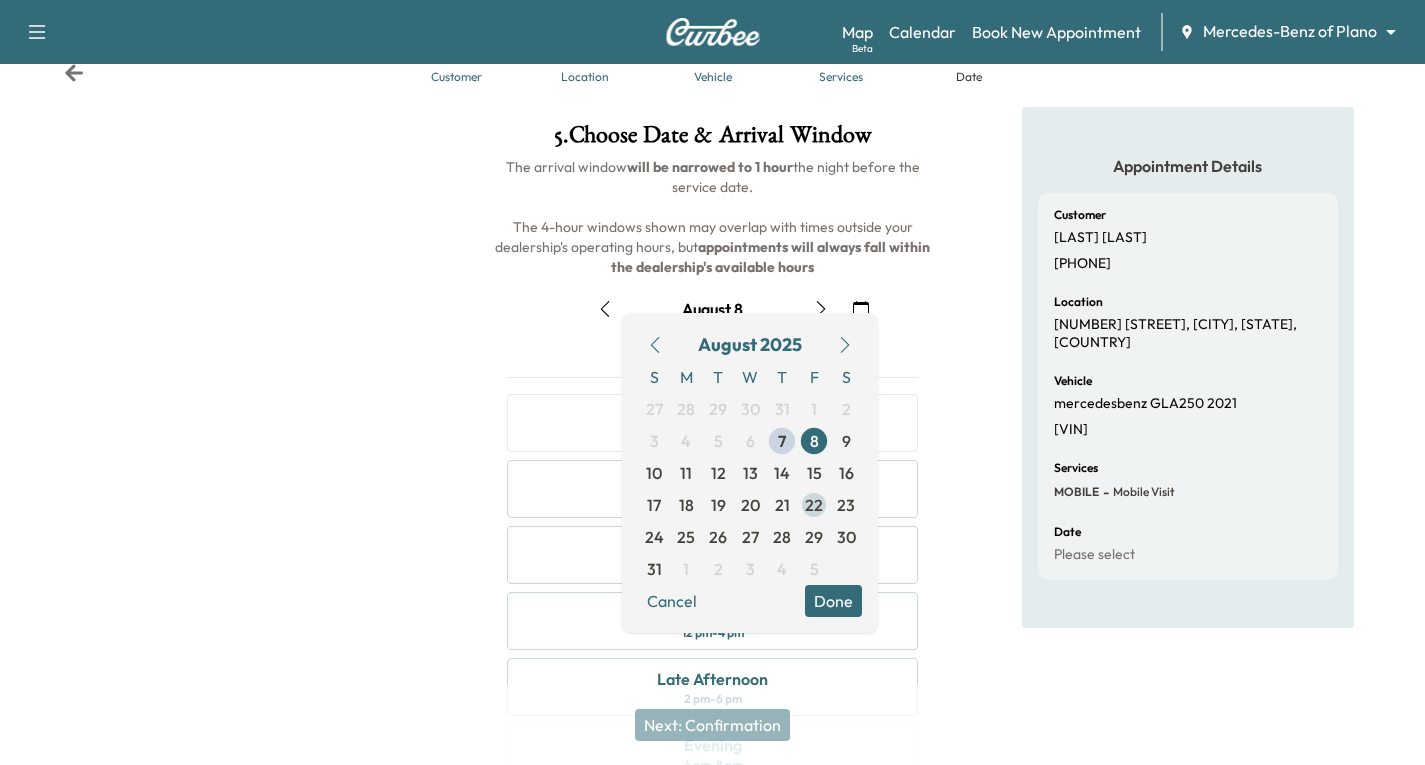 scroll, scrollTop: 100, scrollLeft: 0, axis: vertical 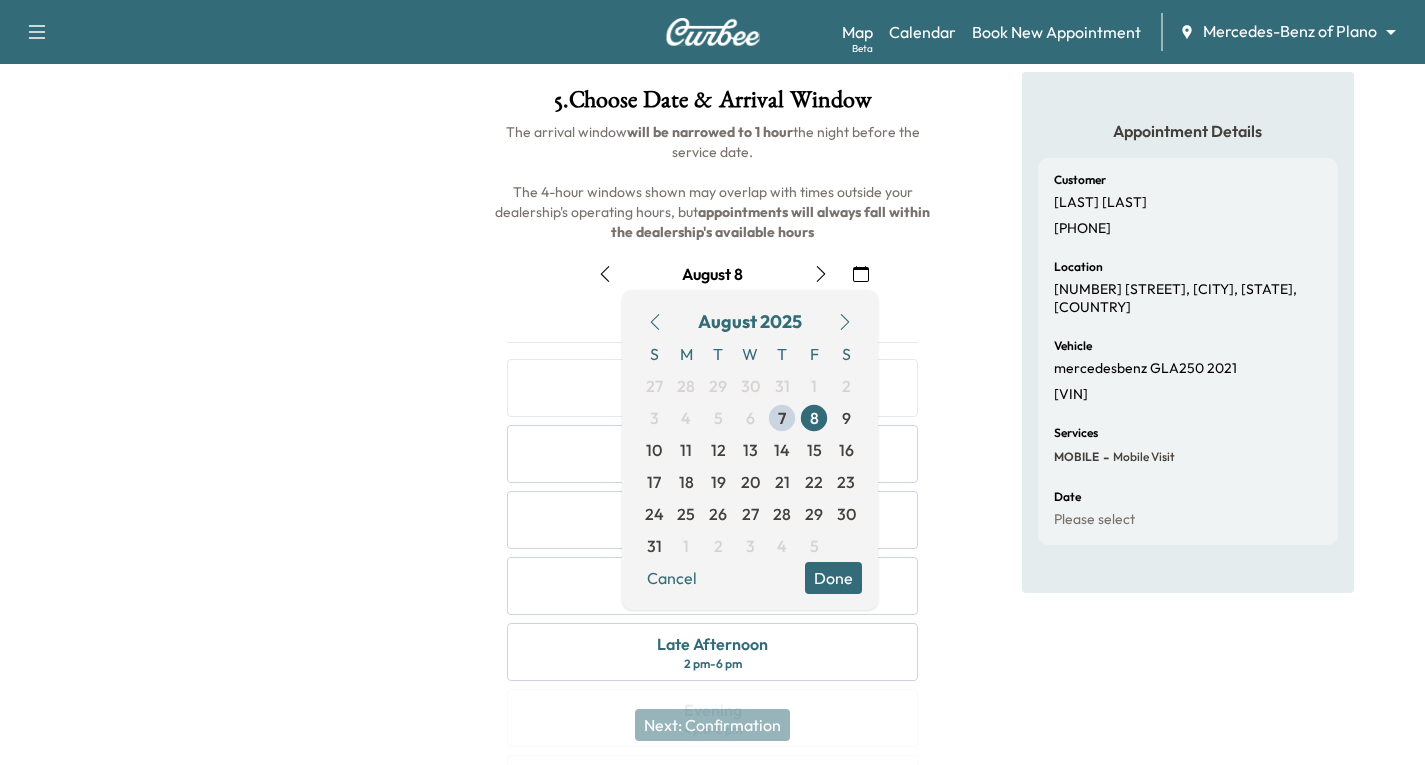 click 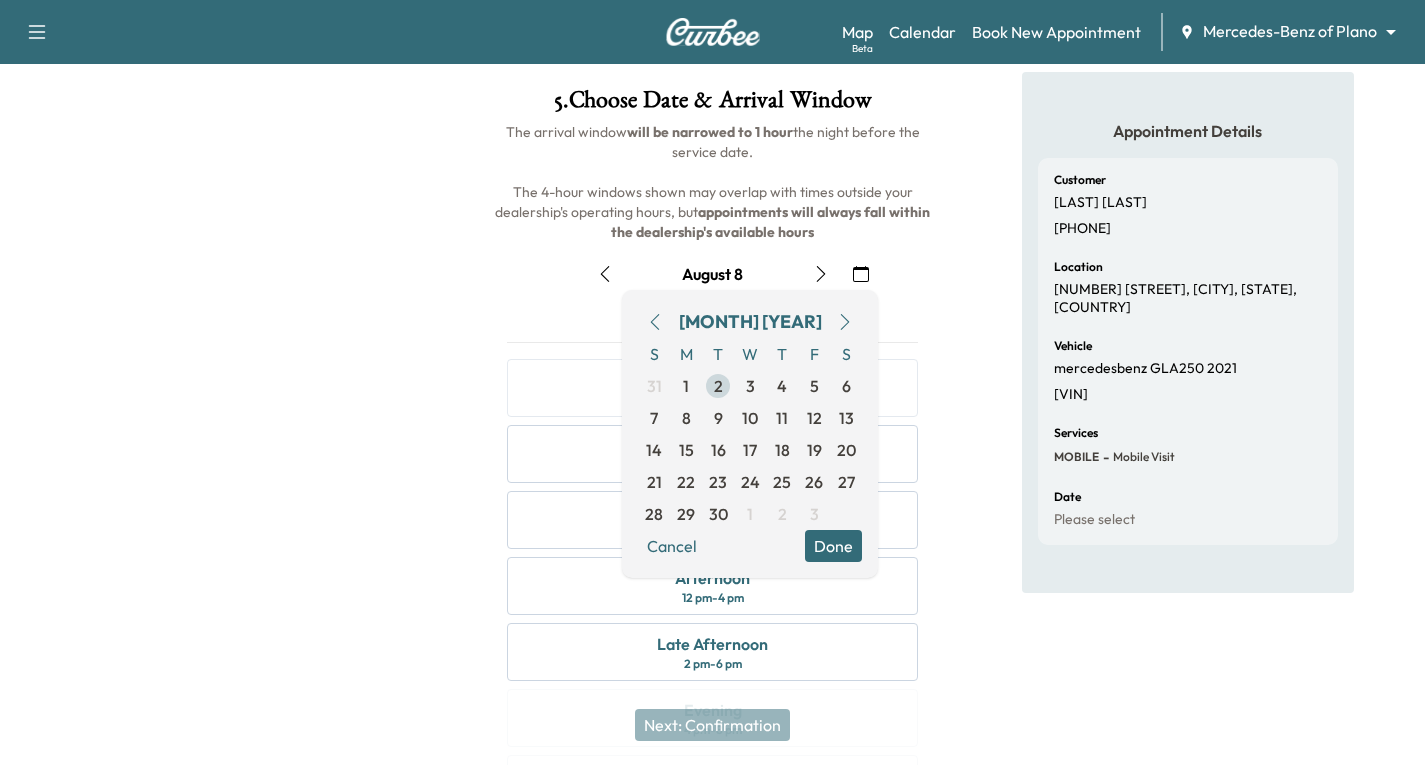 click on "2" at bounding box center (718, 386) 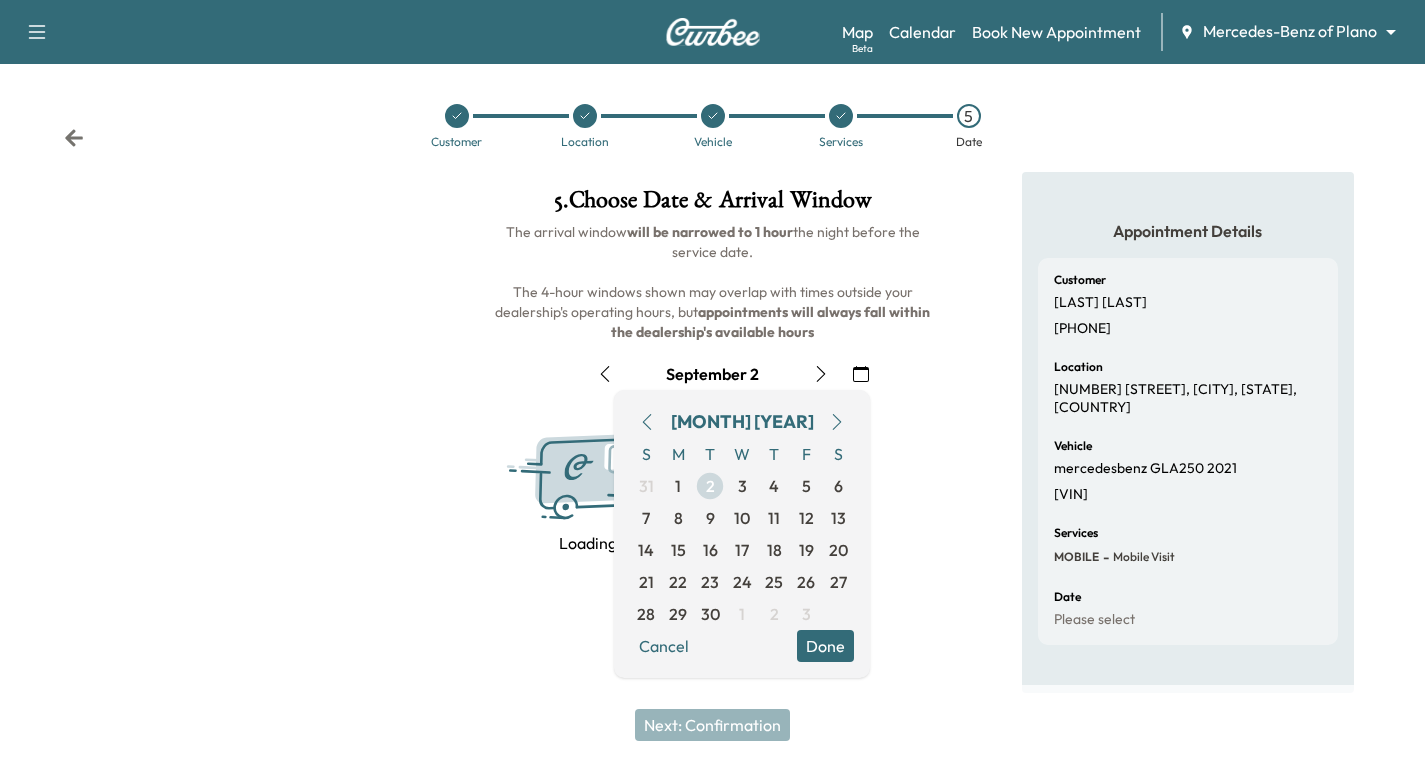 scroll, scrollTop: 0, scrollLeft: 0, axis: both 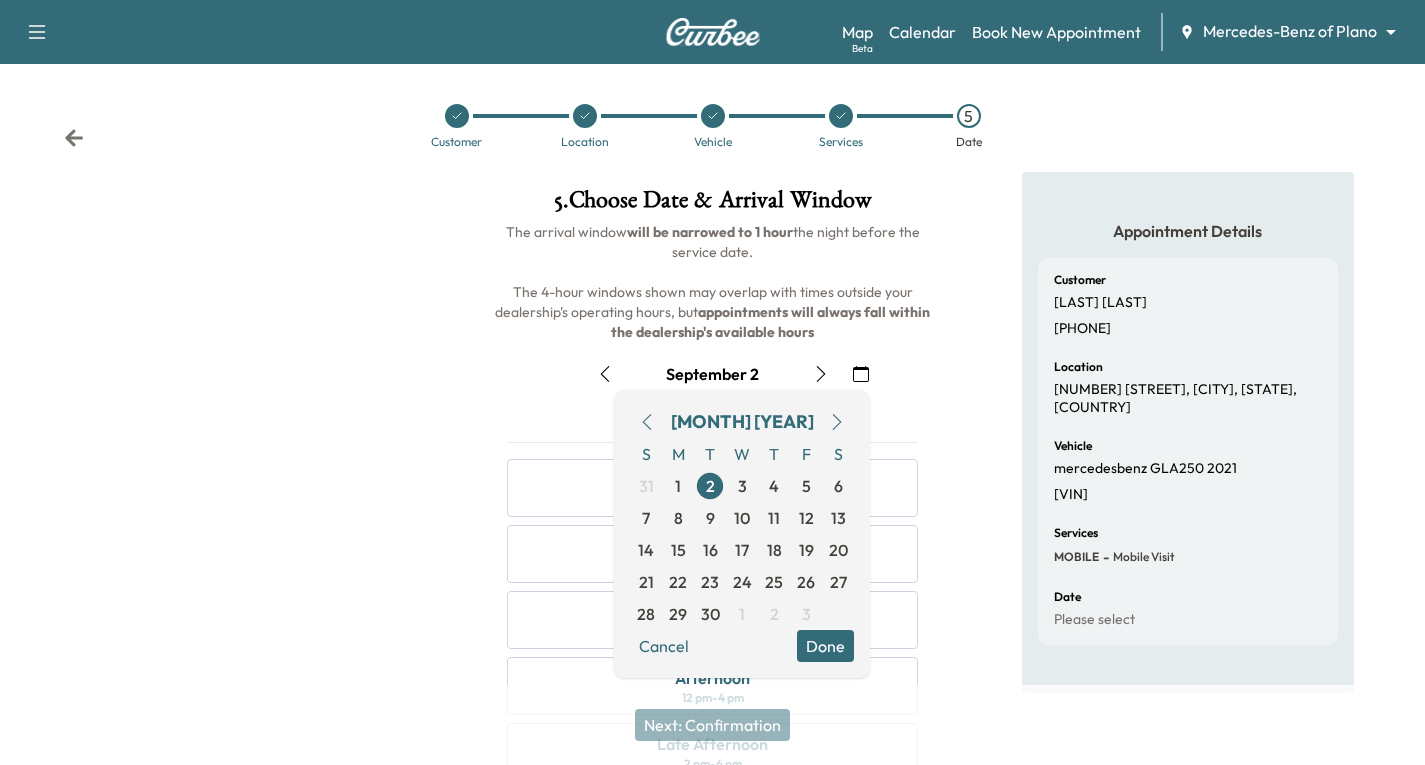 click on "Done" at bounding box center [825, 646] 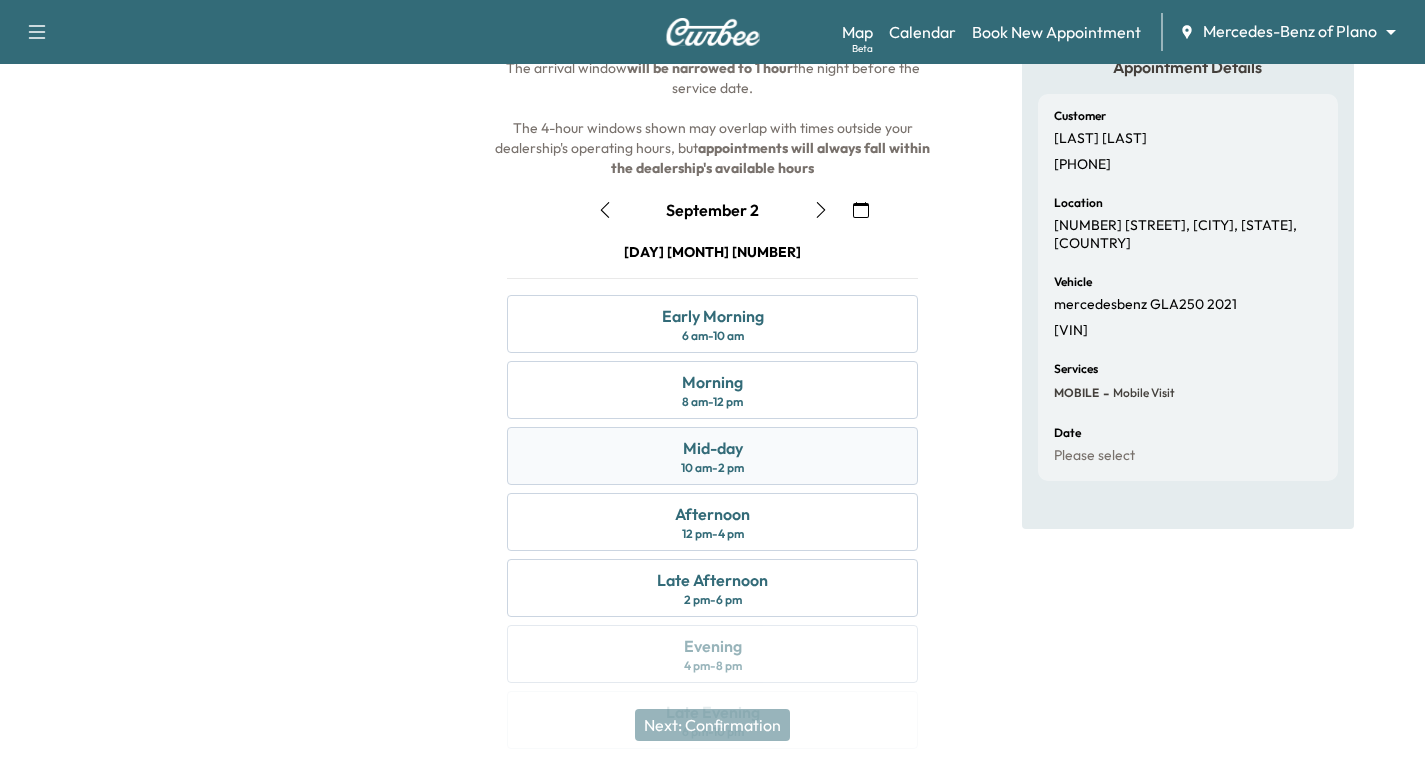 scroll, scrollTop: 200, scrollLeft: 0, axis: vertical 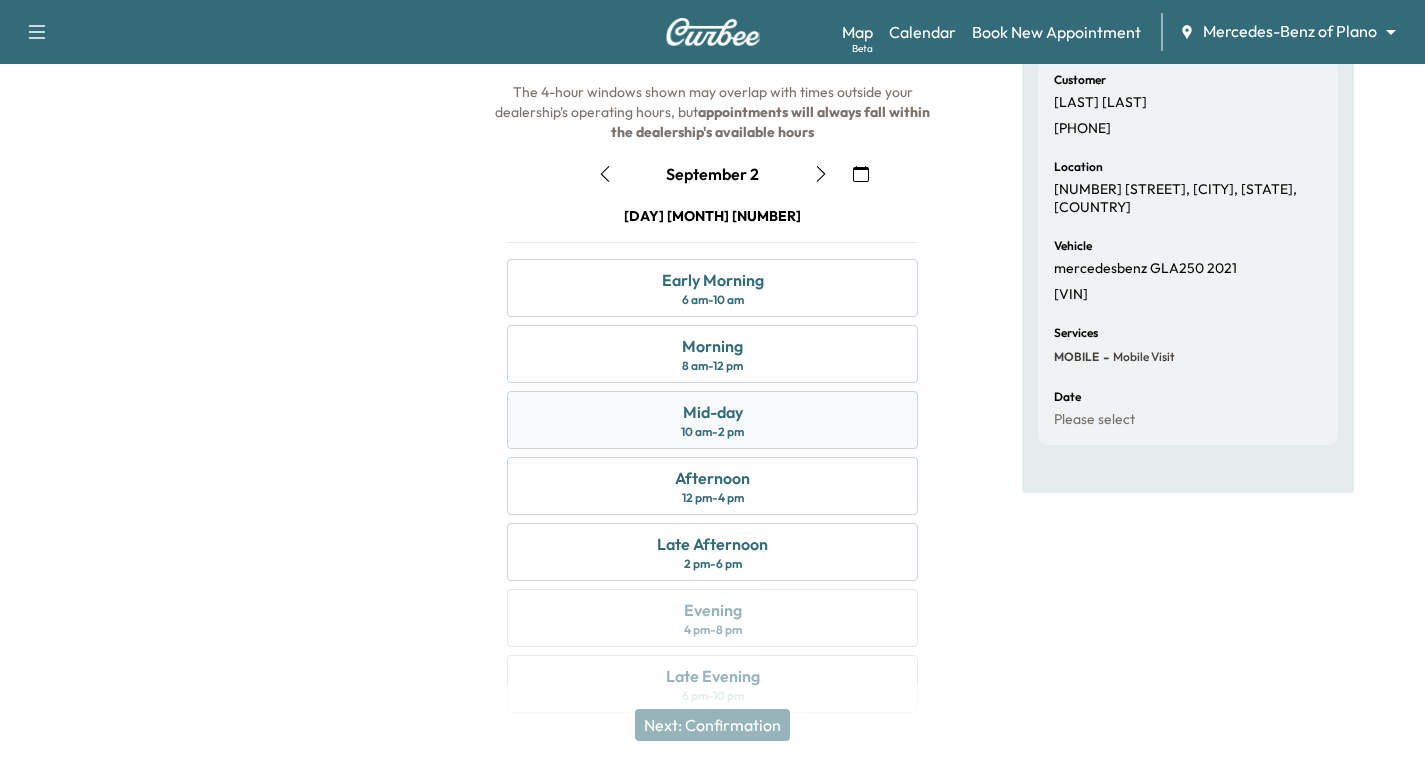 click on "Mid-day 10 am  -  2 pm" at bounding box center [712, 420] 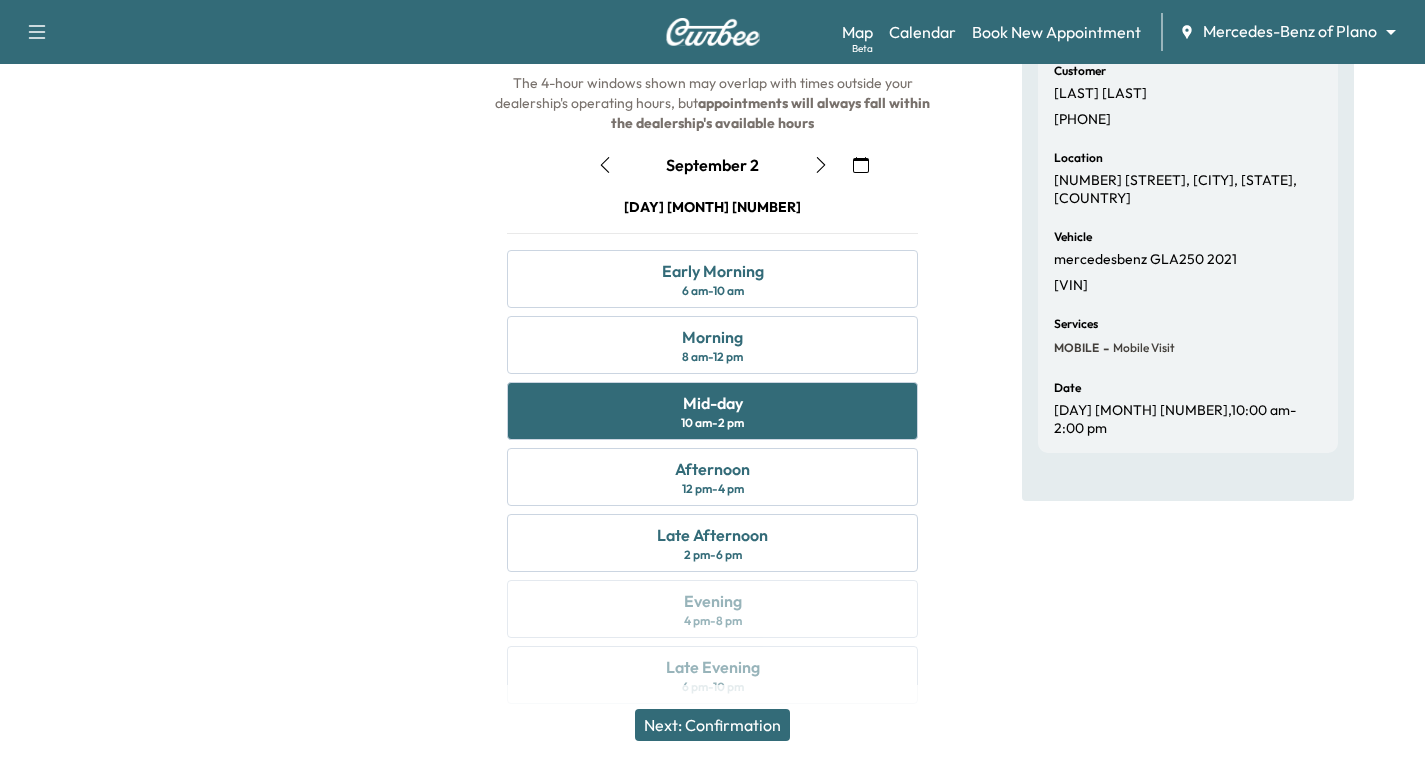 scroll, scrollTop: 236, scrollLeft: 0, axis: vertical 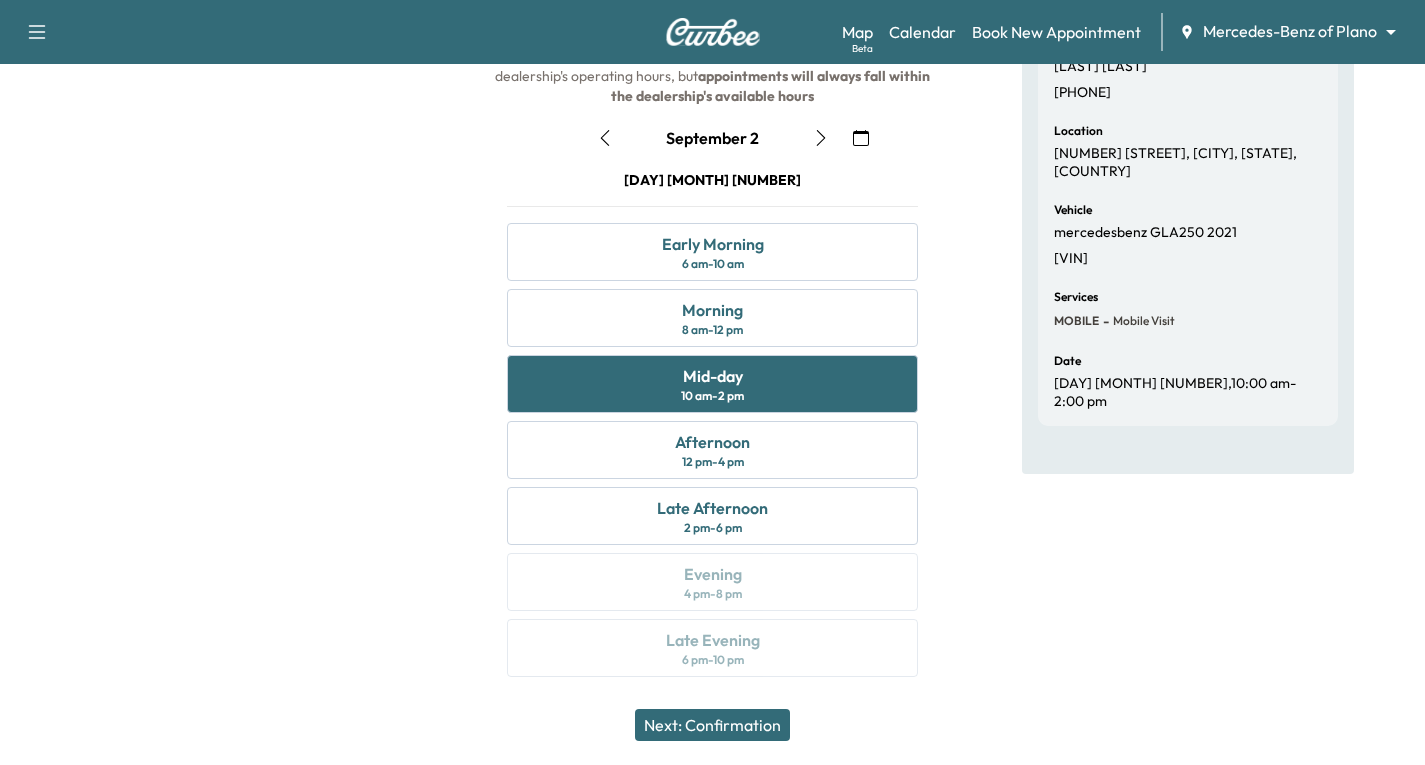 click on "Next: Confirmation" at bounding box center (712, 725) 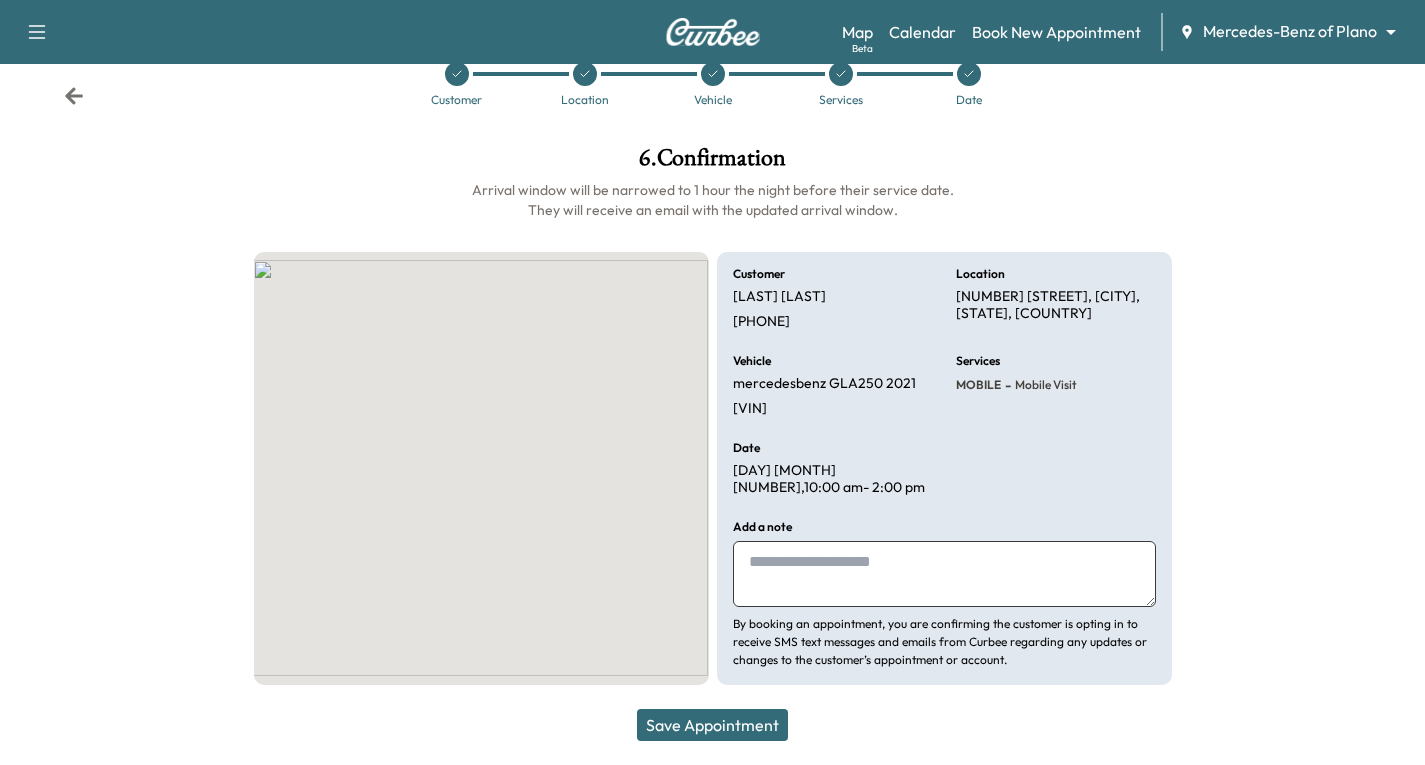 scroll, scrollTop: 24, scrollLeft: 0, axis: vertical 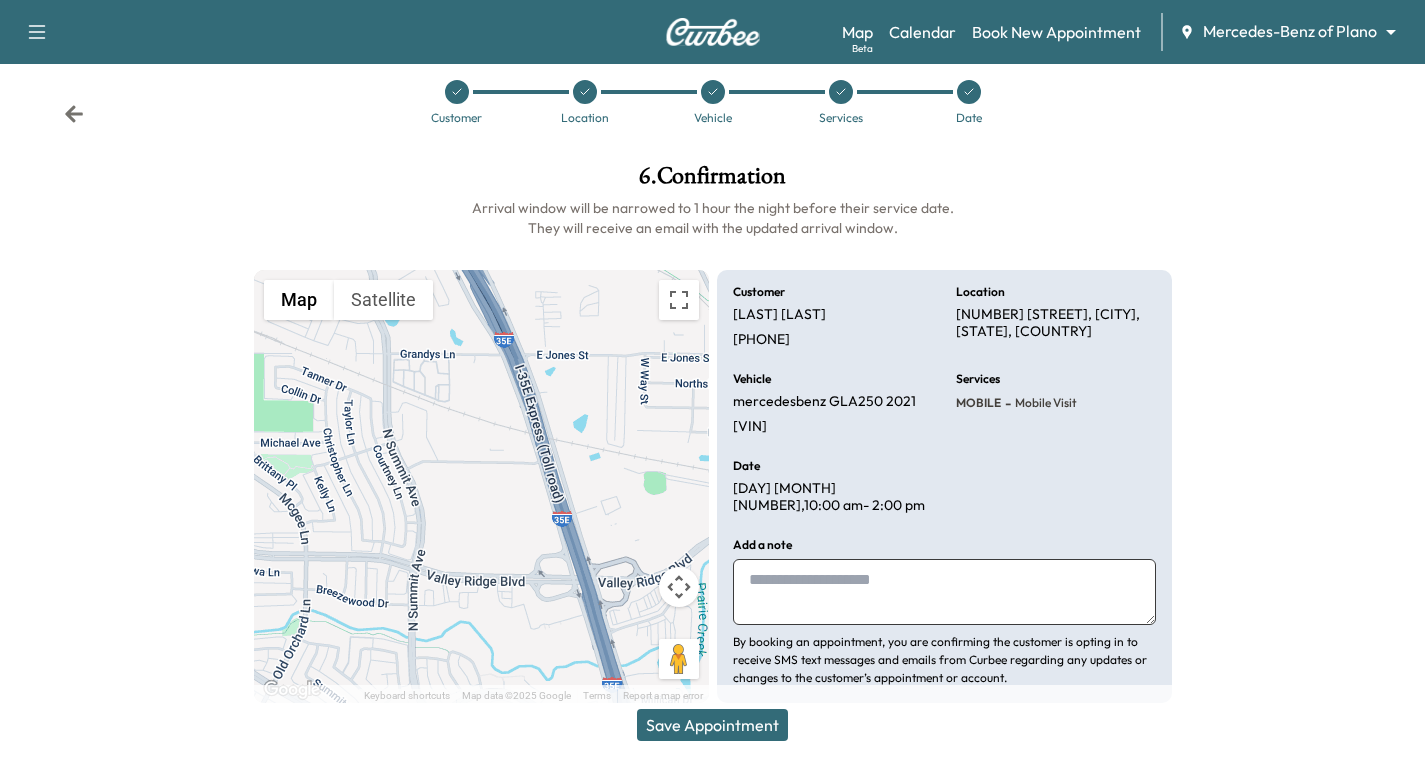 click on "Save Appointment" at bounding box center (712, 725) 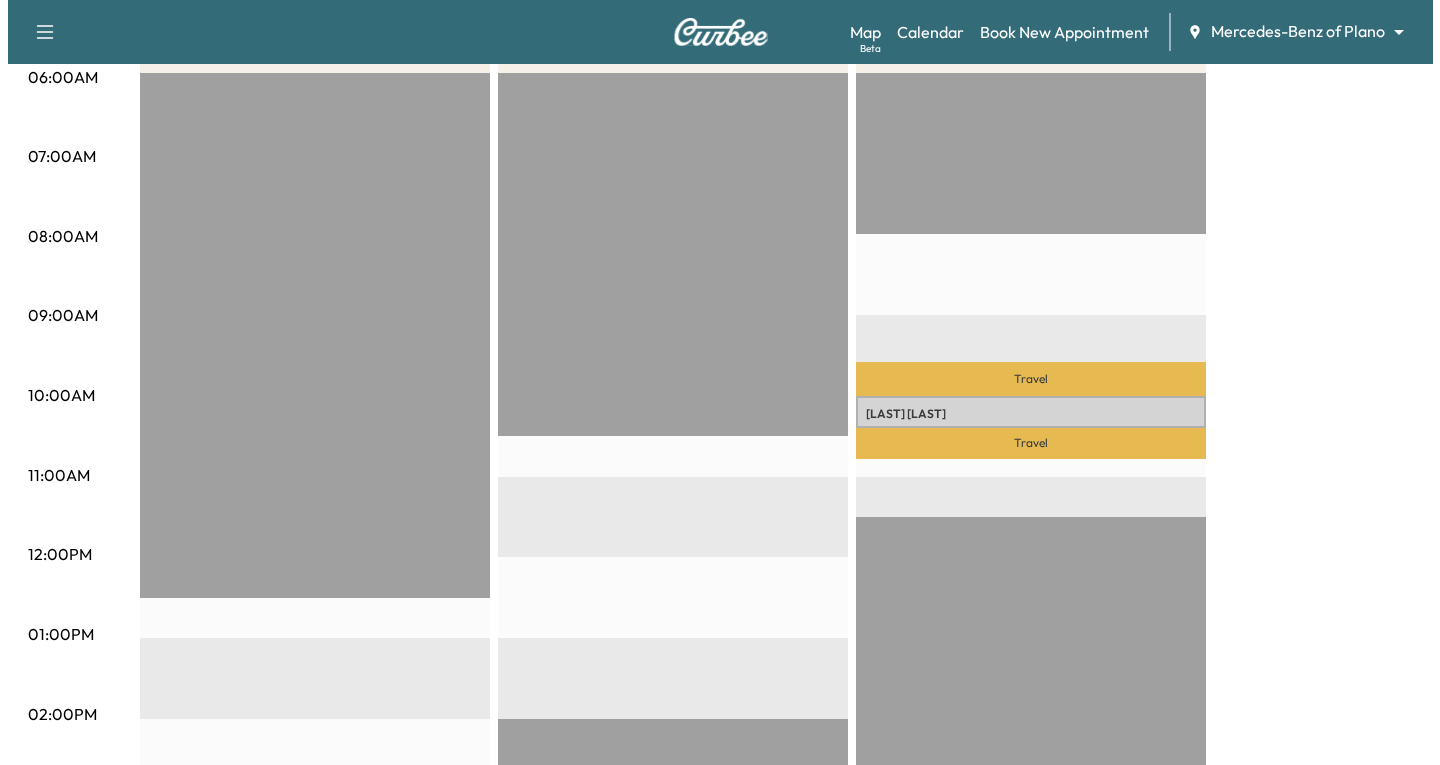 scroll, scrollTop: 400, scrollLeft: 0, axis: vertical 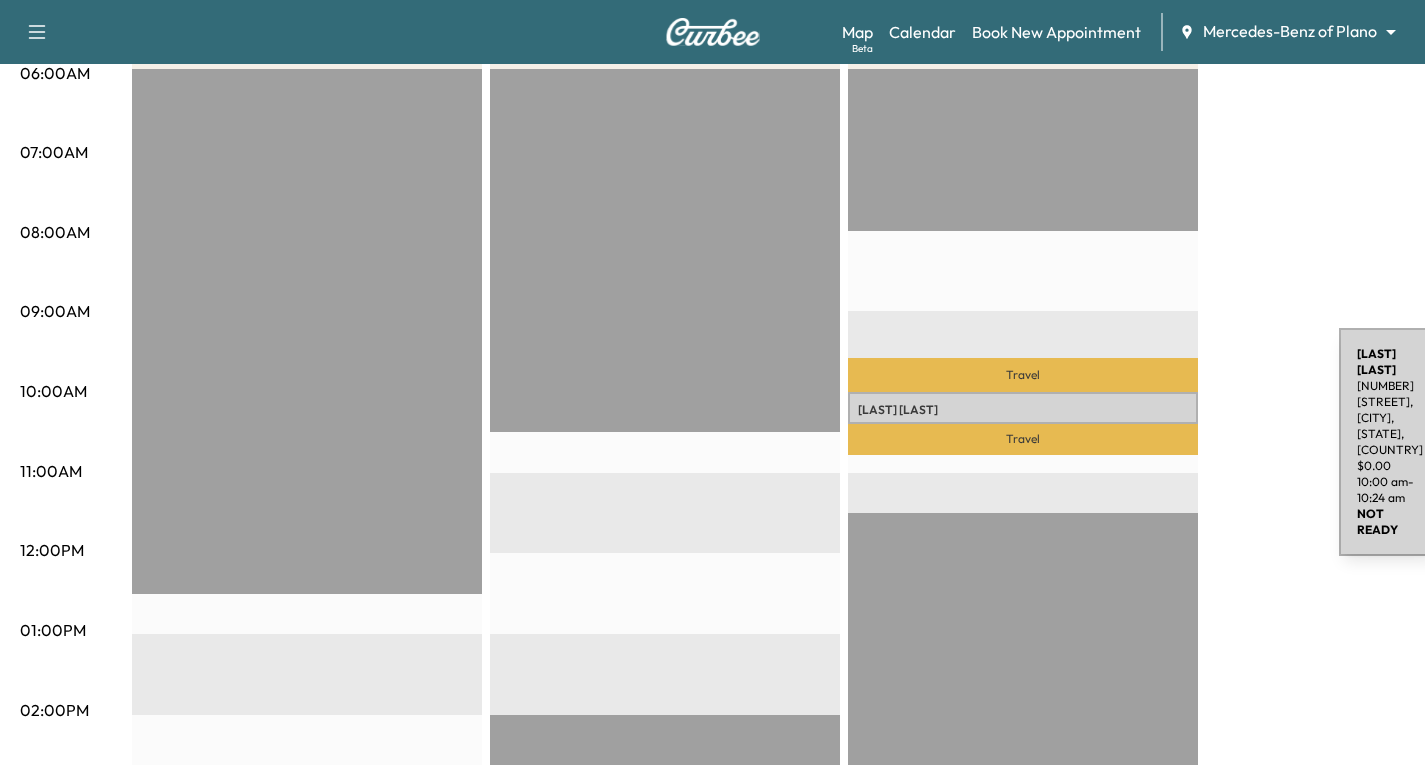 click on "[LAST]   [FIRST] [NUMBER] [STREET], [CITY], [STATE], [COUNTRY]   $ 0.00 10:00 am  -  10:24 am" at bounding box center (1023, 408) 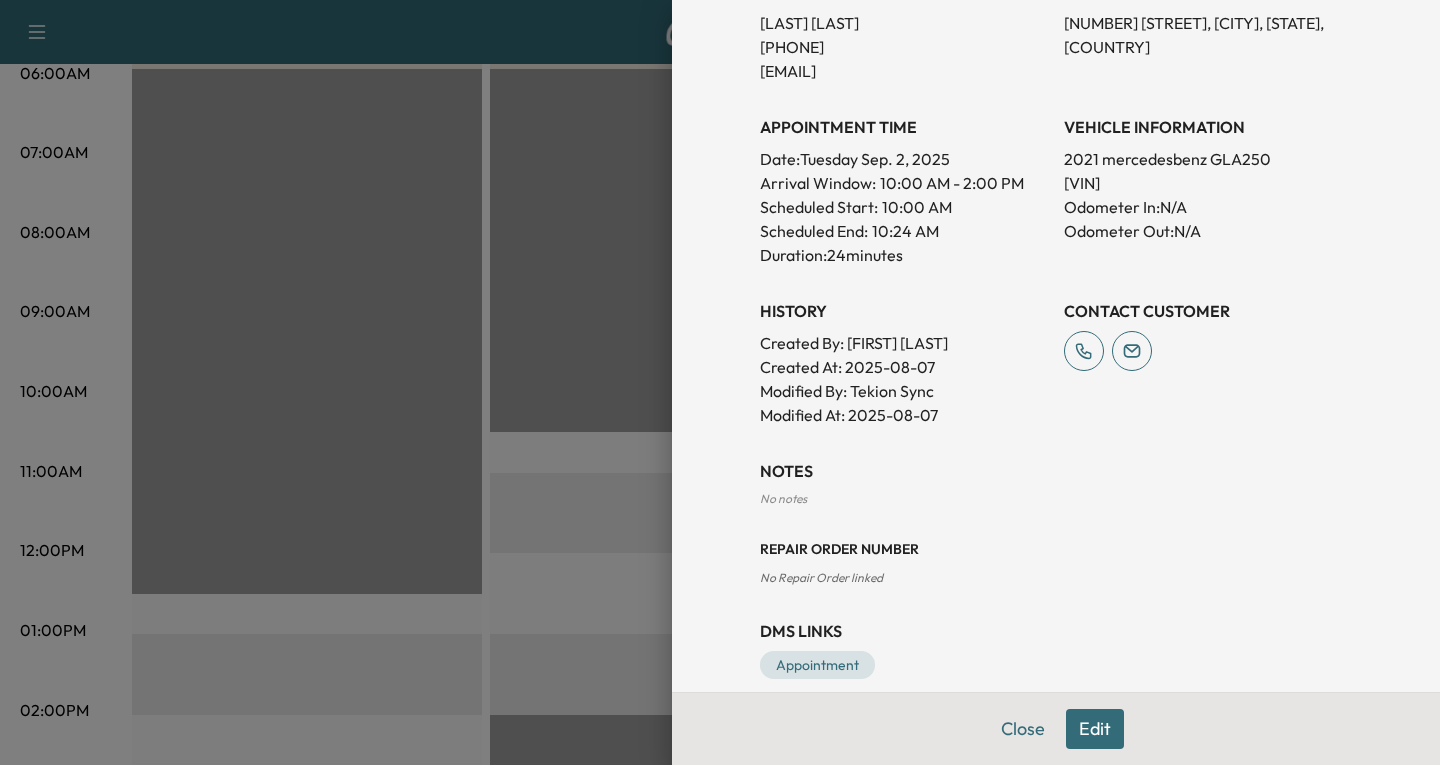 scroll, scrollTop: 483, scrollLeft: 0, axis: vertical 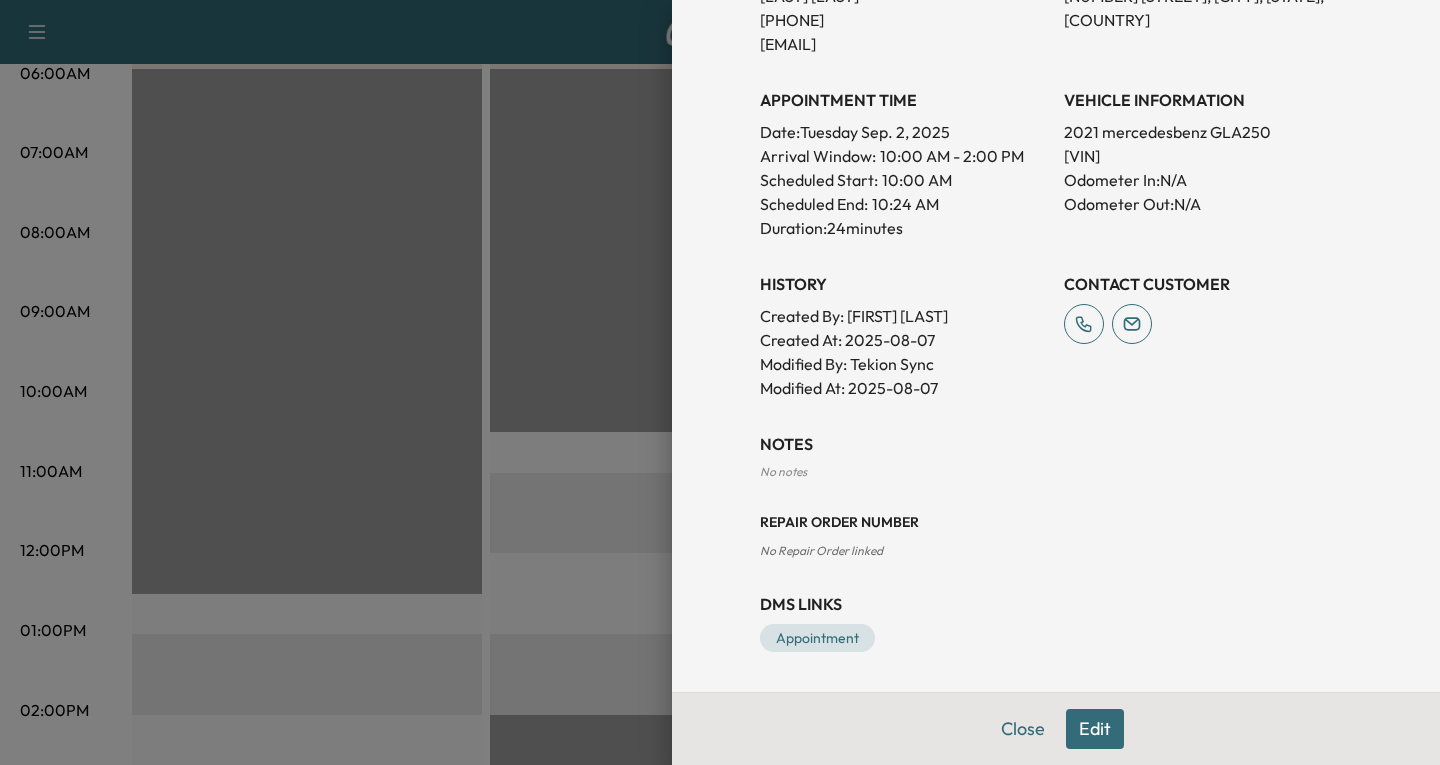 click on "Edit" at bounding box center (1095, 729) 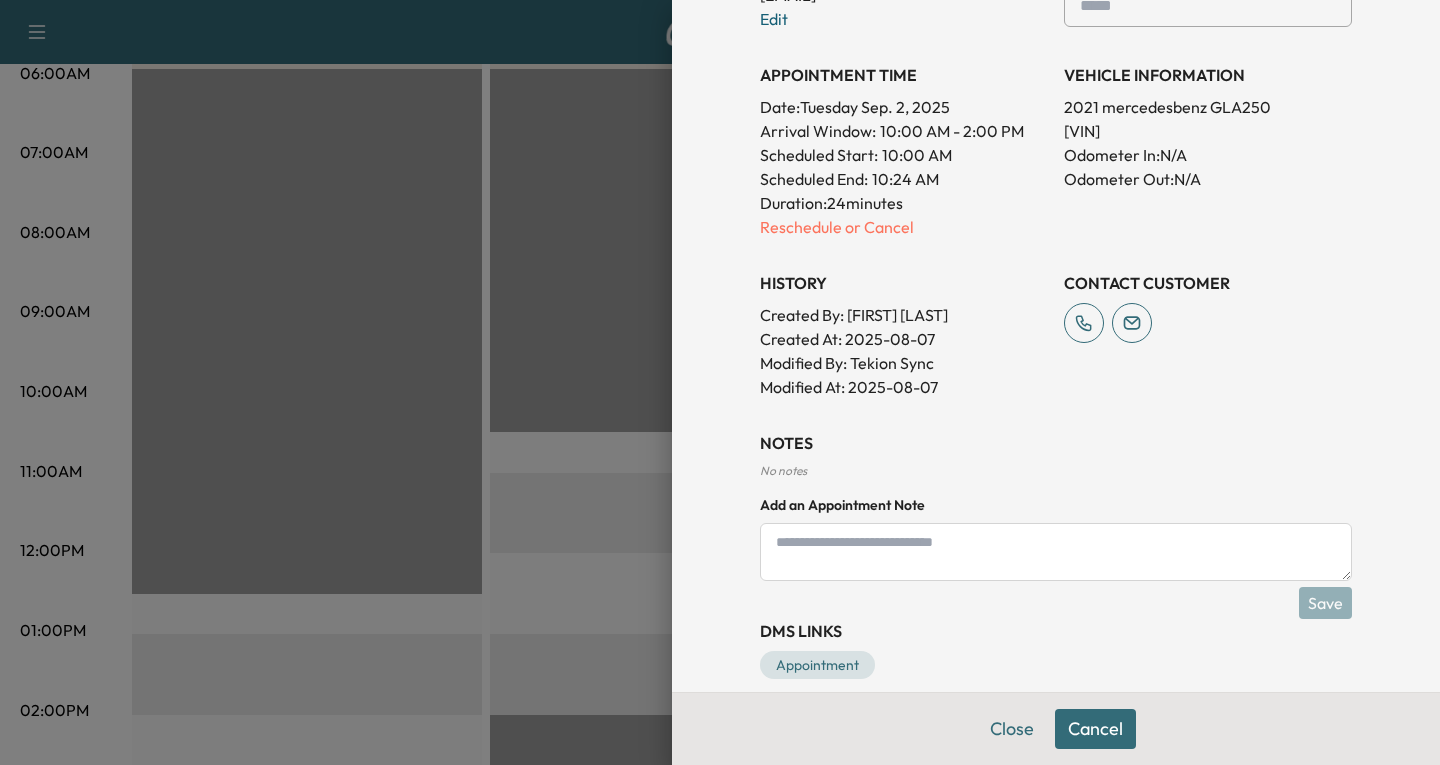 scroll, scrollTop: 601, scrollLeft: 0, axis: vertical 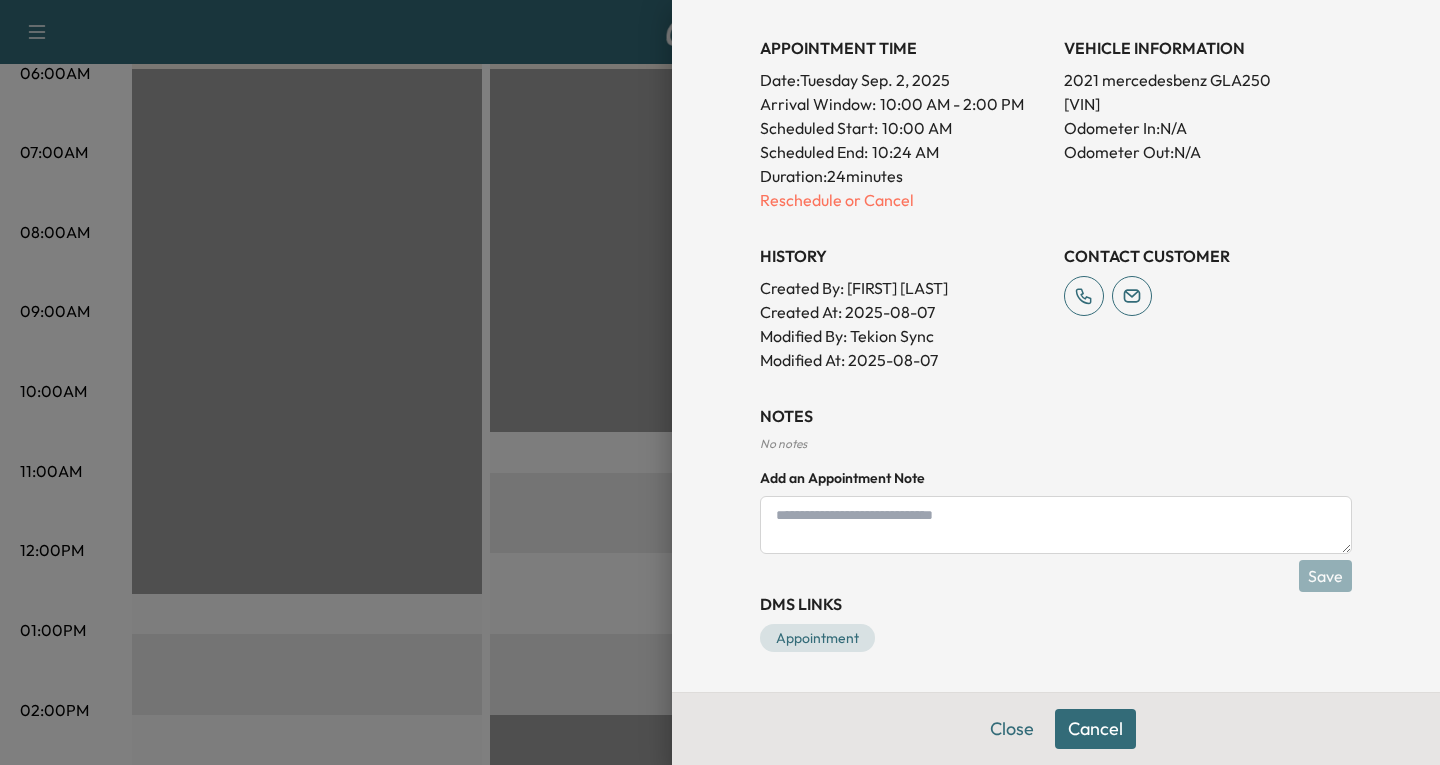 click at bounding box center (1056, 525) 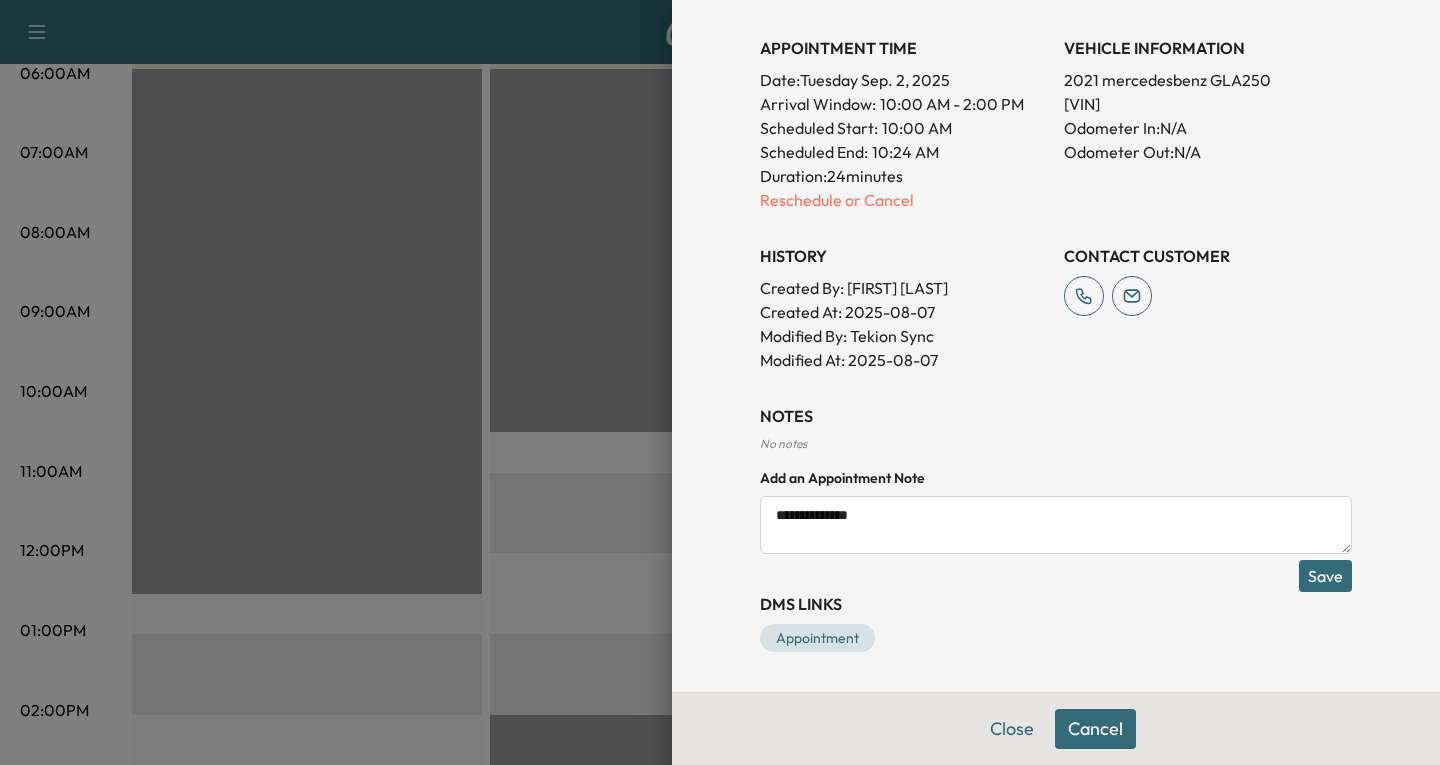 click on "**********" at bounding box center [1056, 525] 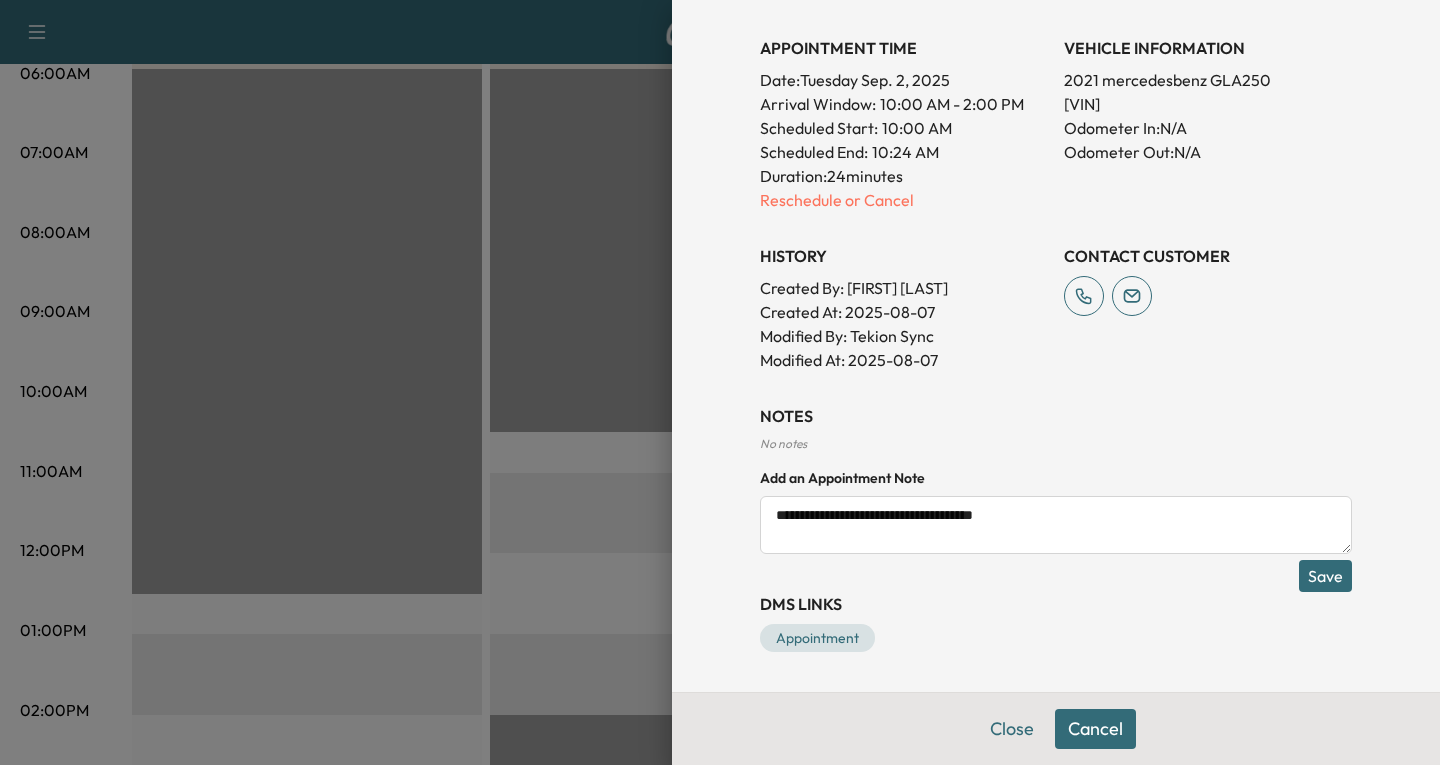 click on "**********" at bounding box center [1056, 525] 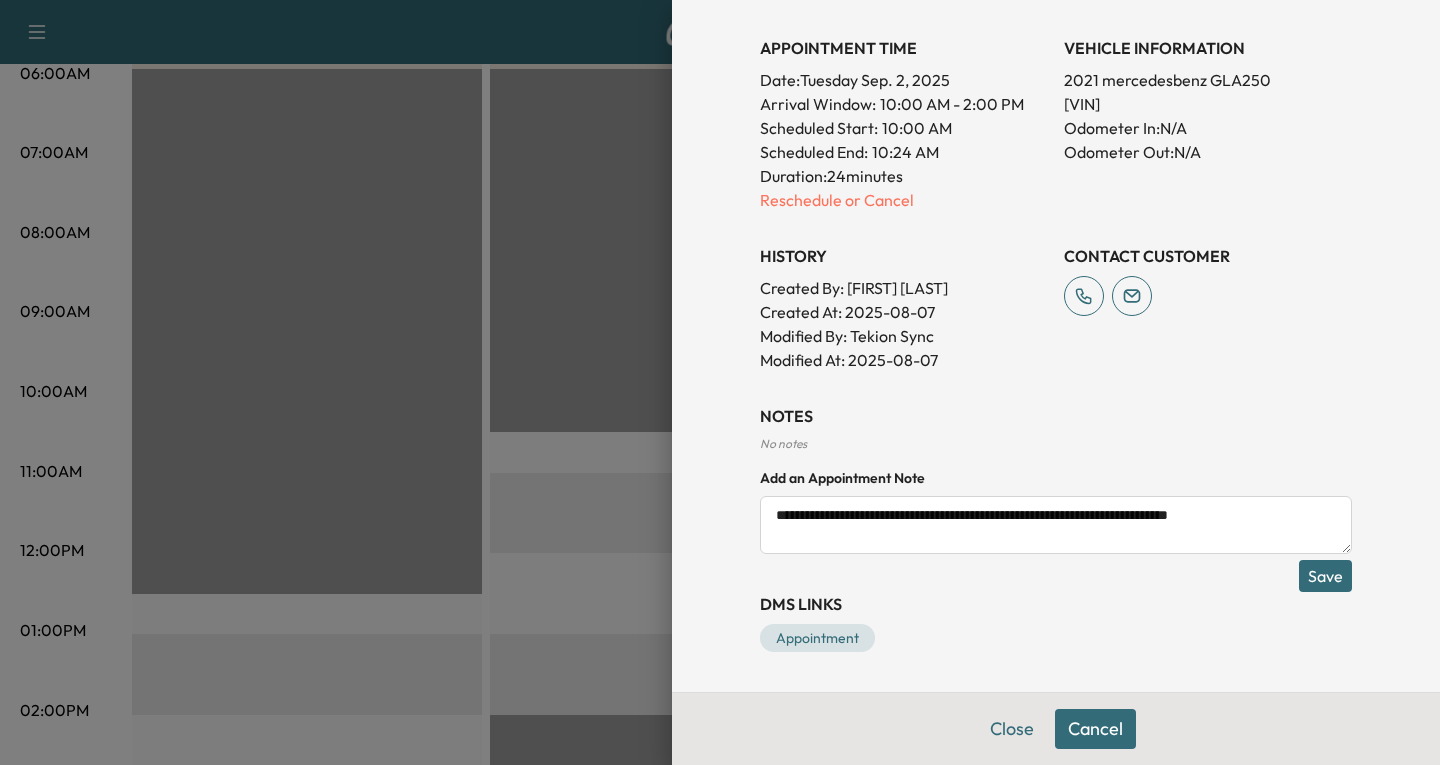 click on "**********" at bounding box center [1056, 525] 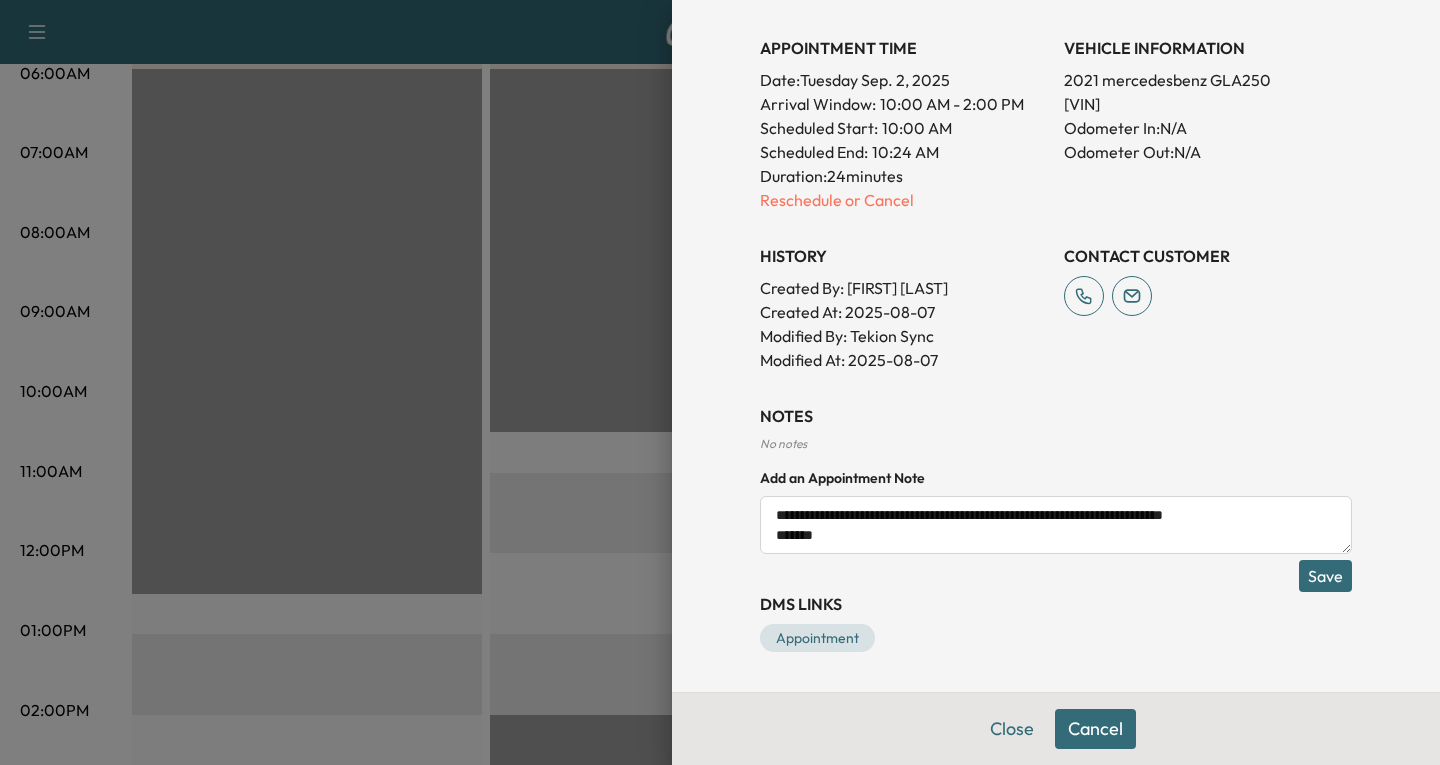 type on "**********" 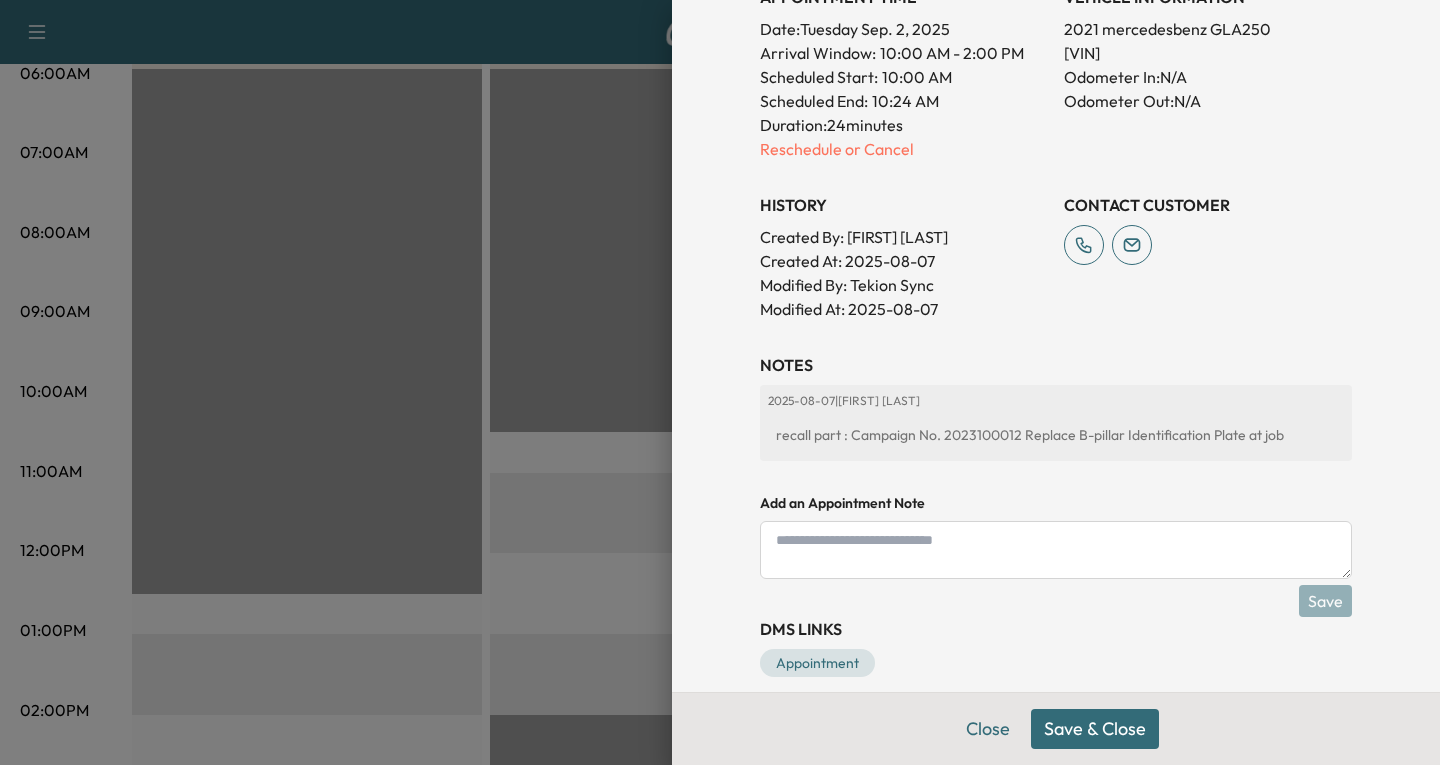 scroll, scrollTop: 677, scrollLeft: 0, axis: vertical 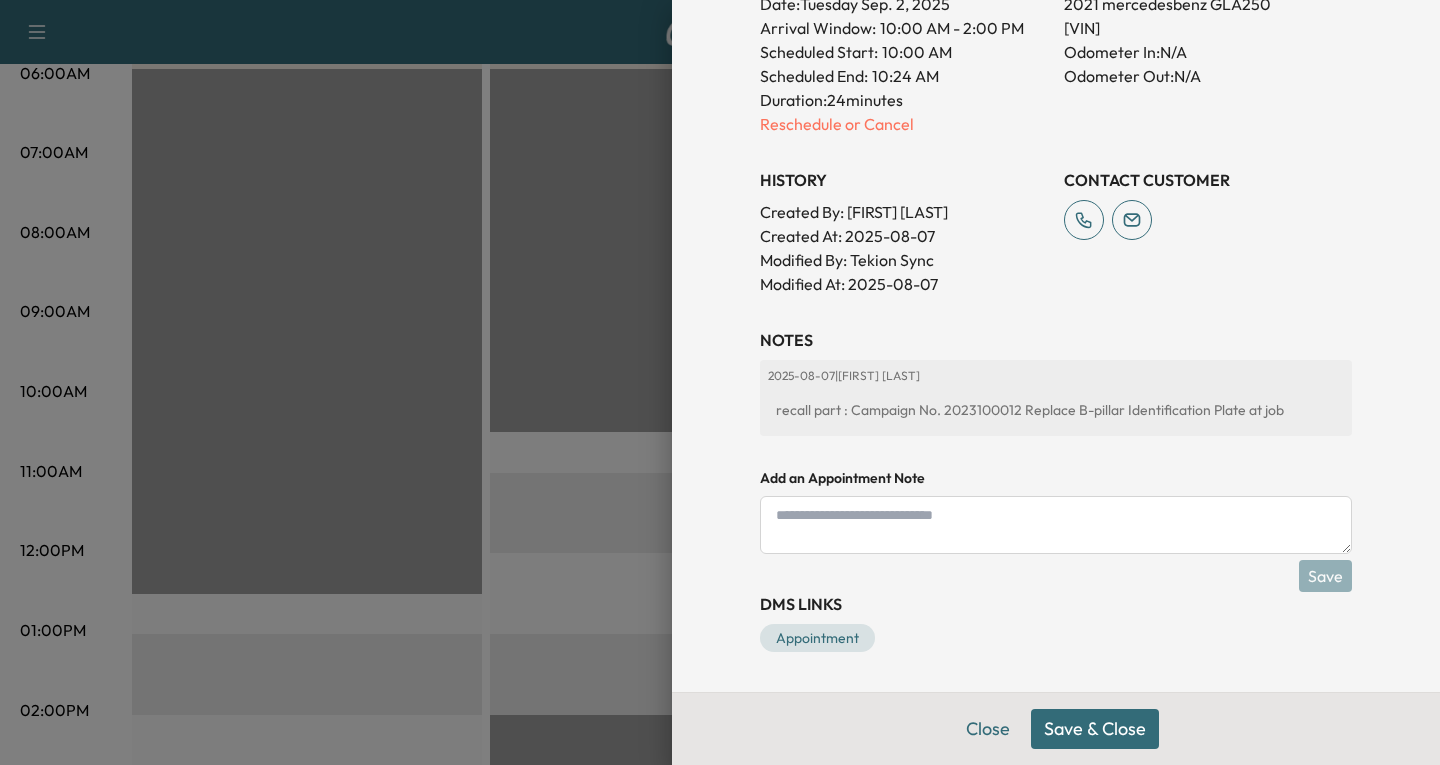 click on "Save & Close" at bounding box center (1095, 729) 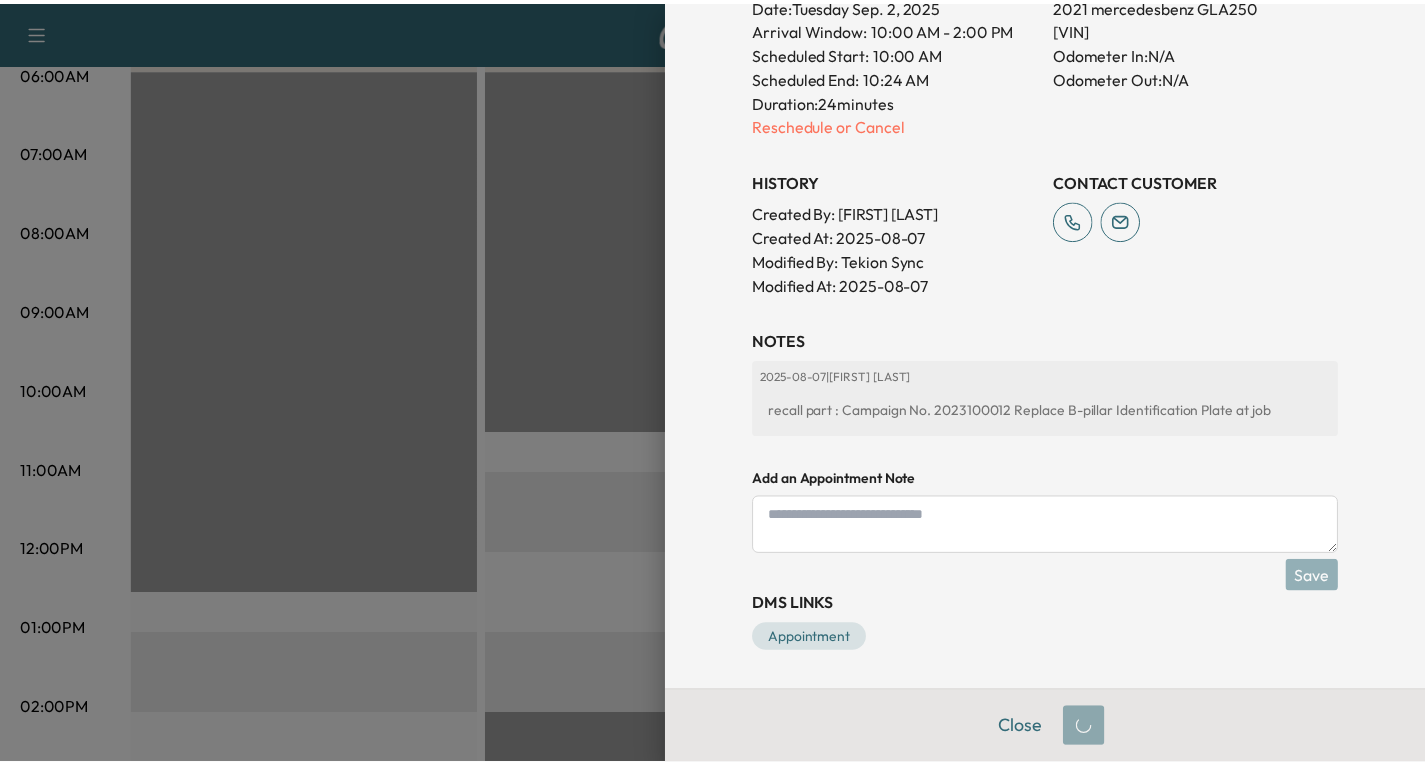 scroll, scrollTop: 611, scrollLeft: 0, axis: vertical 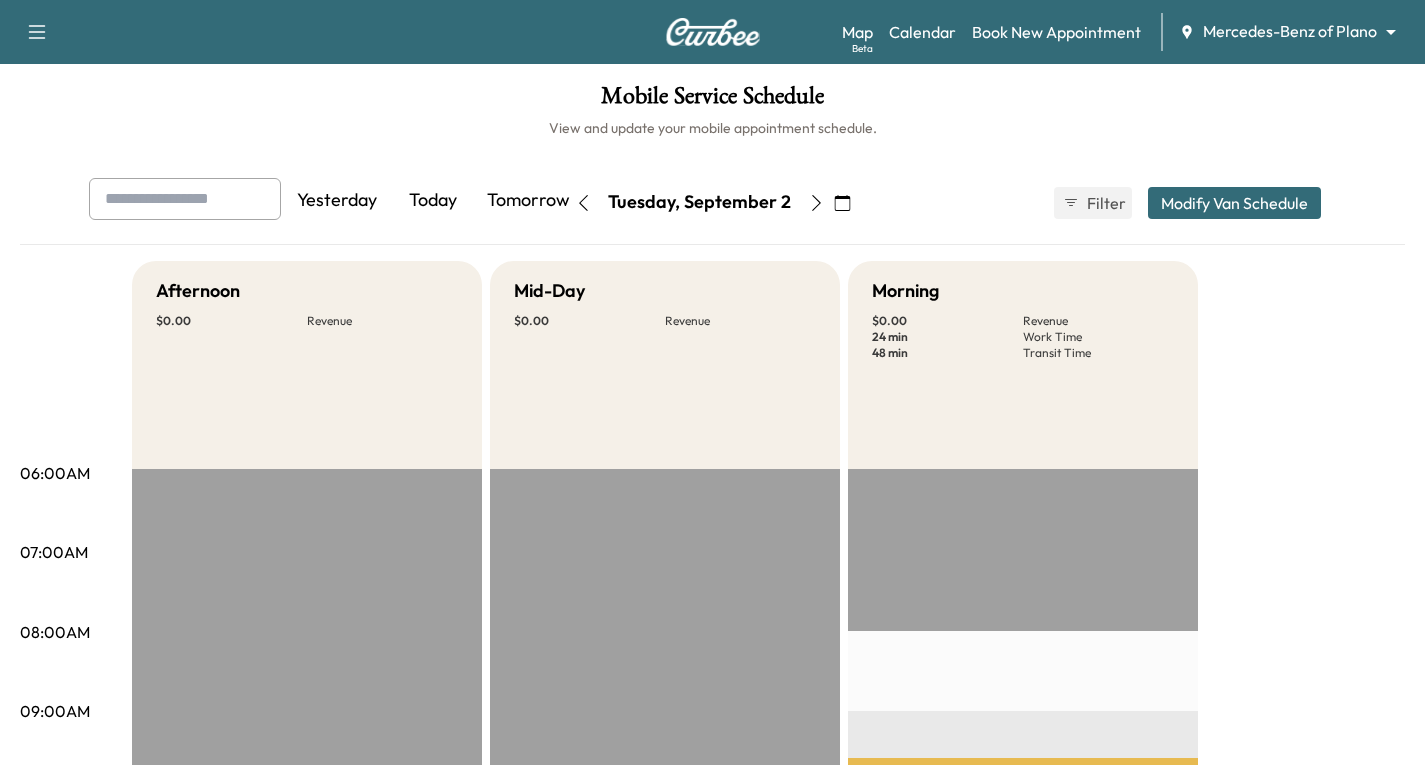 click 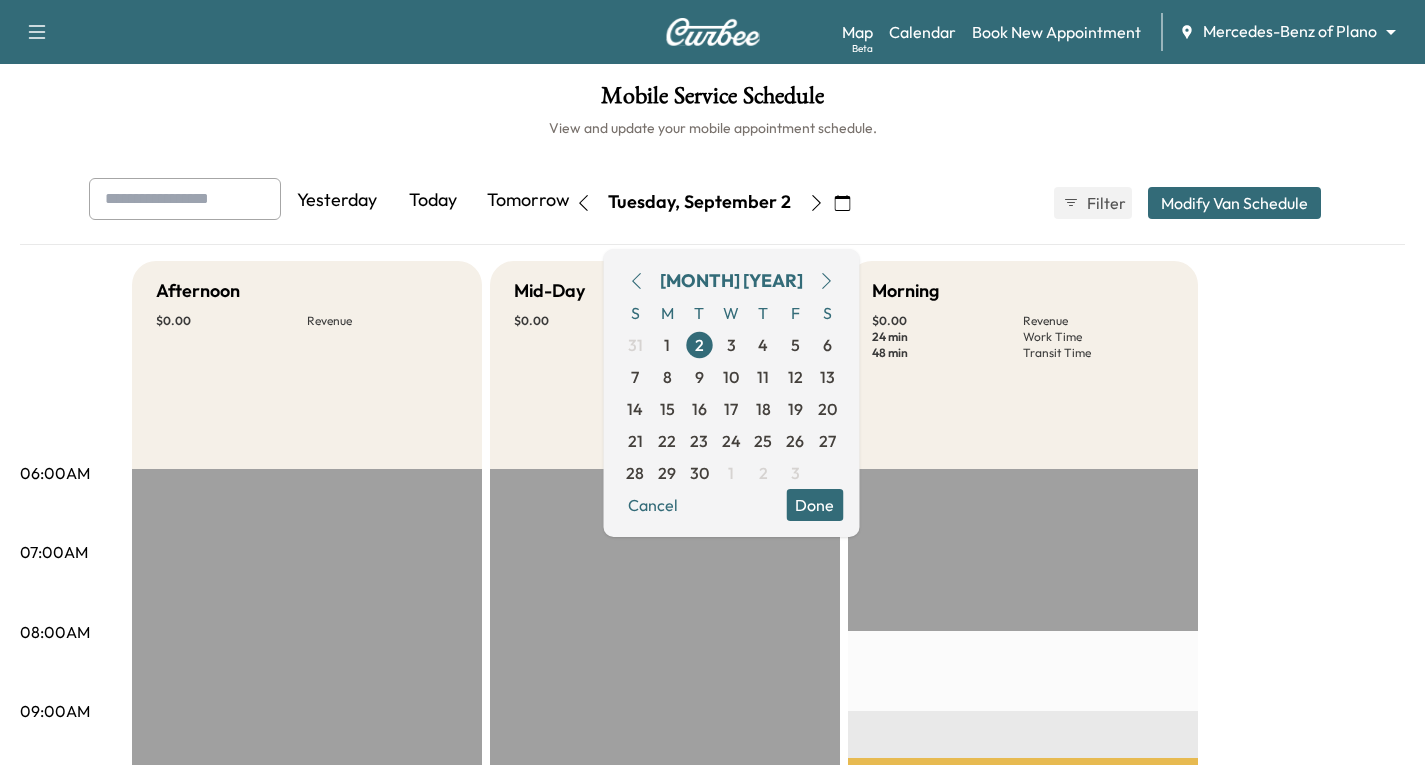 click 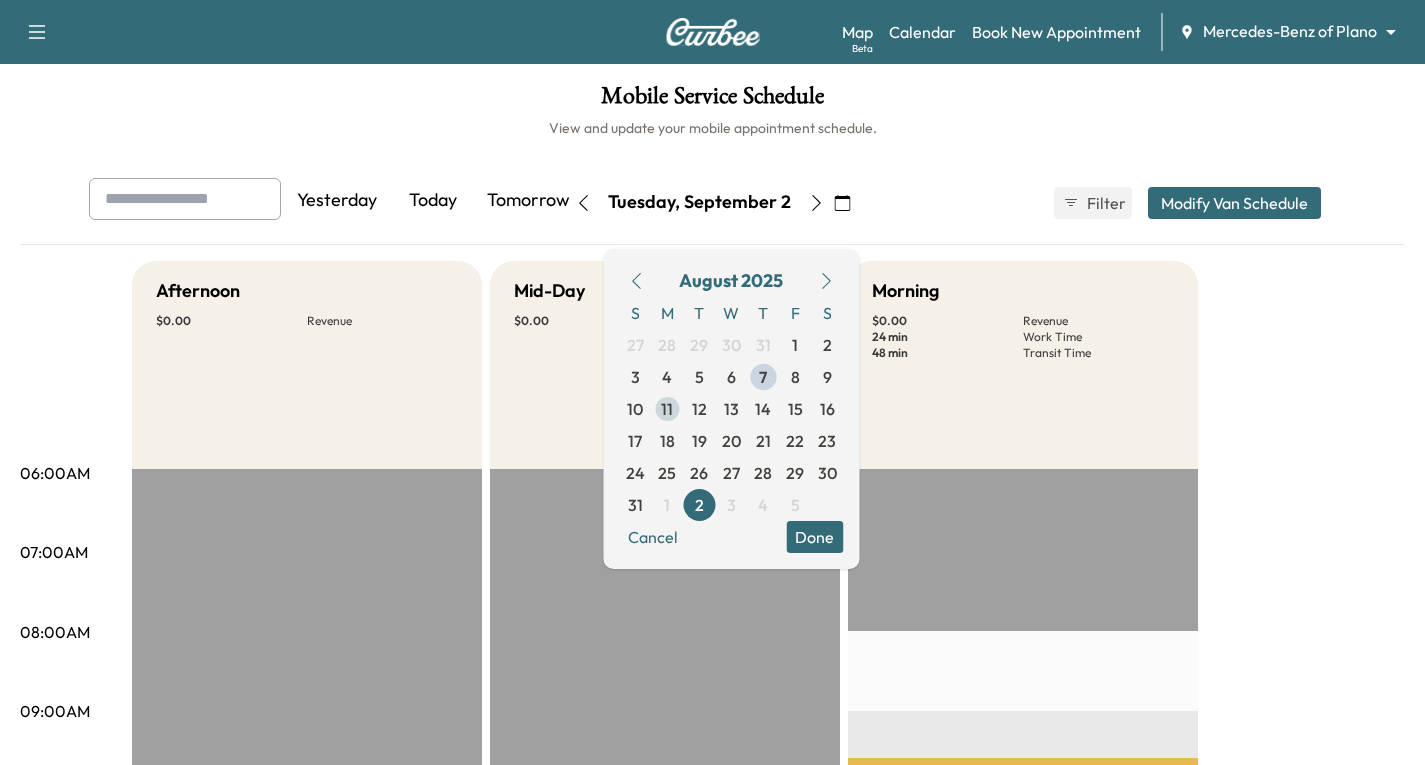 click on "11" at bounding box center [667, 409] 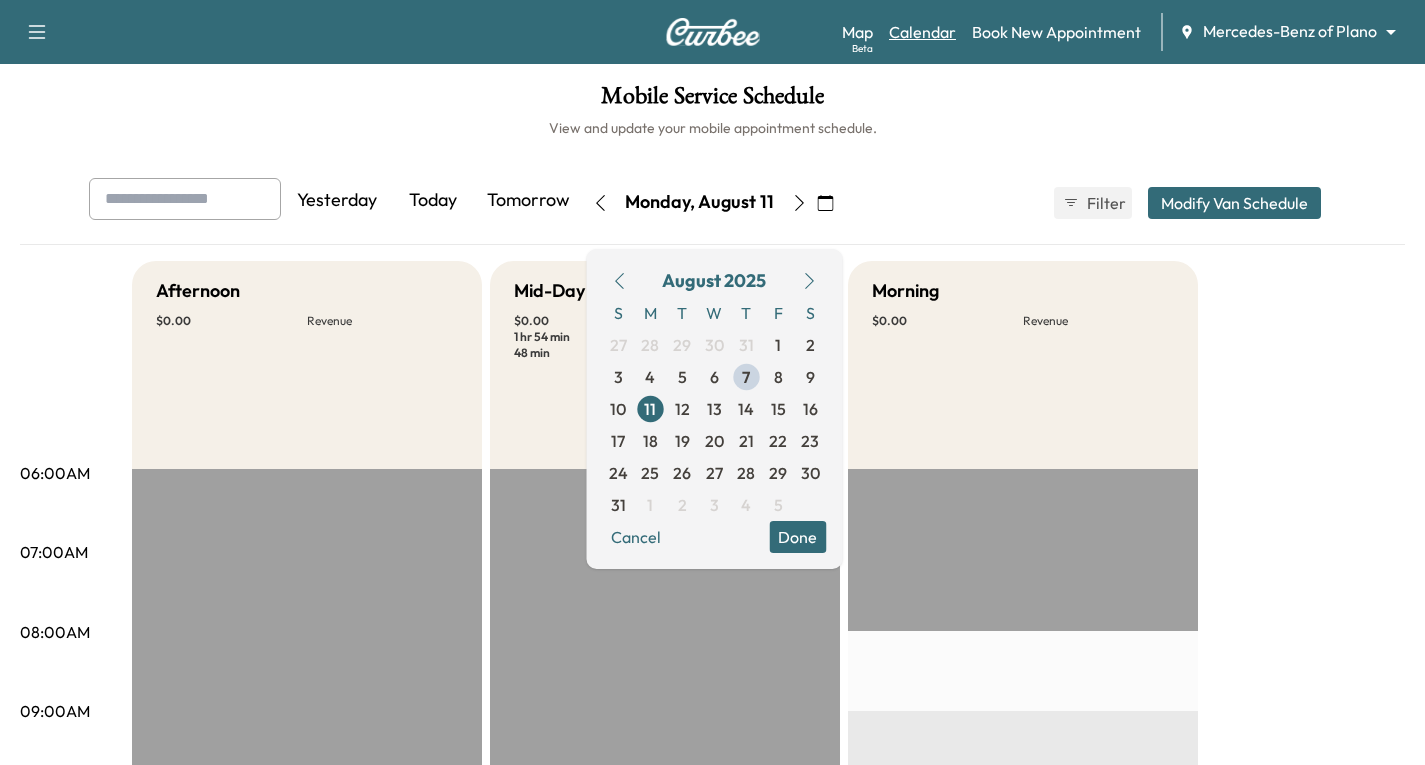 click on "Calendar" at bounding box center [922, 32] 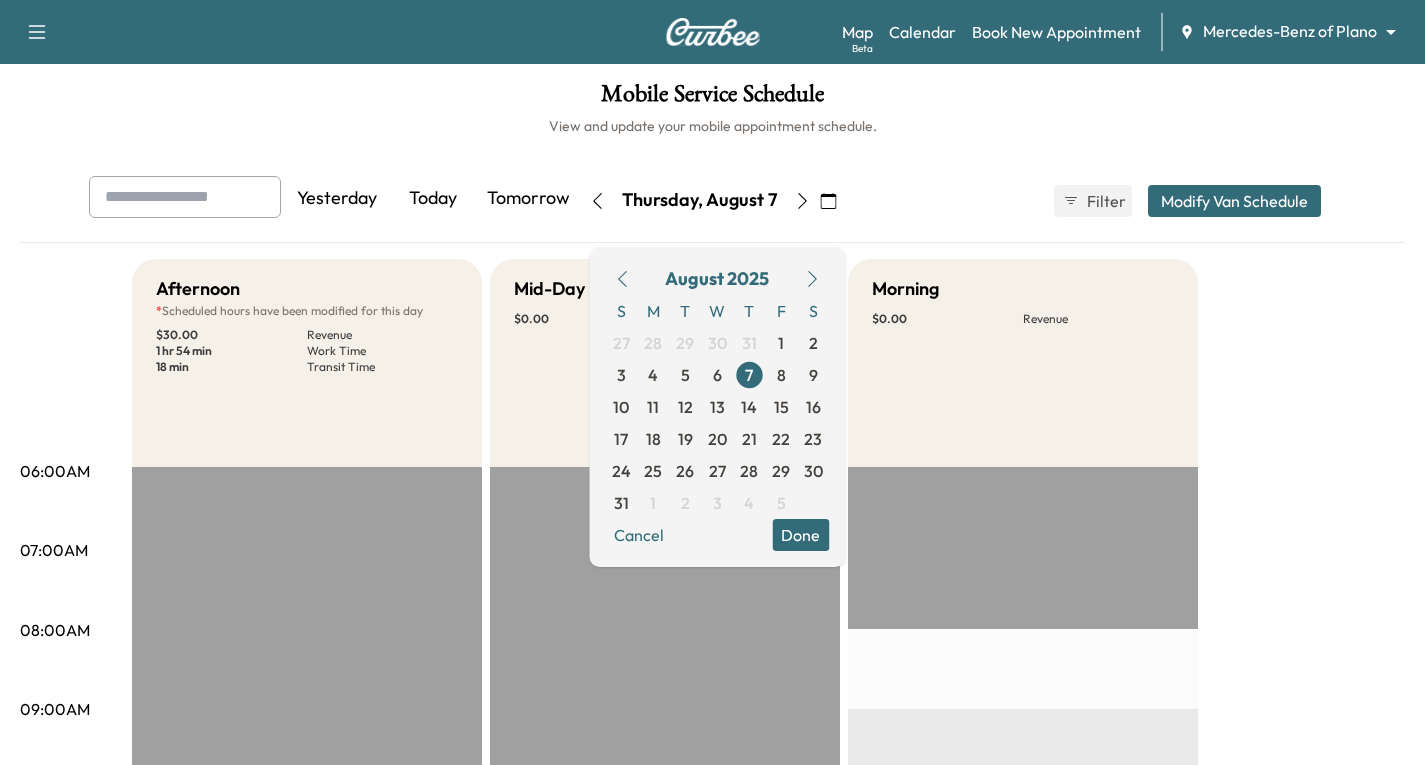 scroll, scrollTop: 0, scrollLeft: 0, axis: both 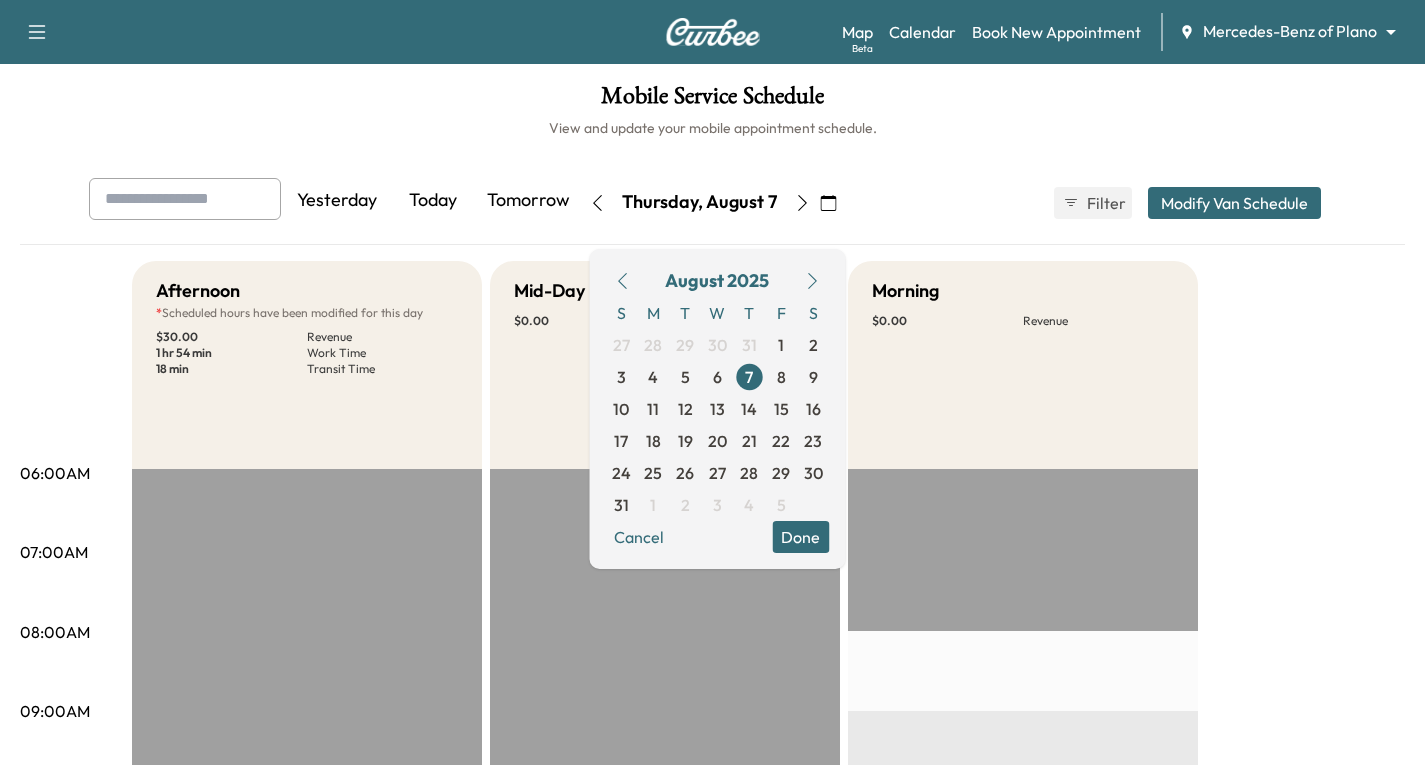 click on "Mobile Service Schedule View and update your mobile appointment schedule. Yesterday Today Tomorrow Thursday, August 7 August 2025 S M T W T F S   27   28   29   30   31   1   2   3   4   5   6   7   8   9   10   11   12   13   14   15   16   17   18   19   20   21   22   23   24   25   26   27   28   29   30   31   1   2   3   4   5 Cancel Done Filter Modify Van Schedule Modify Van Schedule Van Schedule for  Thursday, August 07, 2025 *  Schedule modified Shift Start Shift End Afternoon *  Original Shift:   12:30 PM   -  4:00 PM 11:30 AM **** Start 4:00 PM ** Start Inactive Last Modified by  [FIRST] [LAST]  @   2:39 PM  on August 06, 2025 Mid-Day 10:30 AM **** Start 2:00 PM ** Start Inactive Morning 8:00 AM * Start 11:30 AM **** Start Inactive Cancel Save  & Close 06:00AM 07:00AM 08:00AM 09:00AM 10:00AM 11:00AM 12:00PM 01:00PM 02:00PM 03:00PM 04:00PM 05:00PM 06:00PM 07:00PM 08:00PM 09:00PM 10:00PM Afternoon *  Scheduled hours have been modified for this day $ 30.00 Revenue 1 hr 54 min Work Time 18 min Travel" at bounding box center (712, 922) 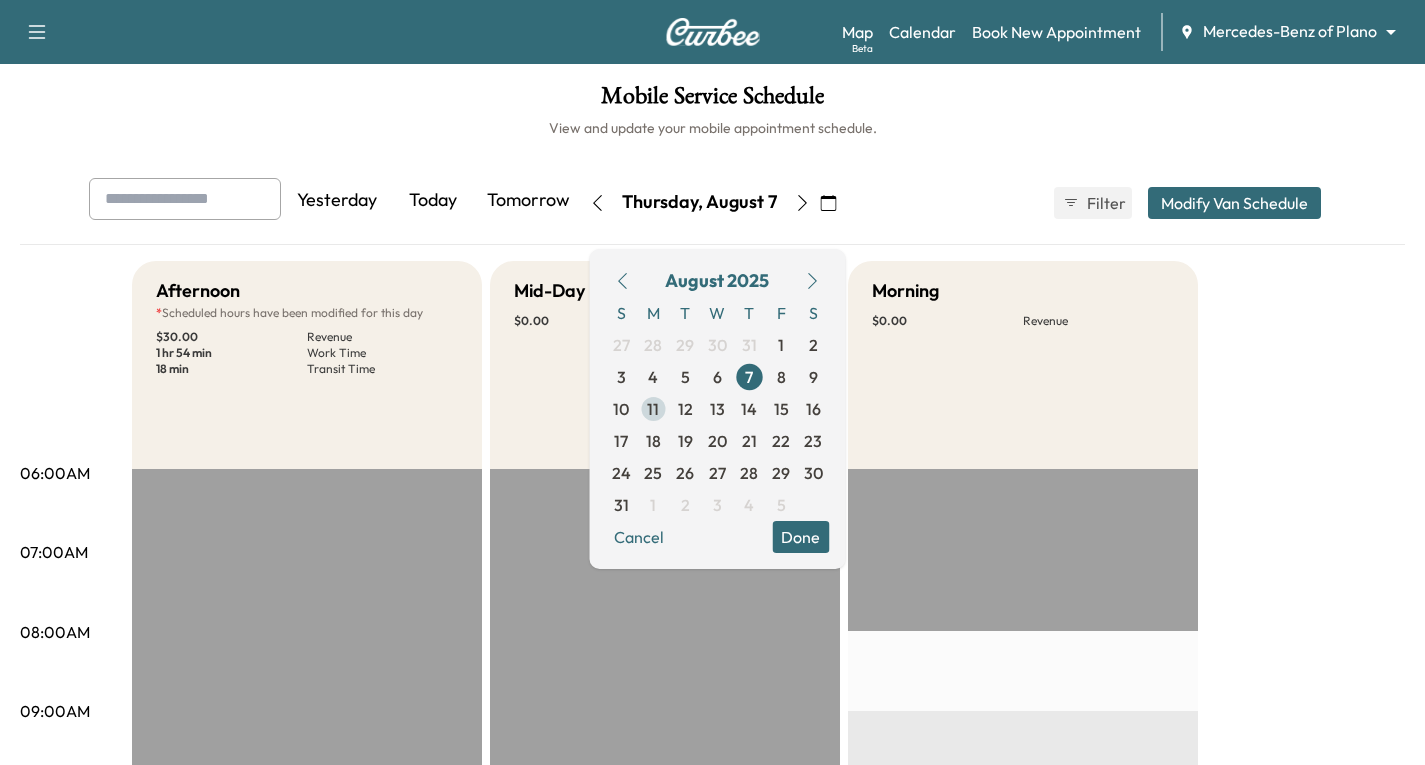 click on "11" at bounding box center (653, 409) 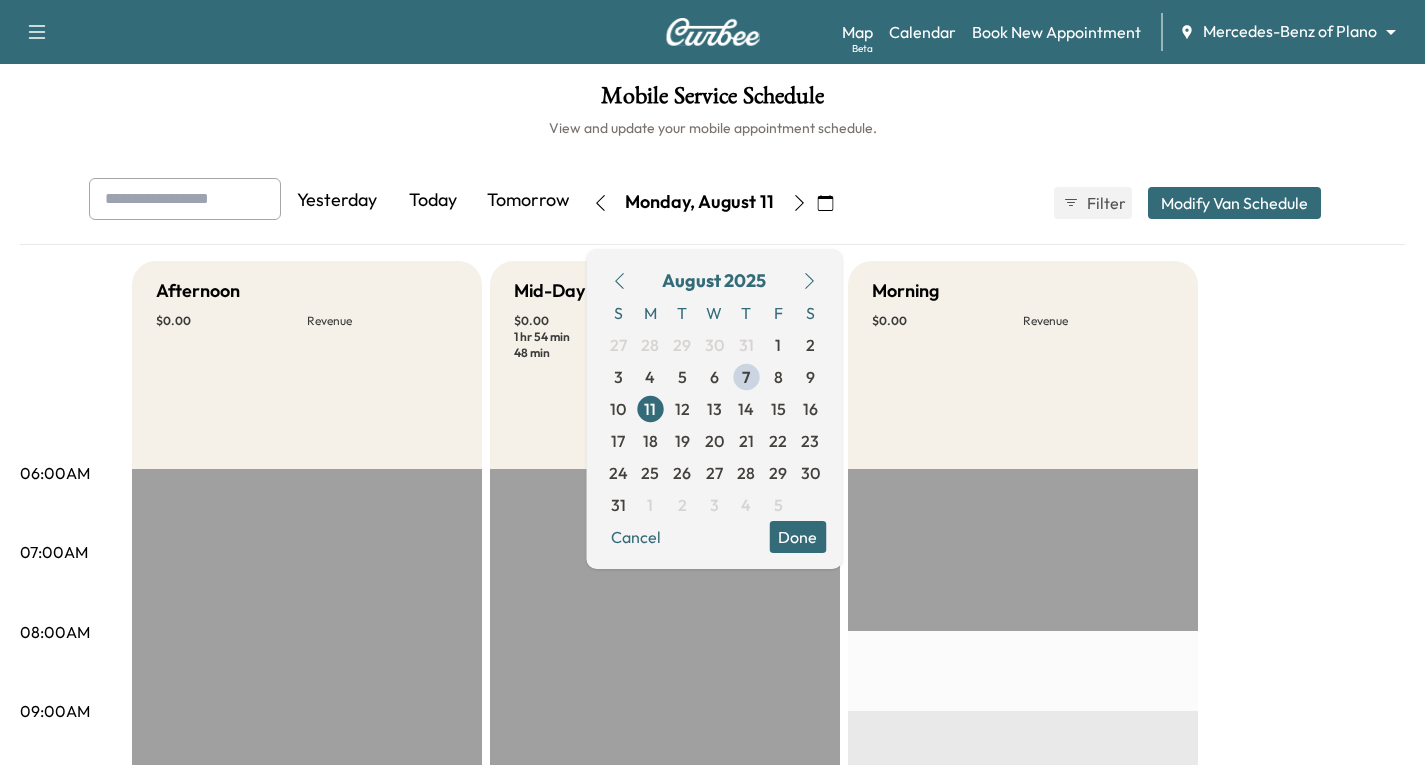 click on "Done" at bounding box center [797, 537] 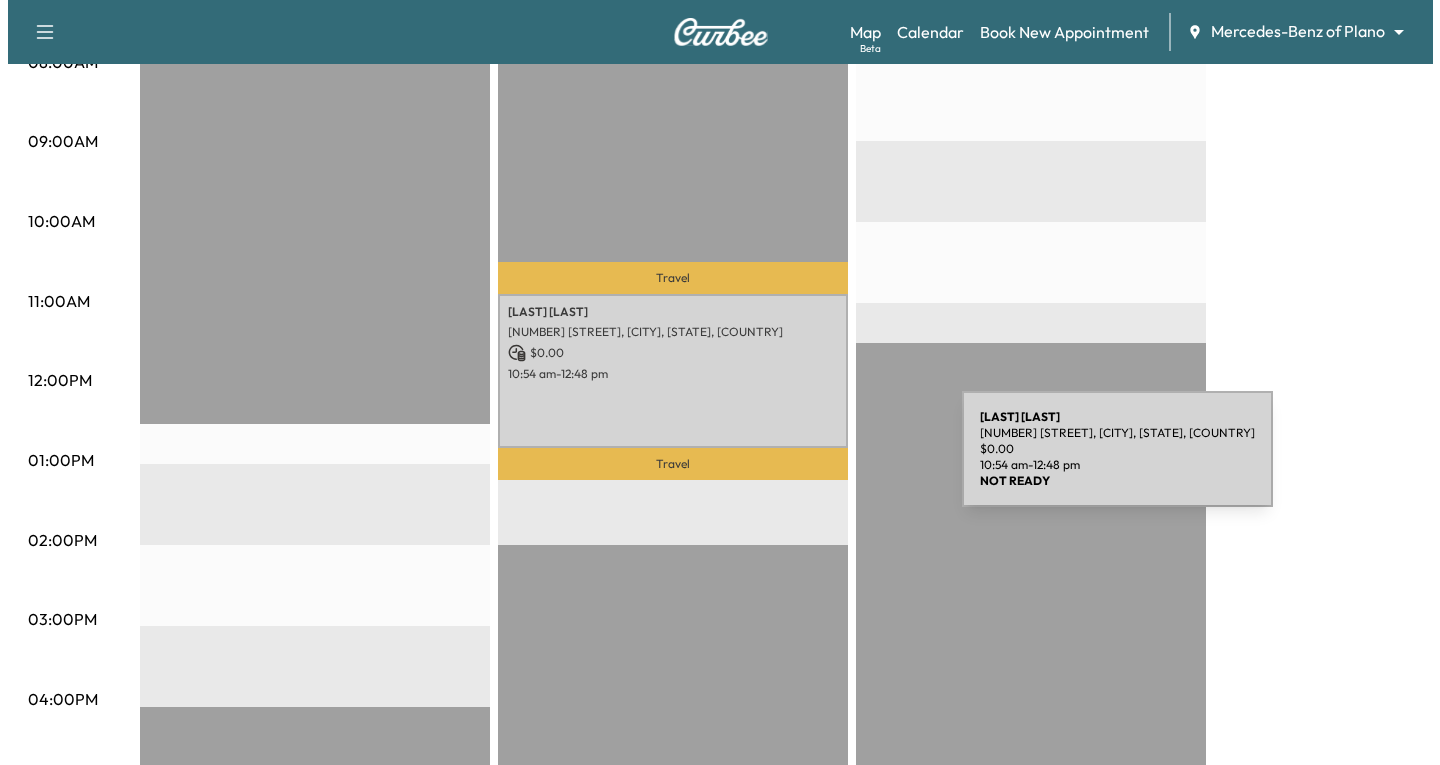 scroll, scrollTop: 700, scrollLeft: 0, axis: vertical 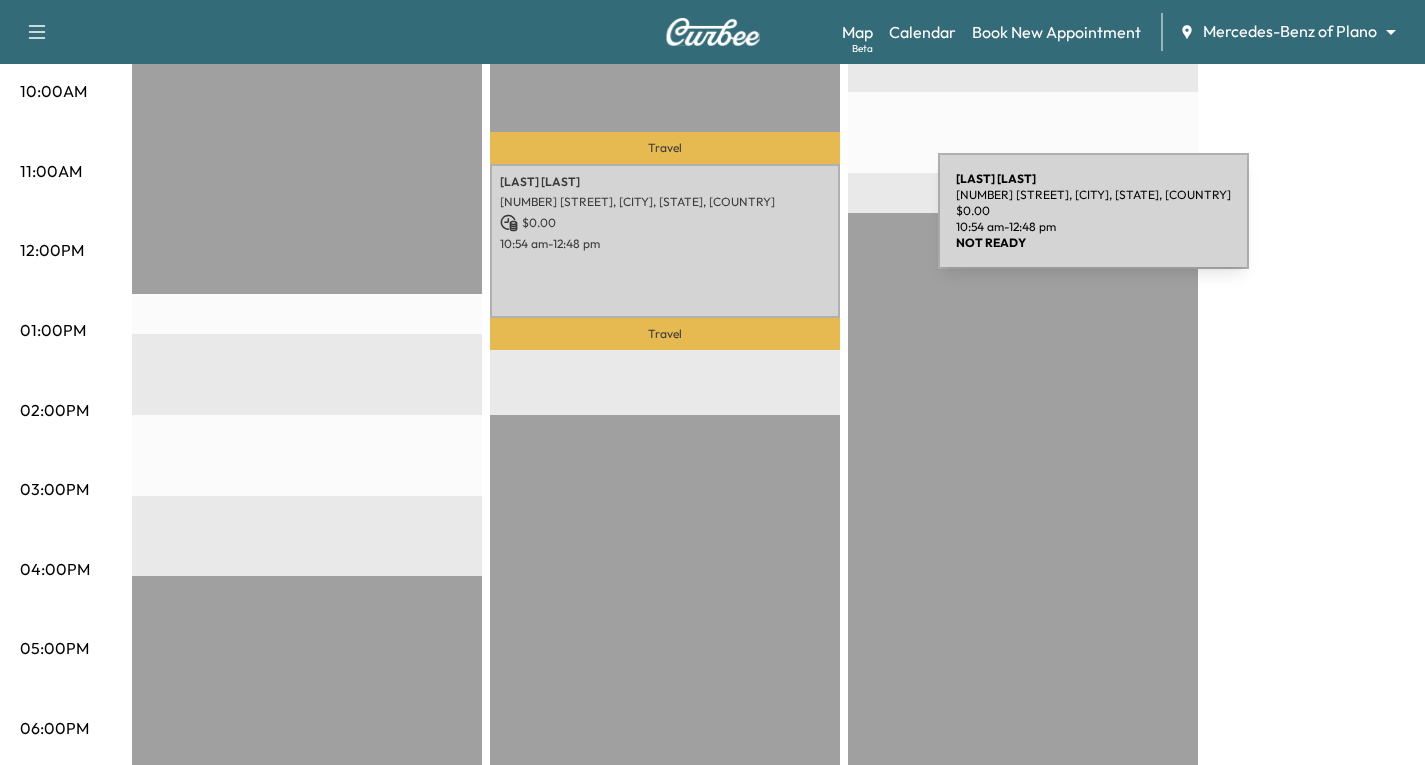 drag, startPoint x: 830, startPoint y: 253, endPoint x: 788, endPoint y: 223, distance: 51.613953 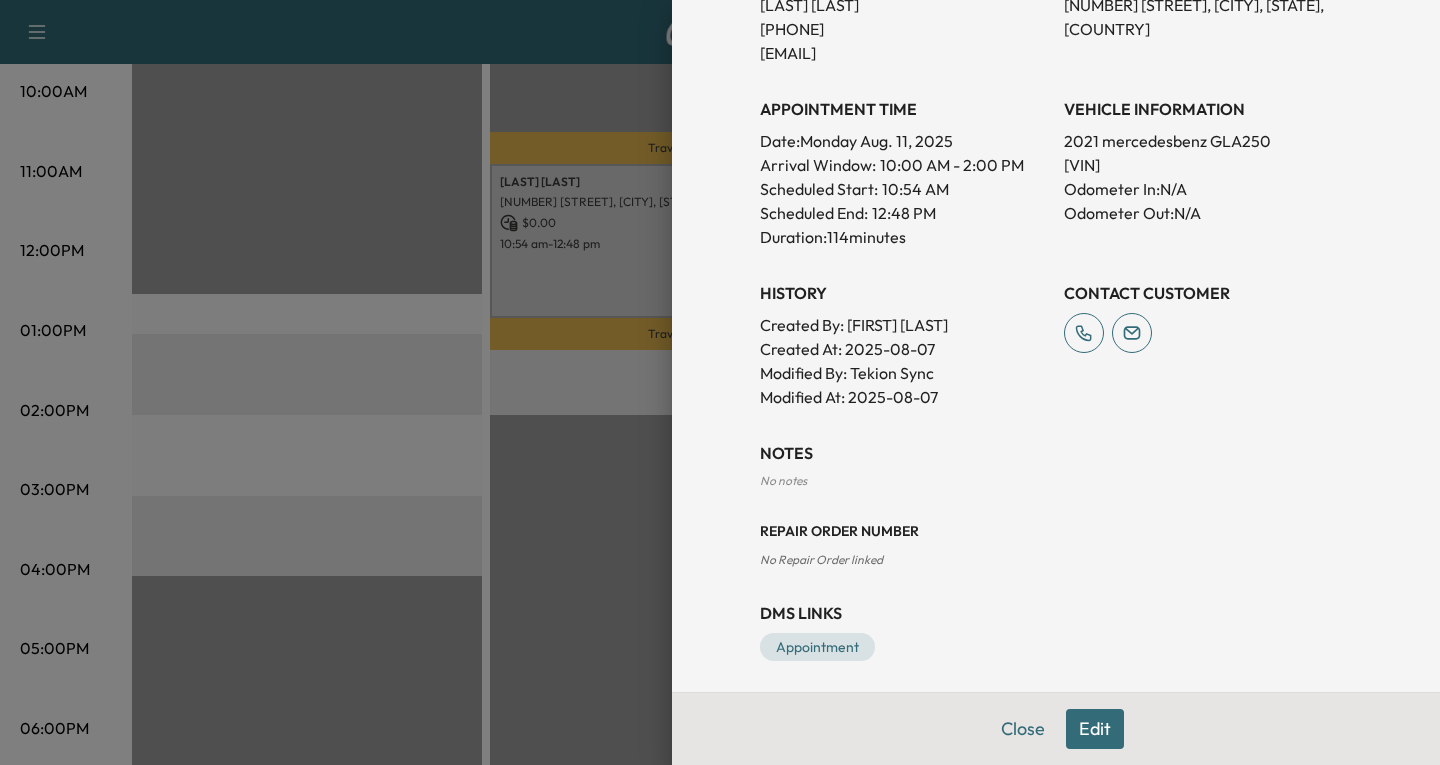 scroll, scrollTop: 507, scrollLeft: 0, axis: vertical 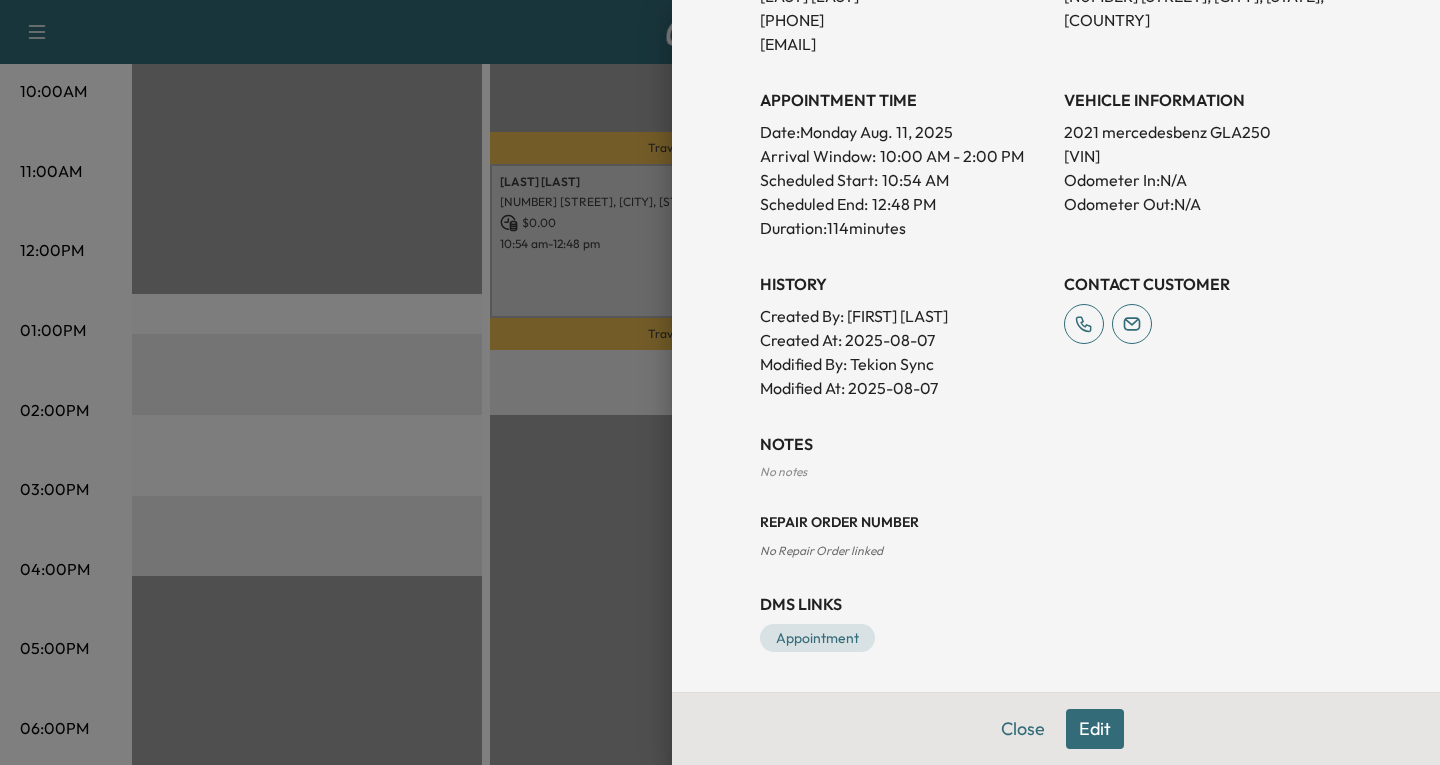 click on "Edit" at bounding box center [1095, 729] 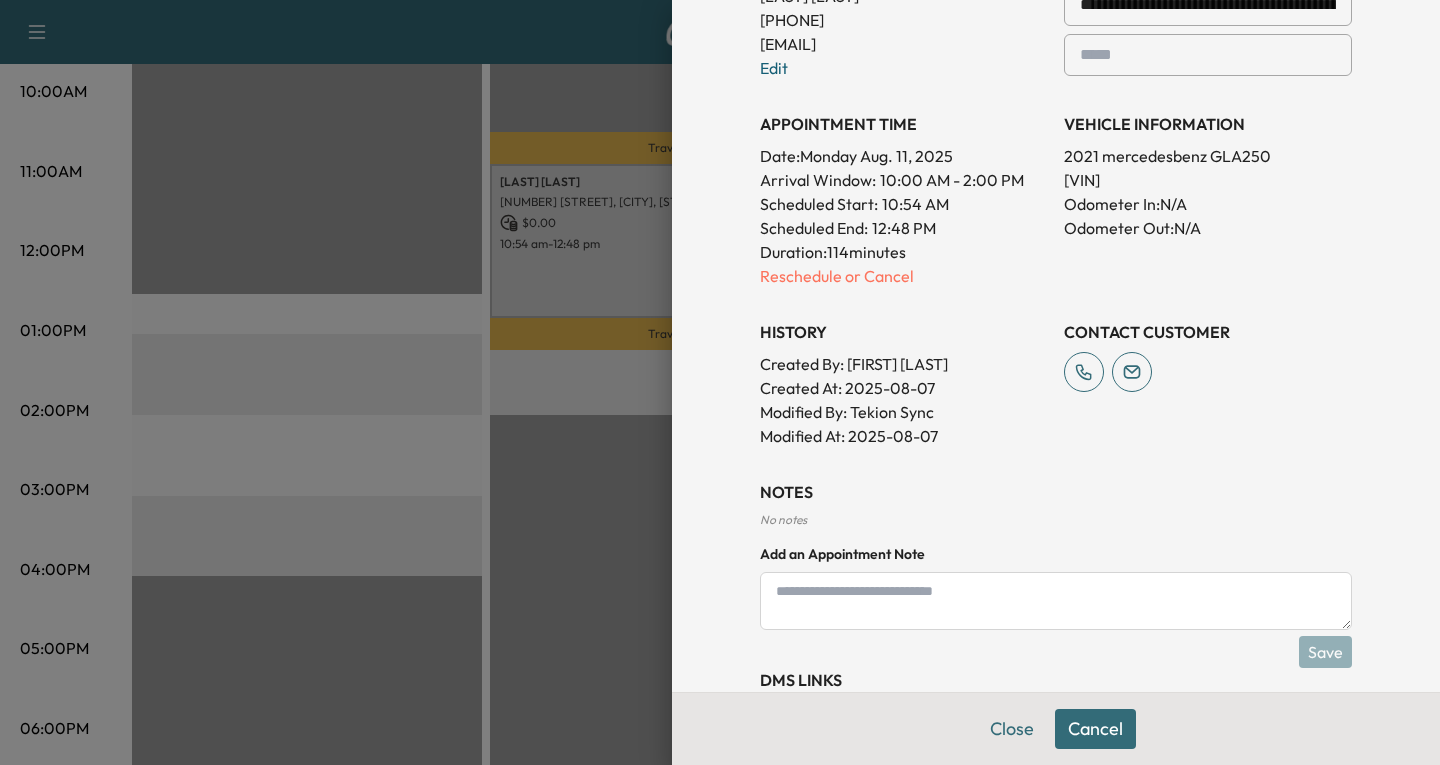 click at bounding box center (1056, 601) 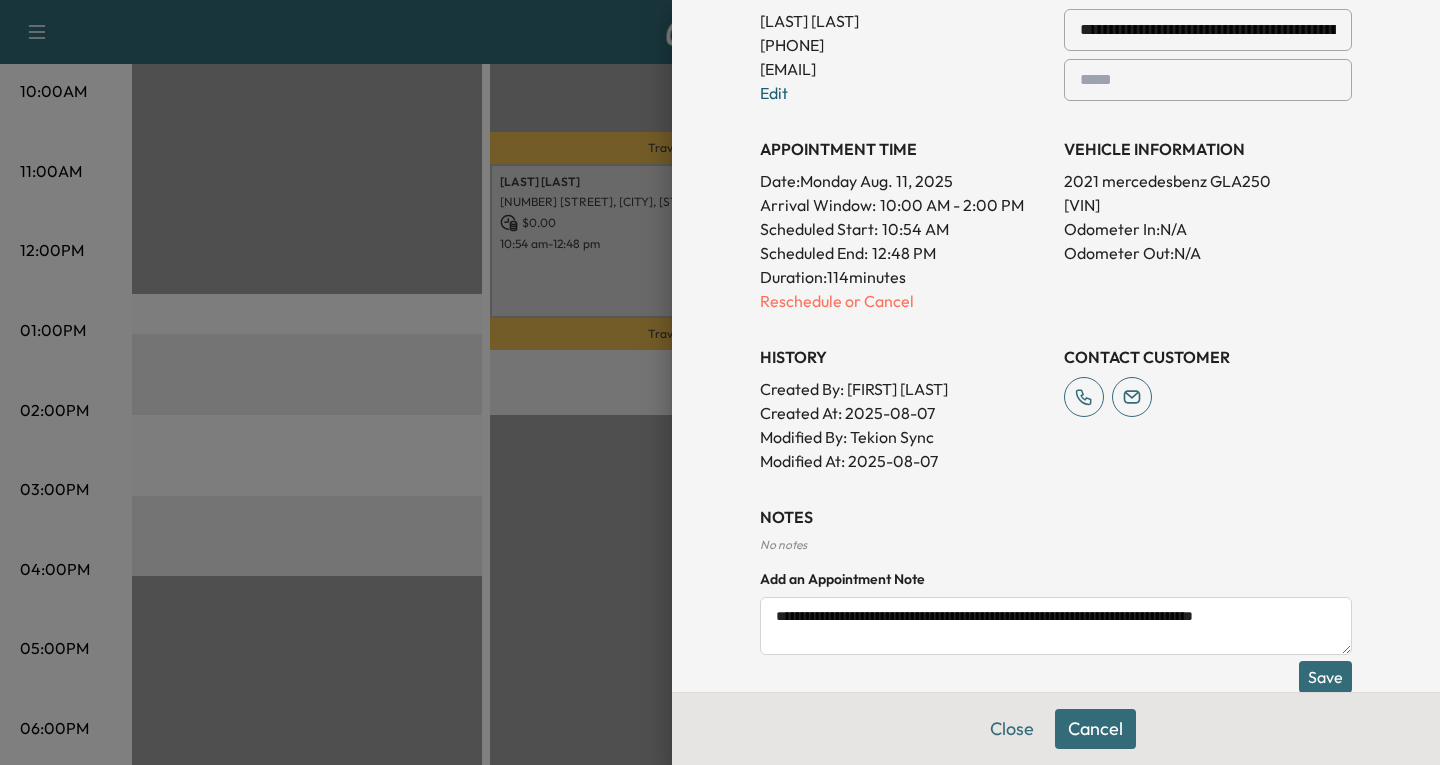 scroll, scrollTop: 625, scrollLeft: 0, axis: vertical 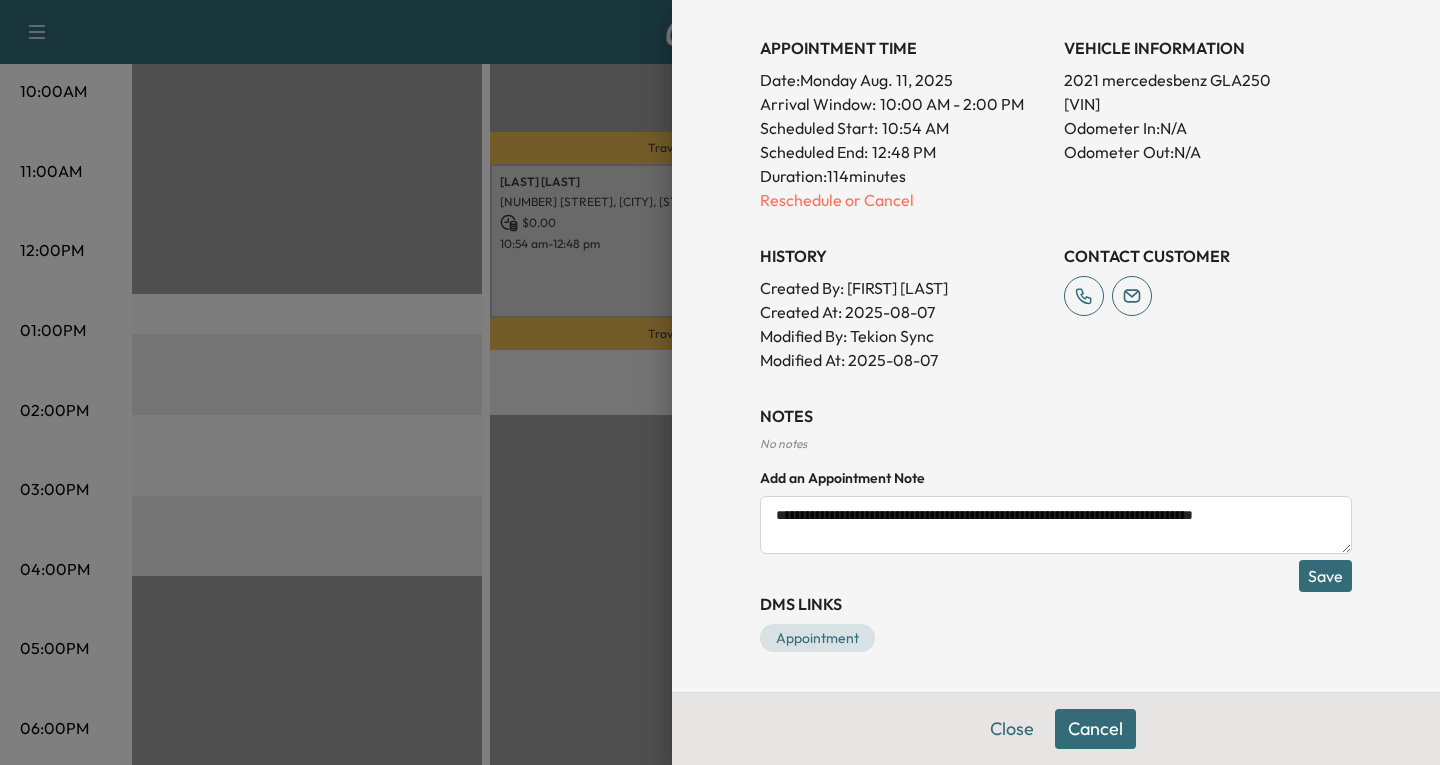type on "**********" 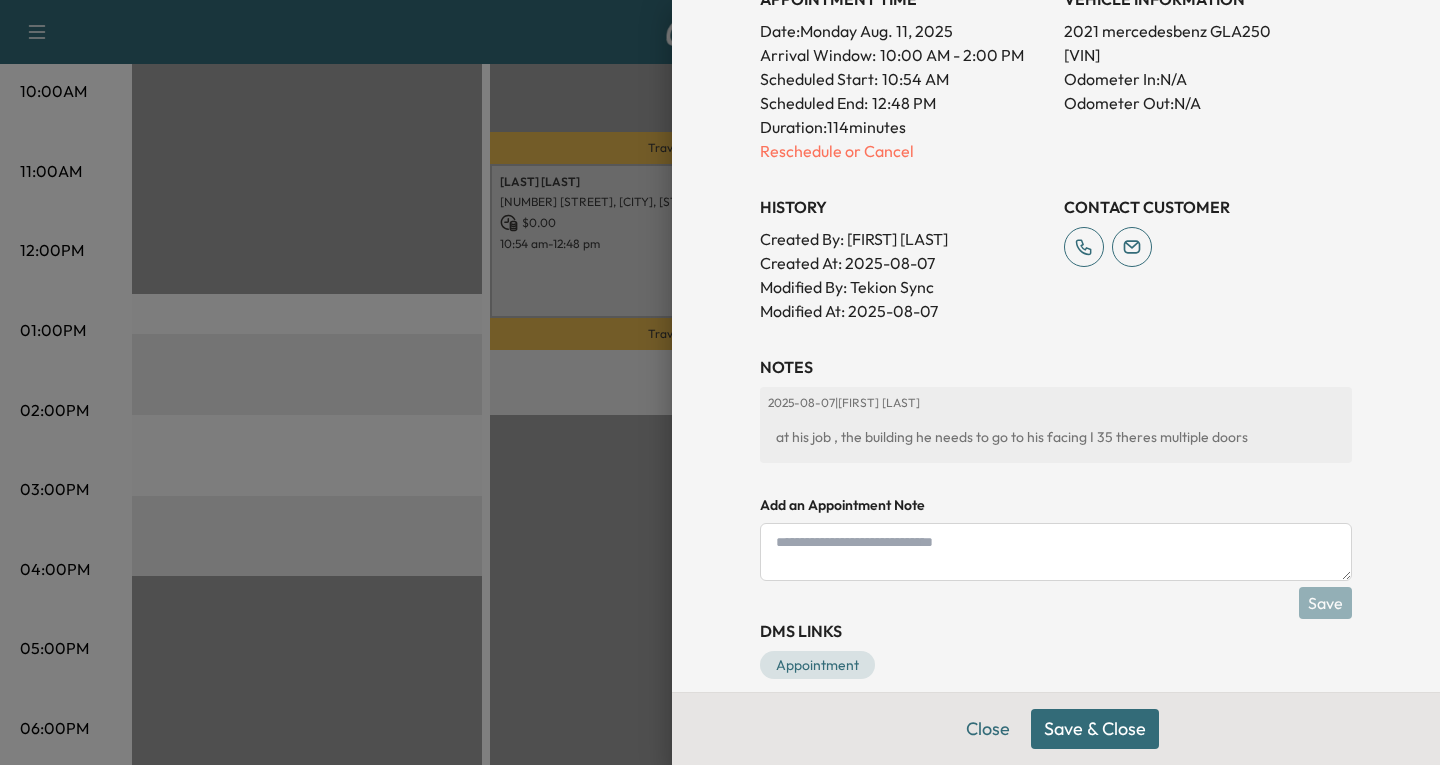 scroll, scrollTop: 701, scrollLeft: 0, axis: vertical 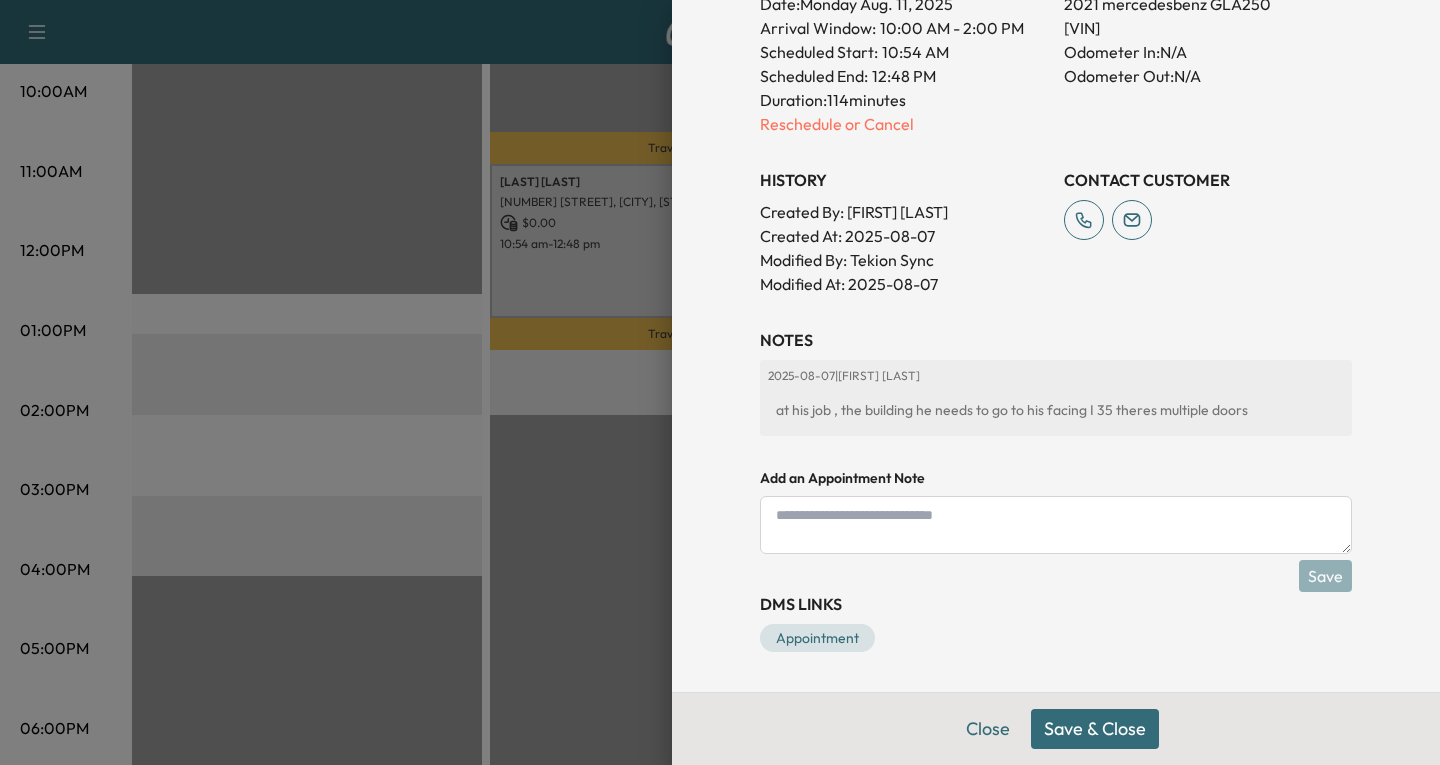 click on "Save & Close" at bounding box center [1095, 729] 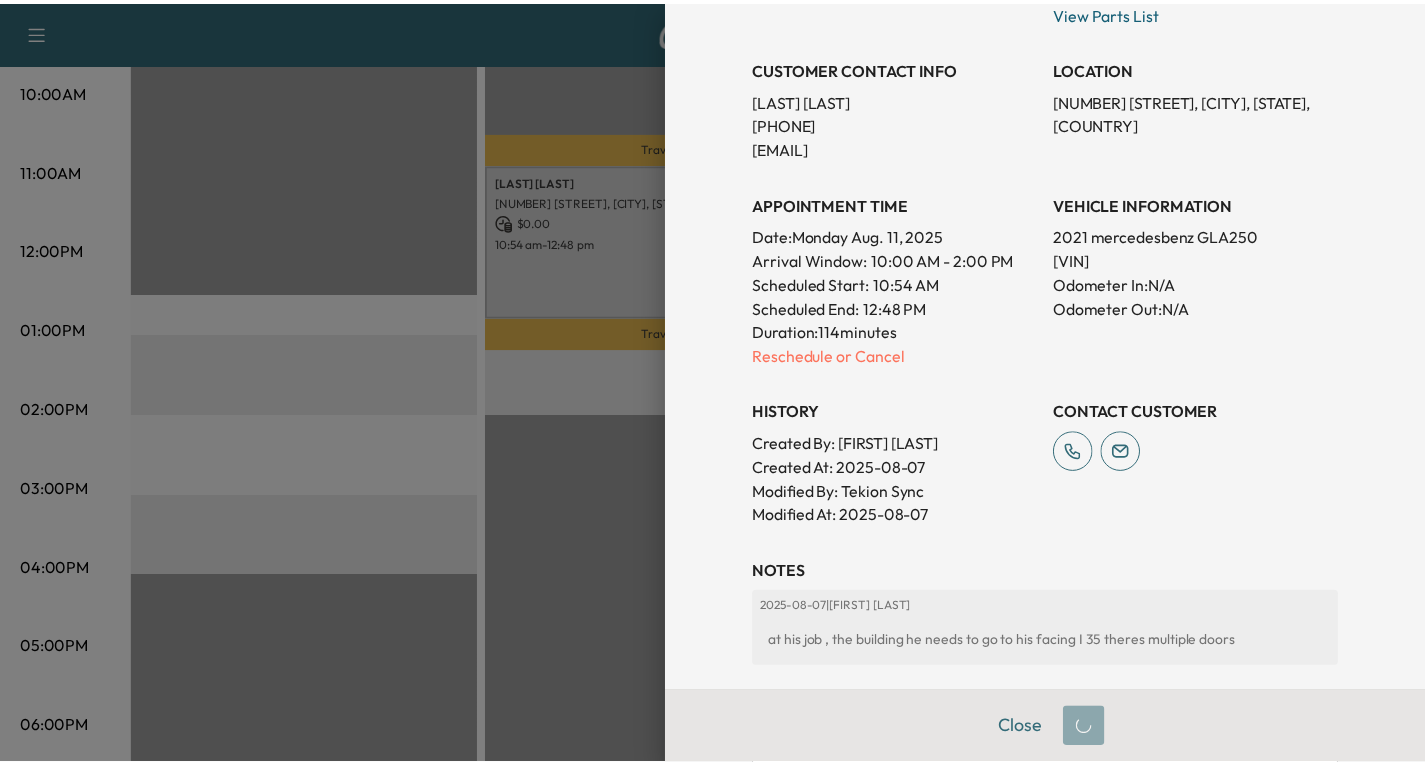 scroll, scrollTop: 235, scrollLeft: 0, axis: vertical 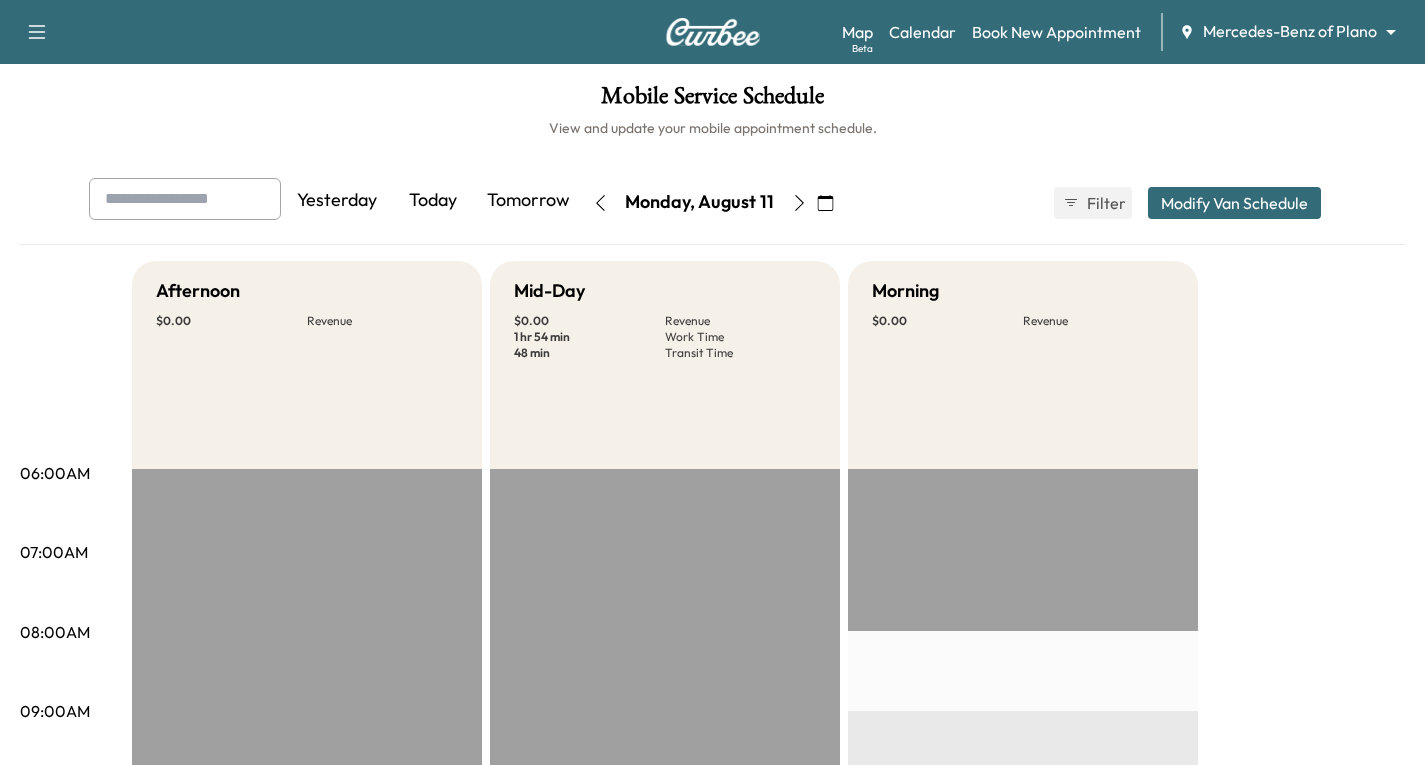 click 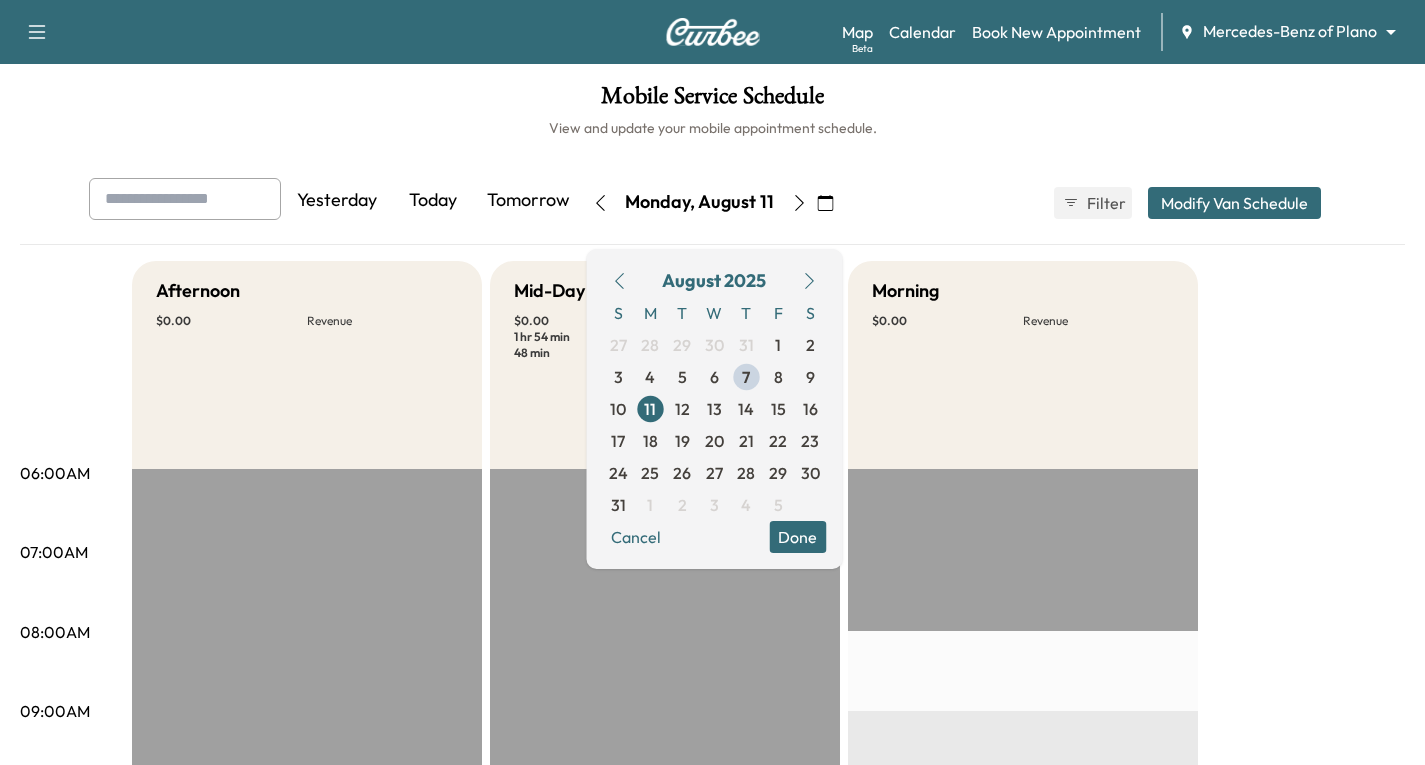 click 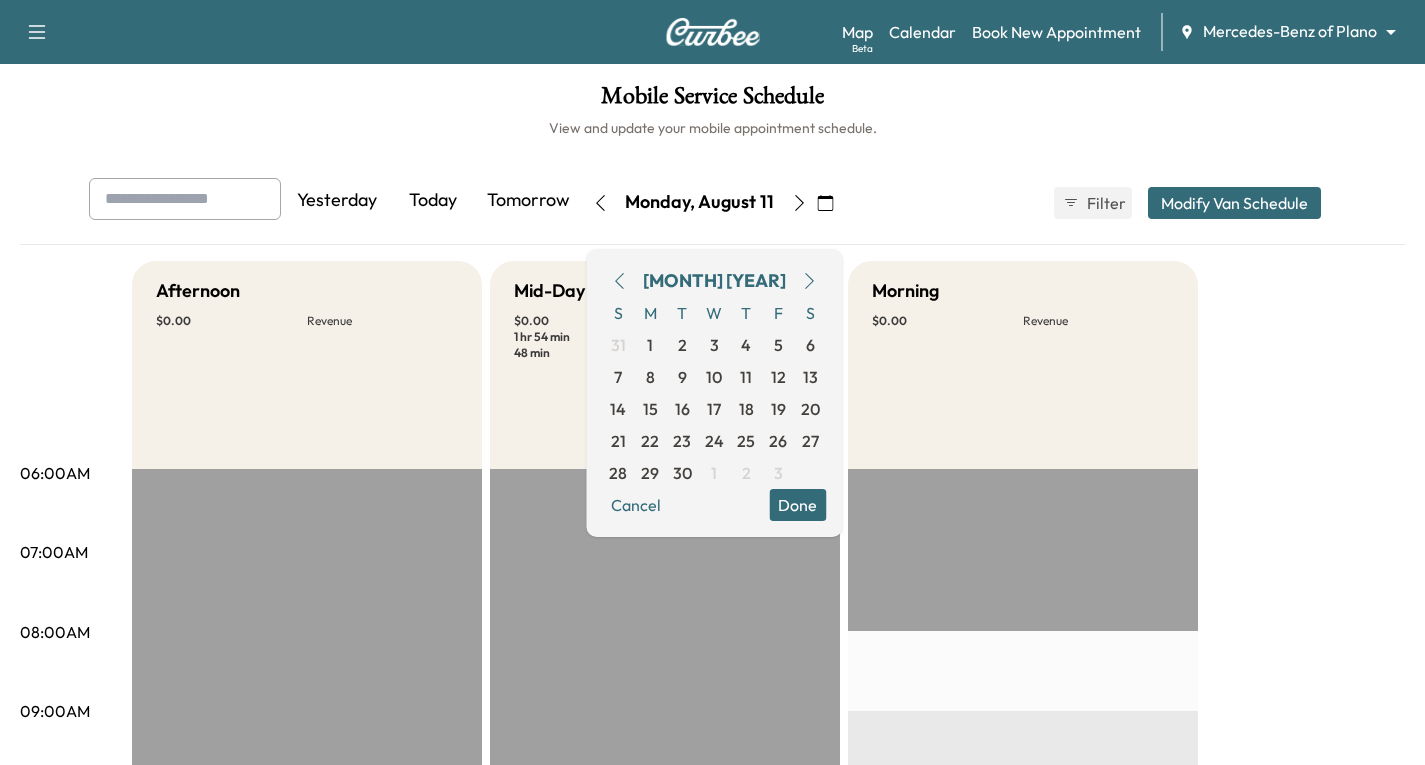 click on "Mobile Service Schedule View and update your mobile appointment schedule. Yesterday Today Tomorrow Monday, August 11 September 2025 S M T W T F S   31   1   2   3   4   5   6   7   8   9   10   11   12   13   14   15   16   17   18   19   20   21   22   23   24   25   26   27   28   29   30   1   2   3 Cancel Done Filter Modify Van Schedule Modify Van Schedule Van Schedule for  Monday, August 11, 2025 *  Schedule modified Shift Start Shift End Afternoon 12:30 PM **** Start 4:00 PM ** Start Inactive Mid-Day 10:30 AM **** Start 2:00 PM ** Start Inactive Morning 8:00 AM * Start 11:30 AM **** Start Inactive Cancel Save & Close 06:00AM 07:00AM 08:00AM 09:00AM 10:00AM 11:00AM 12:00PM 01:00PM 02:00PM 03:00PM 04:00PM 05:00PM 06:00PM 07:00PM 08:00PM 09:00PM 10:00PM Afternoon $ 0.00 Revenue EST Start   Mid-Day $ 0.00 Revenue 1 hr 54 min Work Time 48 min Transit Time Travel [LAST]   [LAST] [NUMBER] [STREET], [CITY], [STATE], [COUNTRY]   $ 0.00 10:54 am  -  12:48 pm Travel EST Start   Morning $ 0.00 Revenue EST Start" at bounding box center [712, 922] 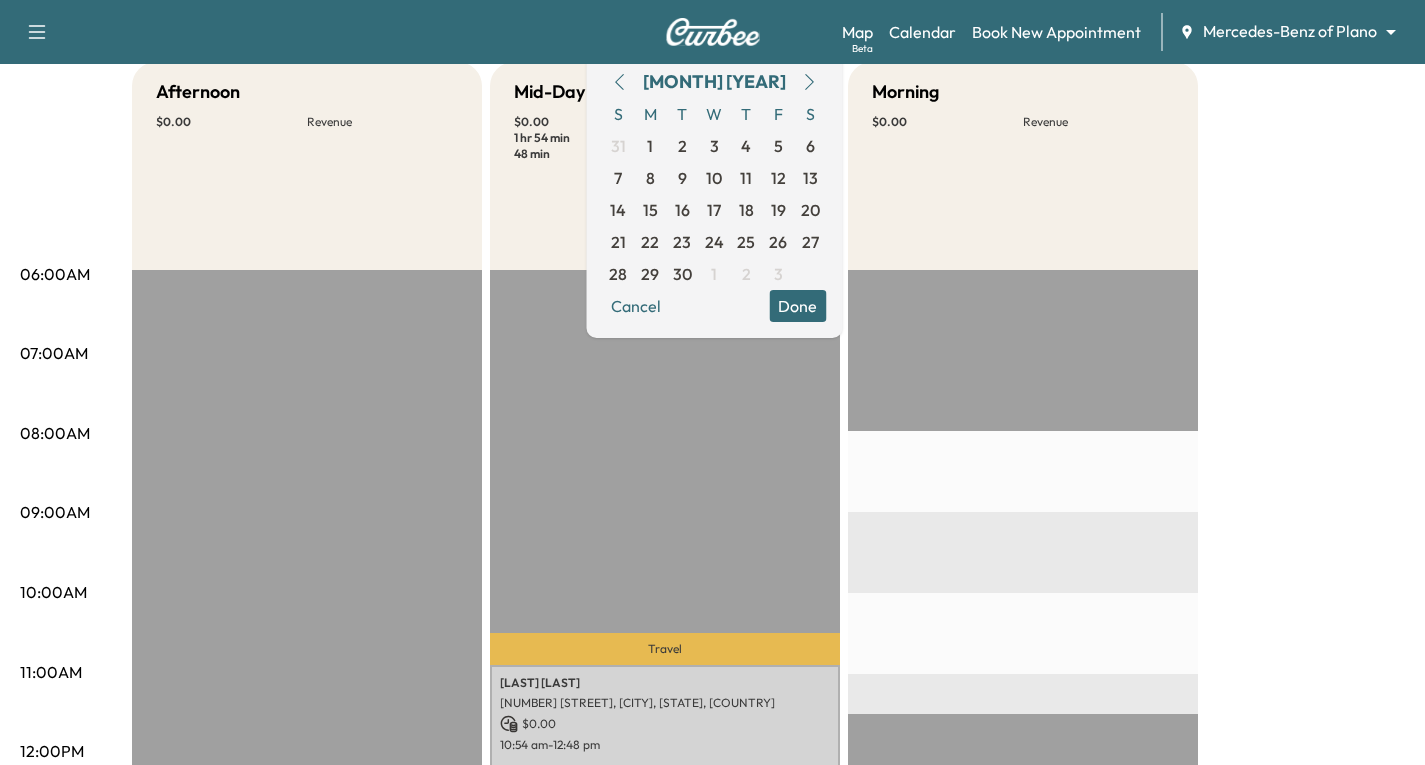 scroll, scrollTop: 200, scrollLeft: 0, axis: vertical 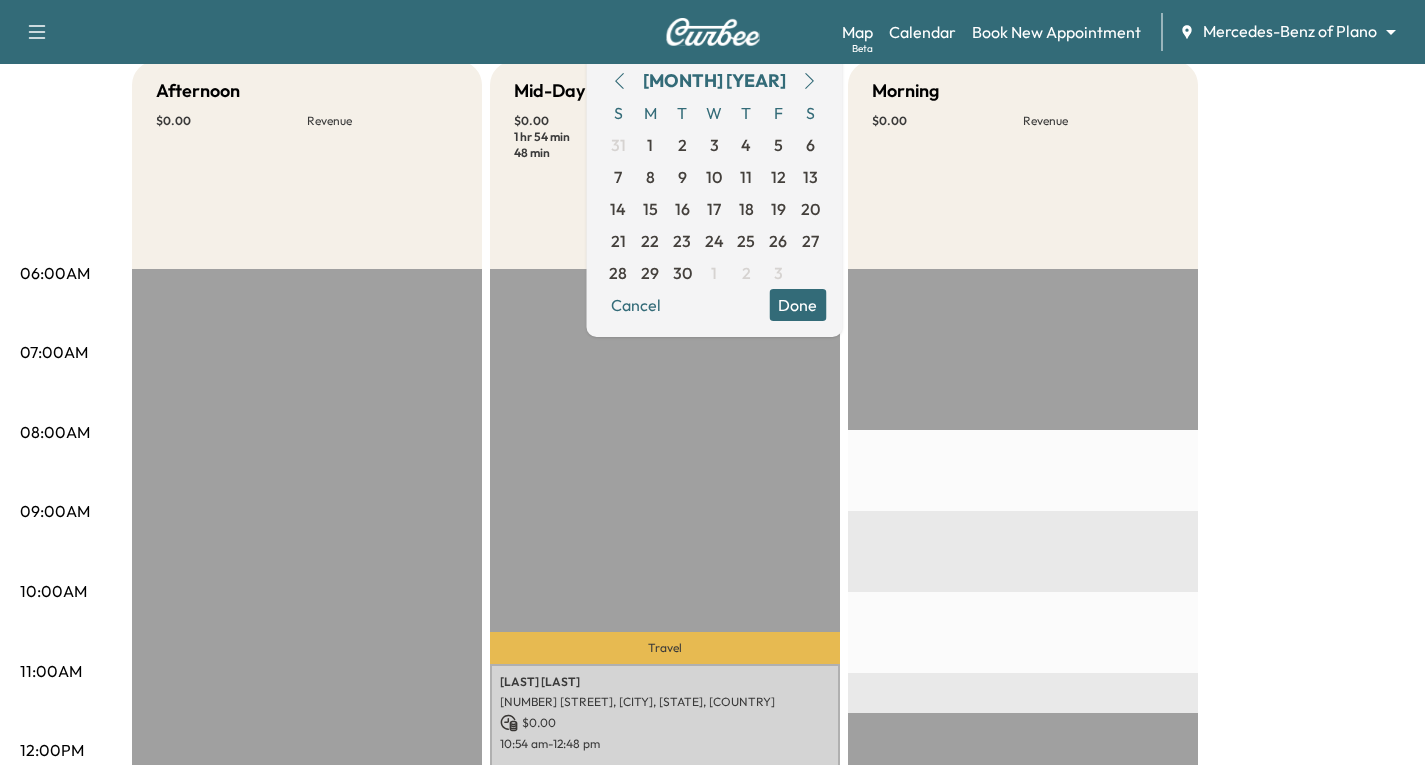click on "Afternoon $ 0.00 Revenue EST Start   Mid-Day $ 0.00 Revenue 1 hr 54 min Work Time 48 min Transit Time Travel [LAST]   [FIRST] [NUMBER] [STREET], [CITY], [STATE], [COUNTRY]   $ 0.00 10:54 am  -  12:48 pm Travel EST Start   Morning $ 0.00 Revenue EST Start" at bounding box center [768, 811] 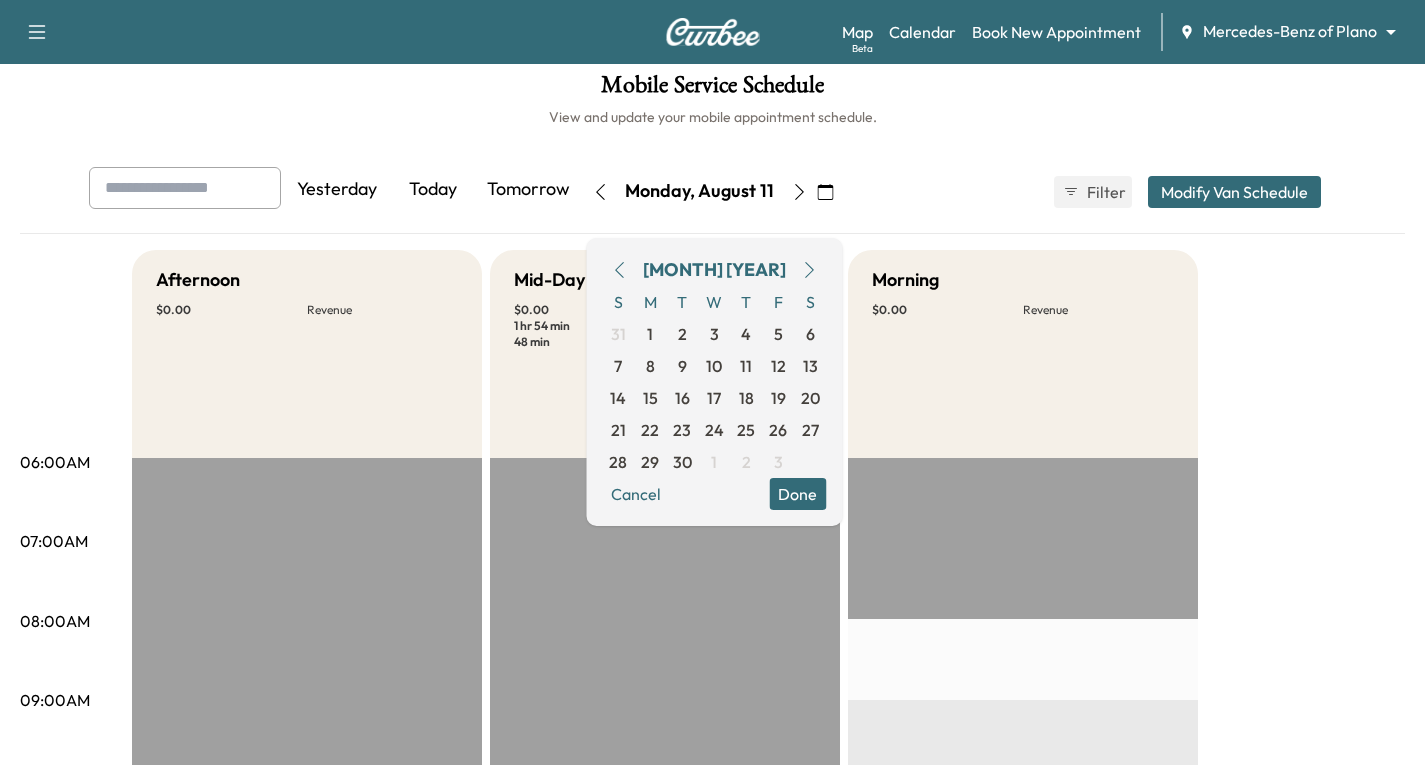 scroll, scrollTop: 0, scrollLeft: 0, axis: both 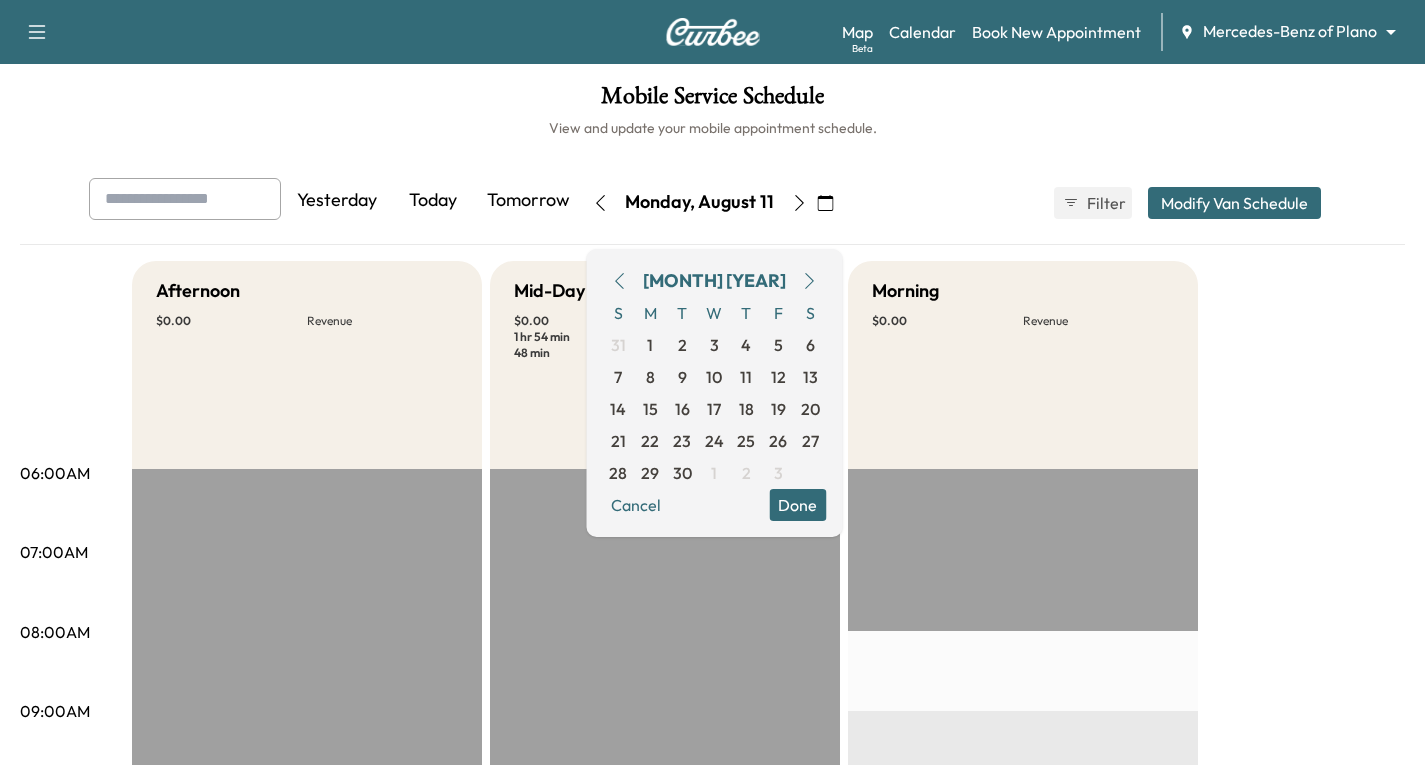 click on "Mobile Service Schedule View and update your mobile appointment schedule. Yesterday Today Tomorrow Monday, August 11 September 2025 S M T W T F S   31   1   2   3   4   5   6   7   8   9   10   11   12   13   14   15   16   17   18   19   20   21   22   23   24   25   26   27   28   29   30   1   2   3 Cancel Done Filter Modify Van Schedule Modify Van Schedule Van Schedule for  Monday, August 11, 2025 *  Schedule modified Shift Start Shift End Afternoon 12:30 PM **** Start 4:00 PM ** Start Inactive Mid-Day 10:30 AM **** Start 2:00 PM ** Start Inactive Morning 8:00 AM * Start 11:30 AM **** Start Inactive Cancel Save & Close 06:00AM 07:00AM 08:00AM 09:00AM 10:00AM 11:00AM 12:00PM 01:00PM 02:00PM 03:00PM 04:00PM 05:00PM 06:00PM 07:00PM 08:00PM 09:00PM 10:00PM Afternoon $ 0.00 Revenue EST Start   Mid-Day $ 0.00 Revenue 1 hr 54 min Work Time 48 min Transit Time Travel [LAST]   [LAST] [NUMBER] [STREET], [CITY], [STATE], [COUNTRY]   $ 0.00 10:54 am  -  12:48 pm Travel EST Start   Morning $ 0.00 Revenue EST Start" at bounding box center (712, 922) 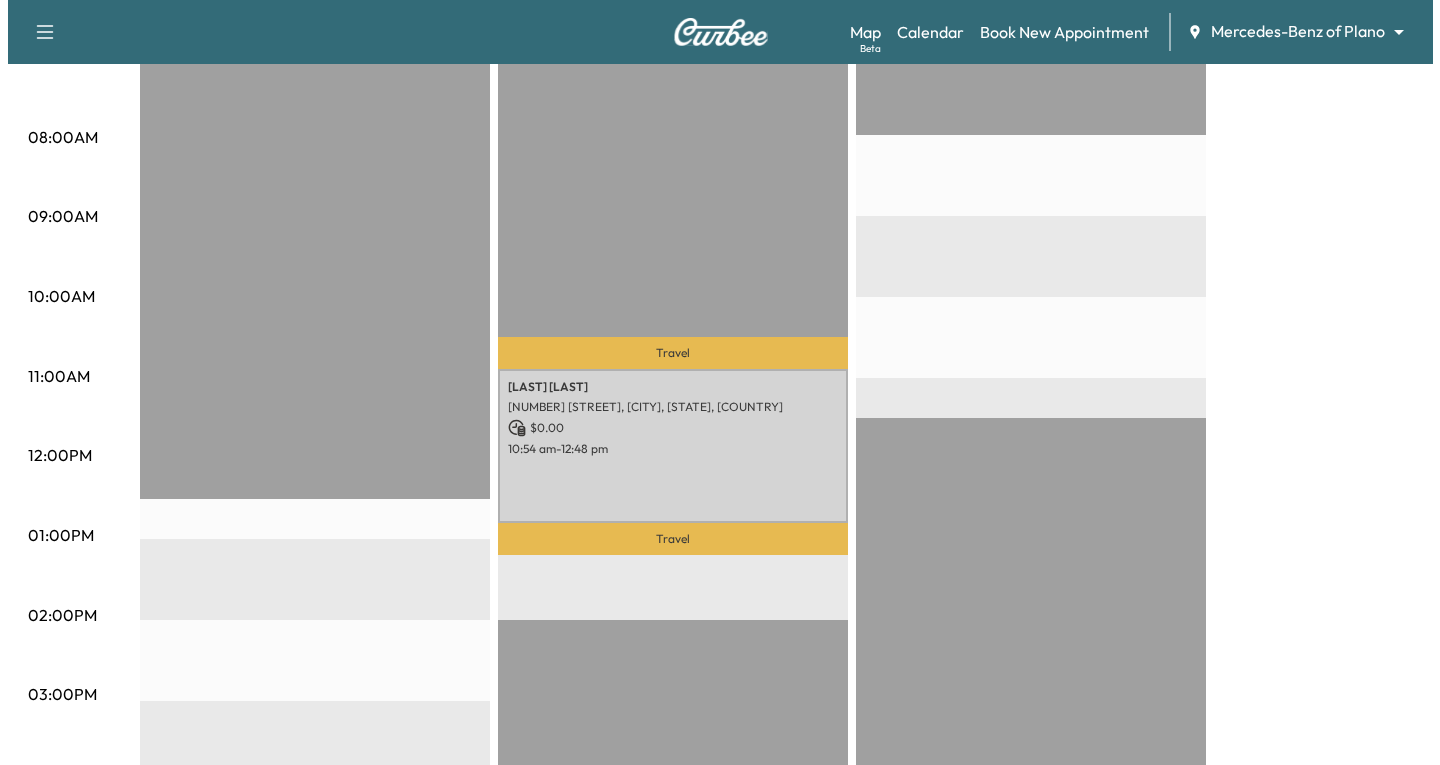 scroll, scrollTop: 500, scrollLeft: 0, axis: vertical 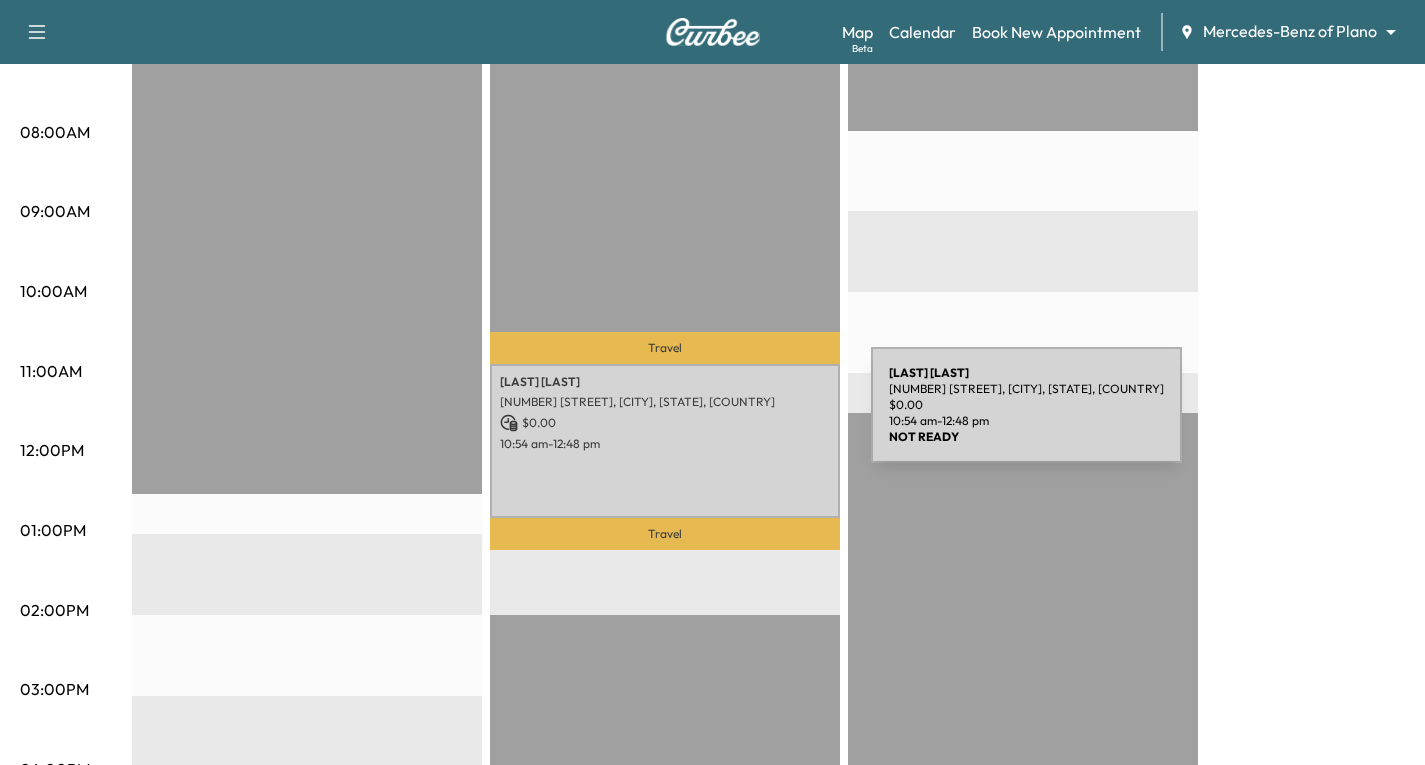 drag, startPoint x: 721, startPoint y: 417, endPoint x: 811, endPoint y: 461, distance: 100.17984 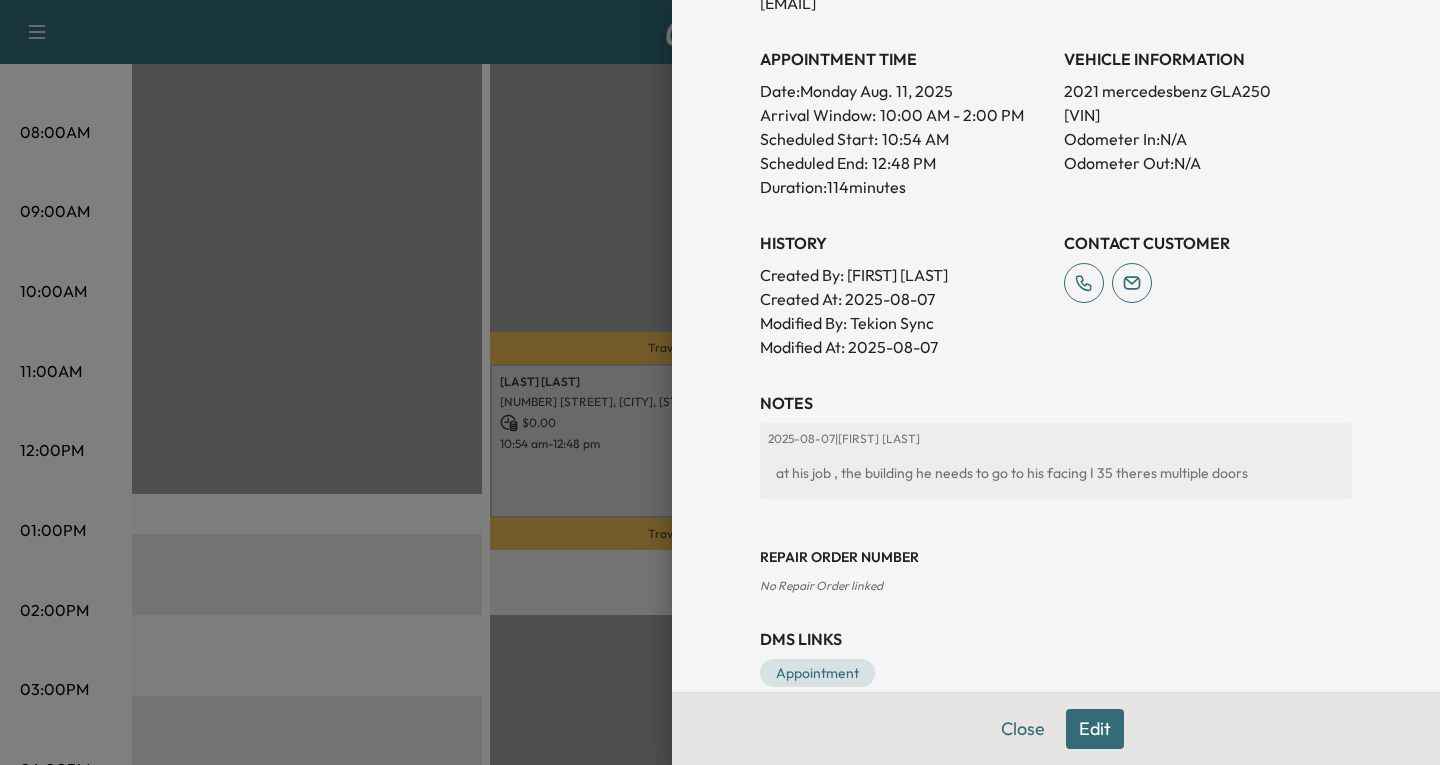 scroll, scrollTop: 583, scrollLeft: 0, axis: vertical 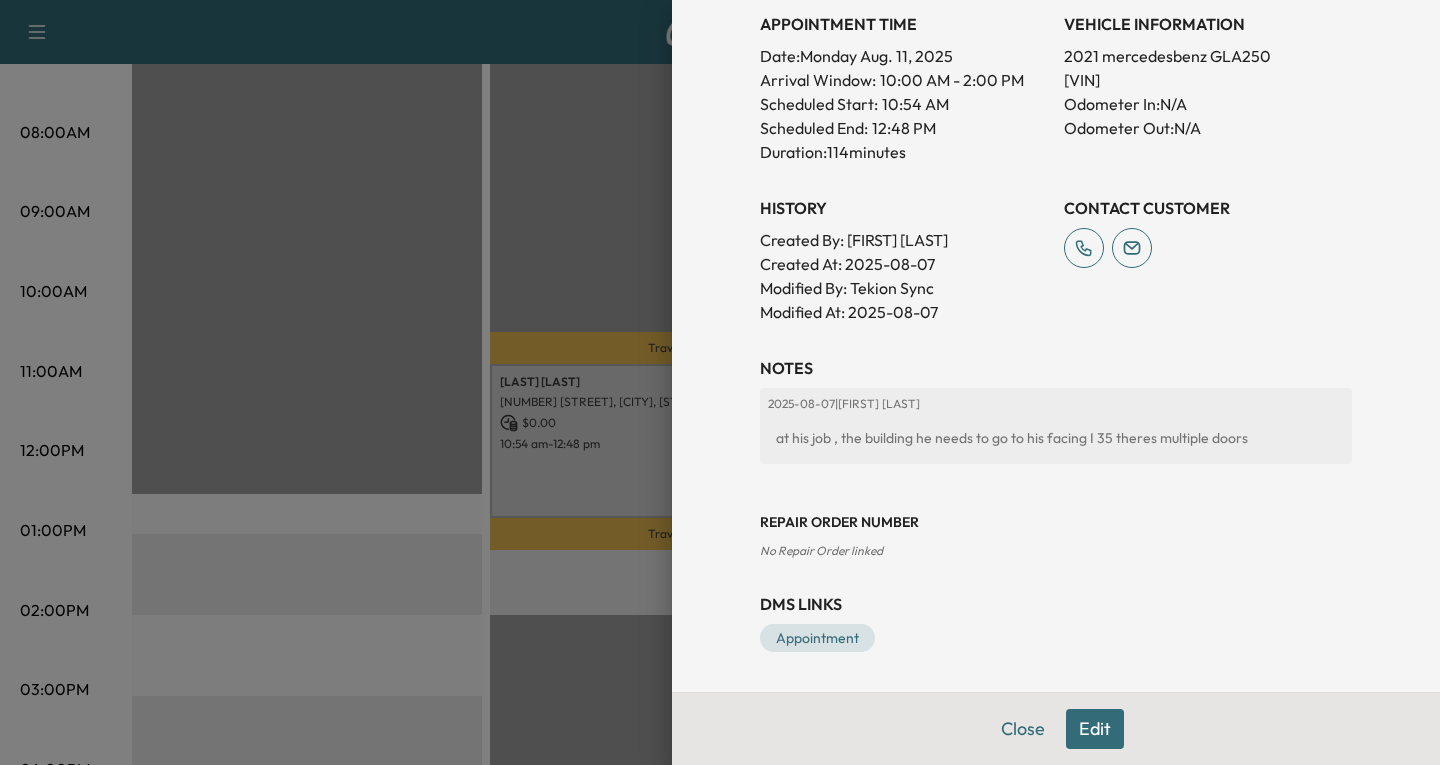 click on "Edit" at bounding box center (1095, 729) 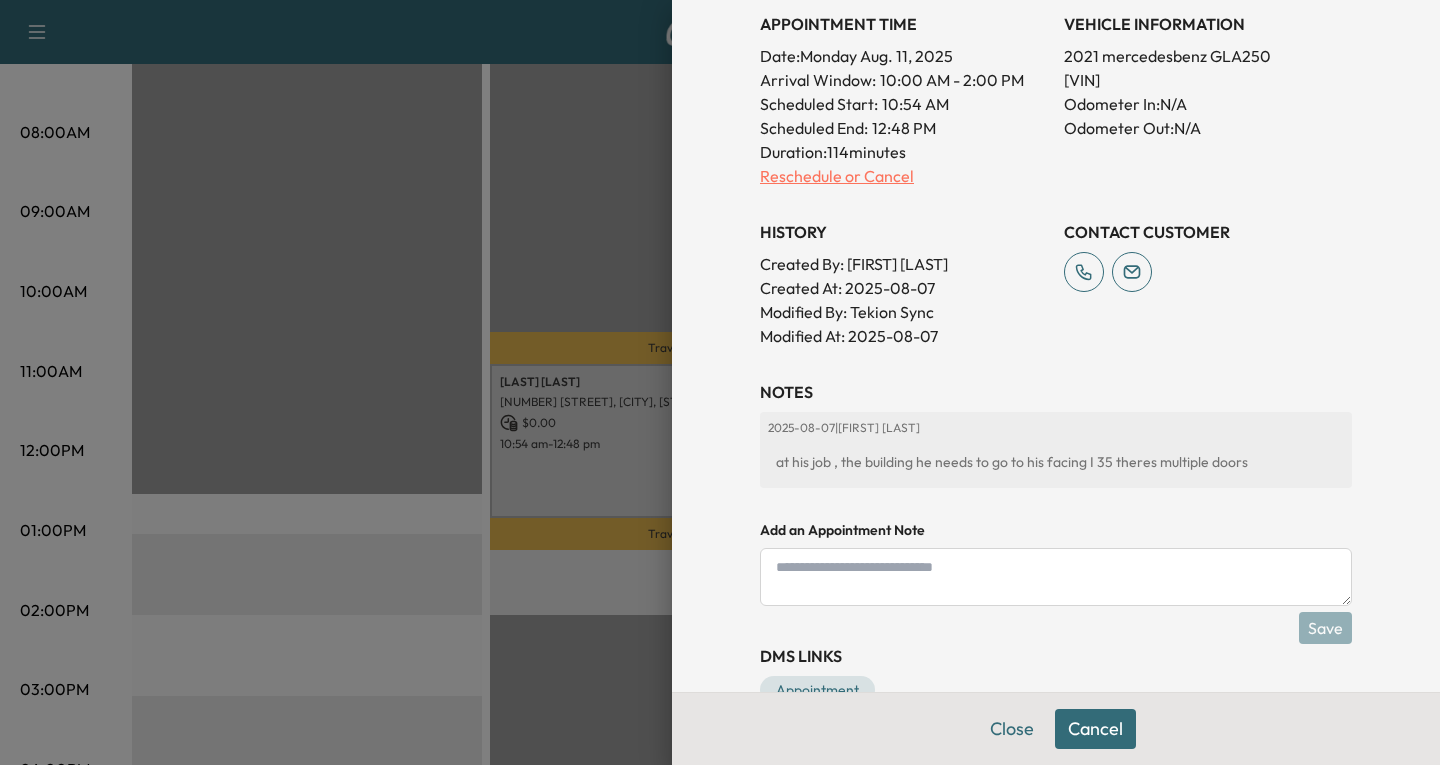 click on "Reschedule or Cancel" at bounding box center [904, 176] 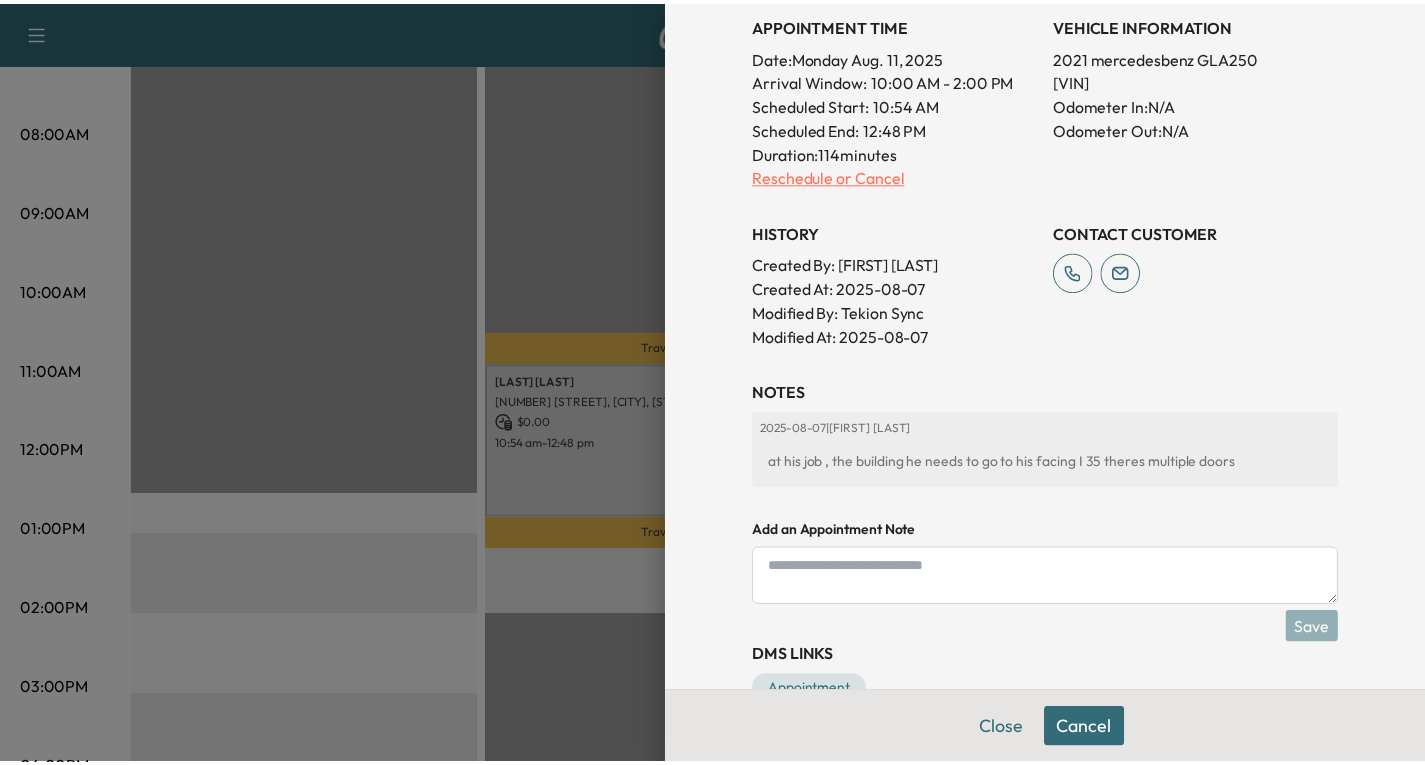 scroll, scrollTop: 0, scrollLeft: 0, axis: both 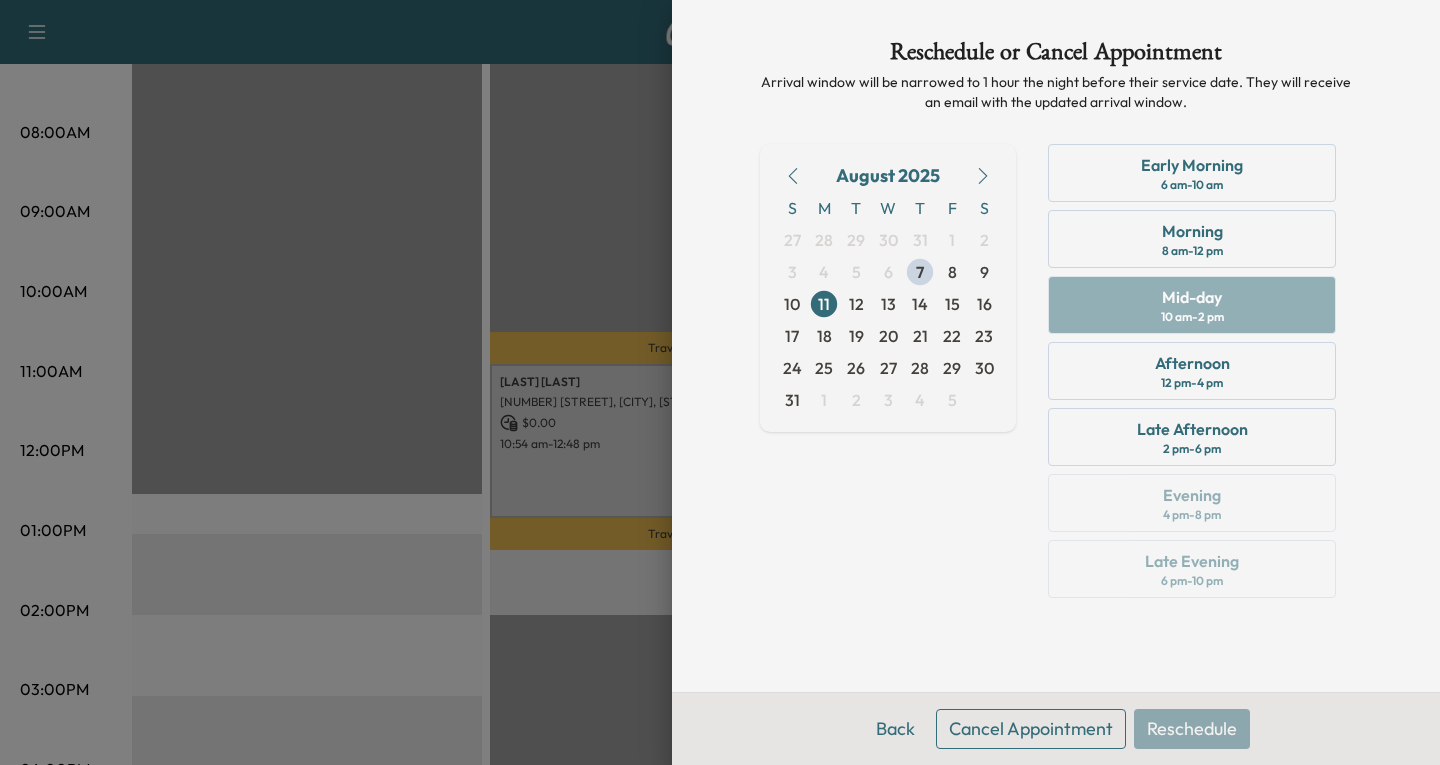 click on "Cancel Appointment" at bounding box center [1031, 729] 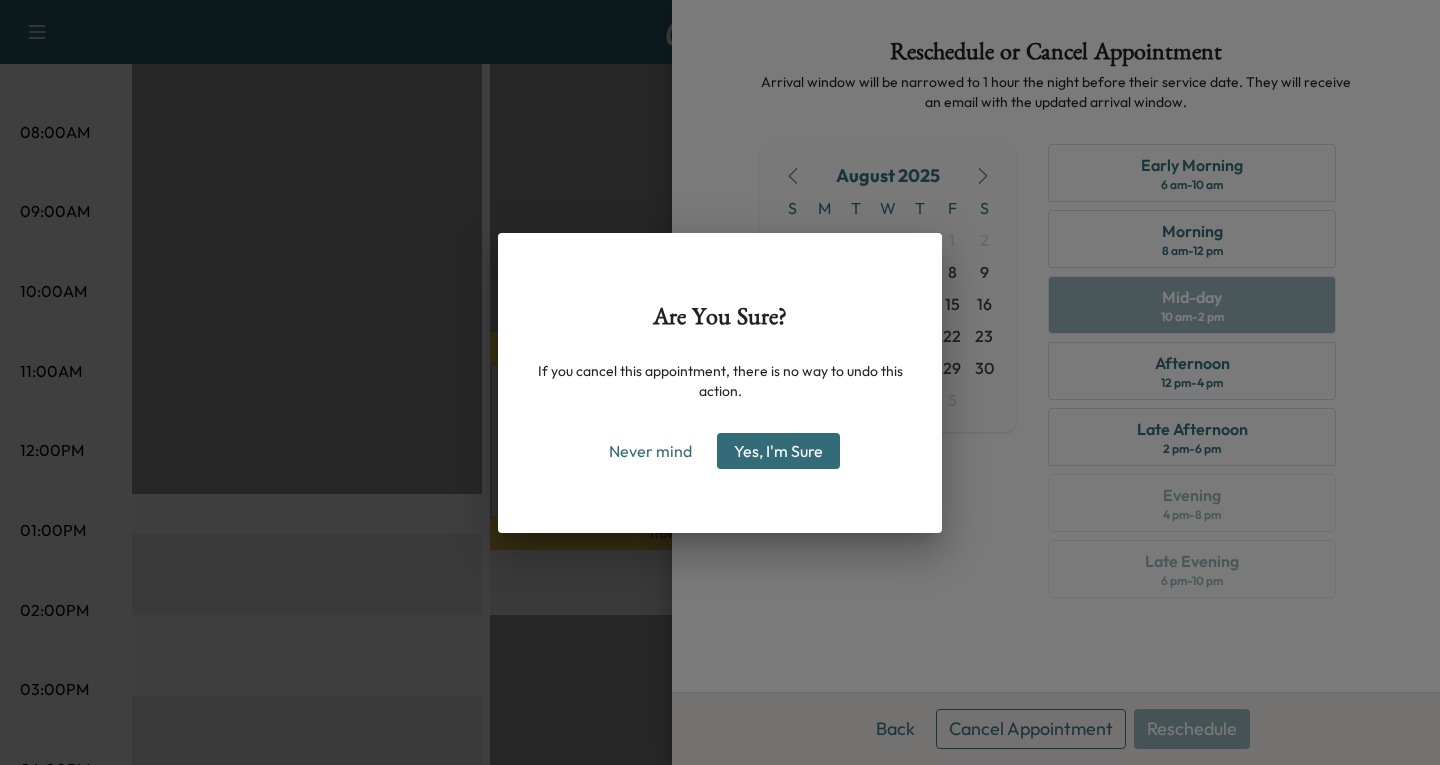 click on "Yes, I'm Sure" at bounding box center (778, 451) 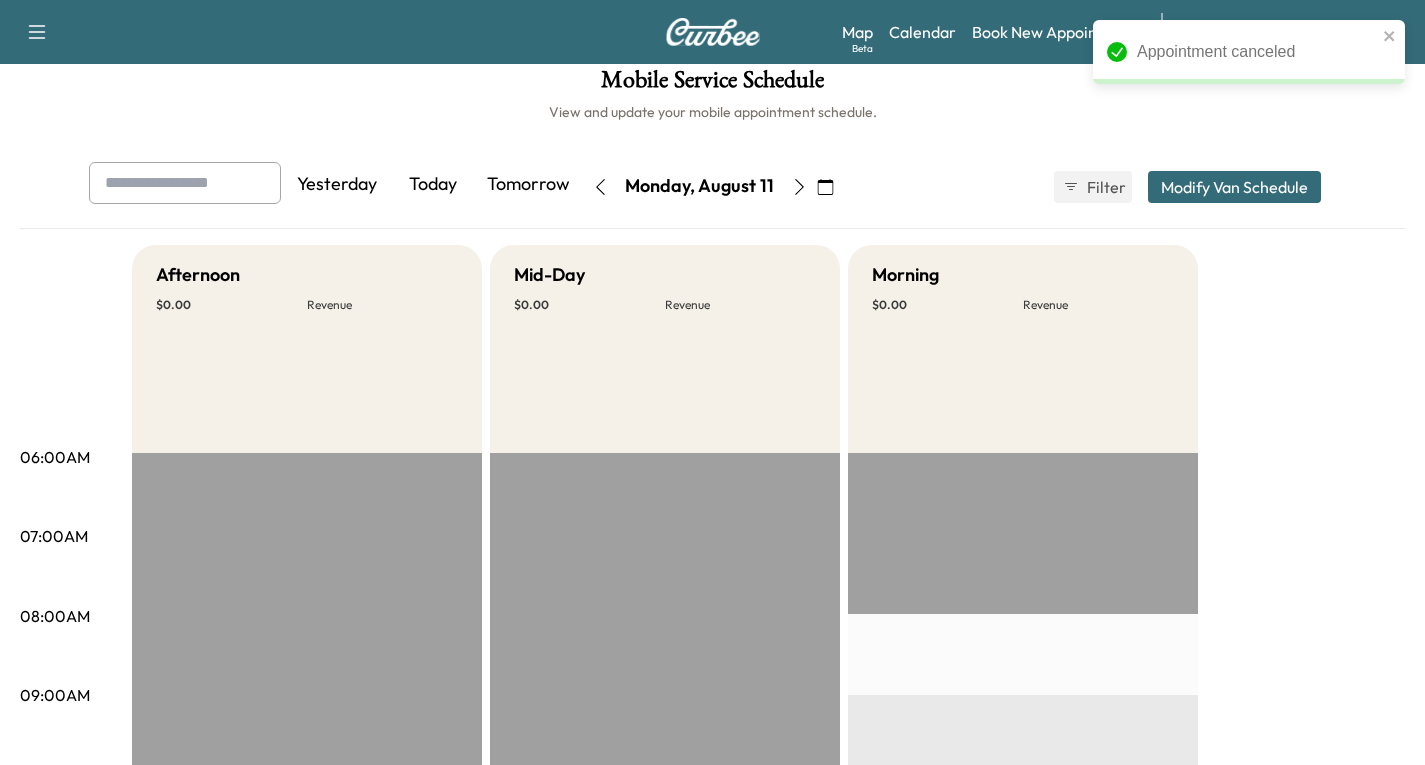 scroll, scrollTop: 0, scrollLeft: 0, axis: both 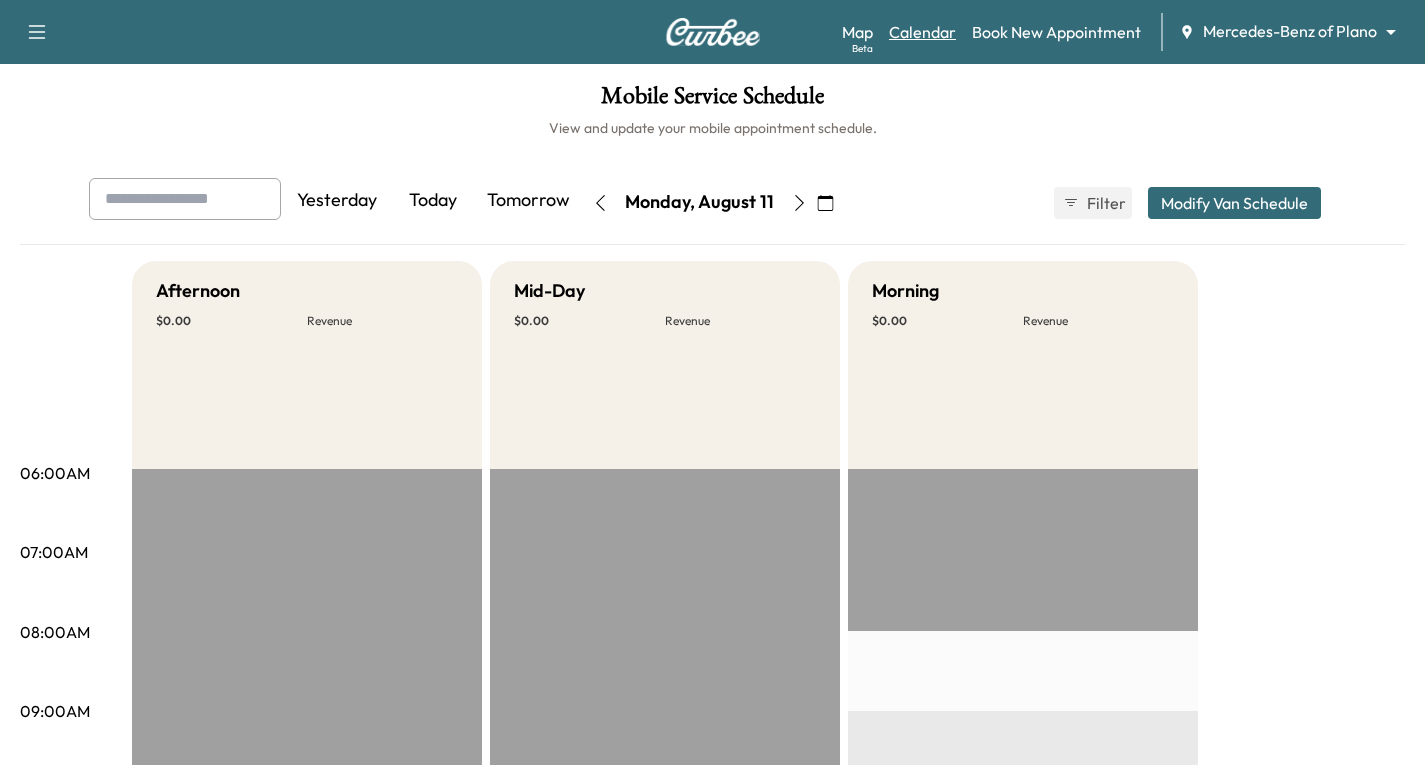 click on "Calendar" at bounding box center (922, 32) 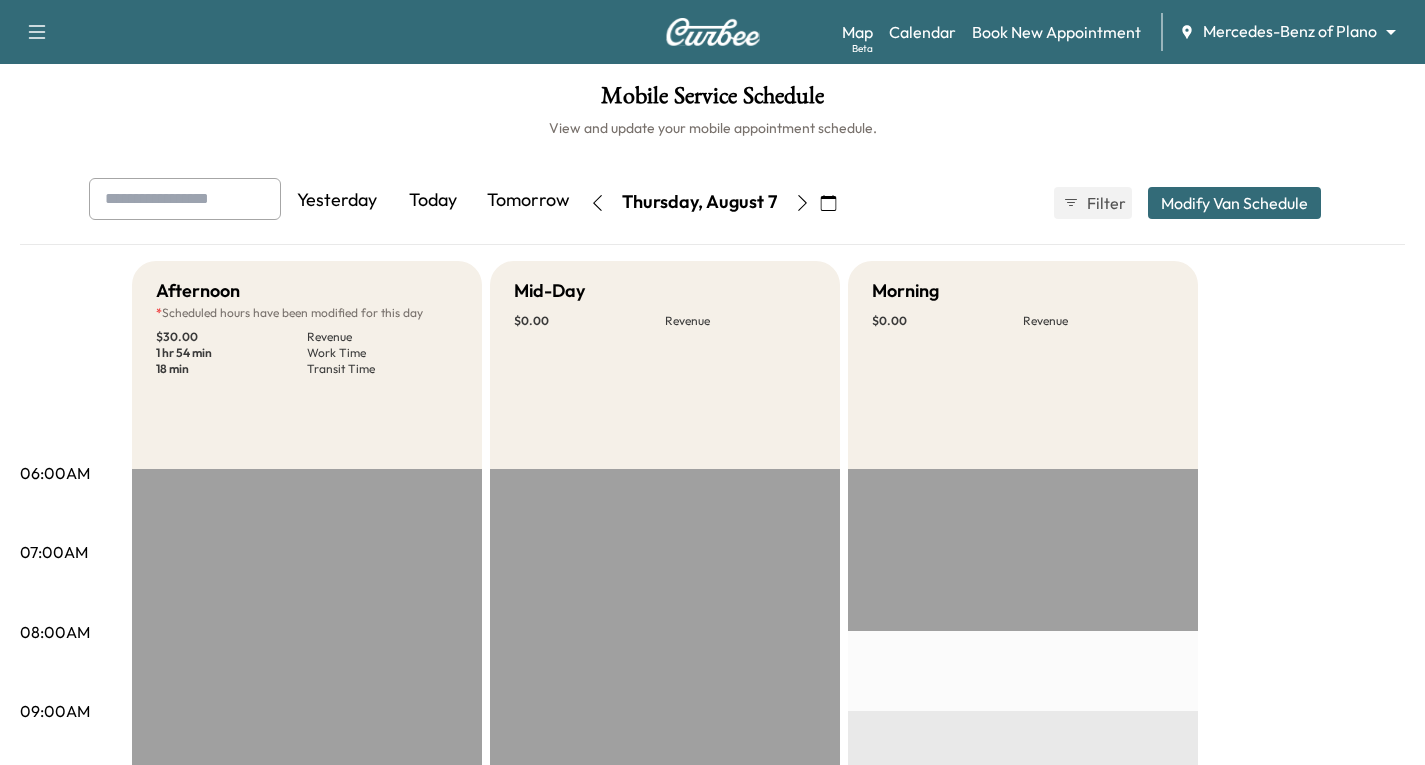 click 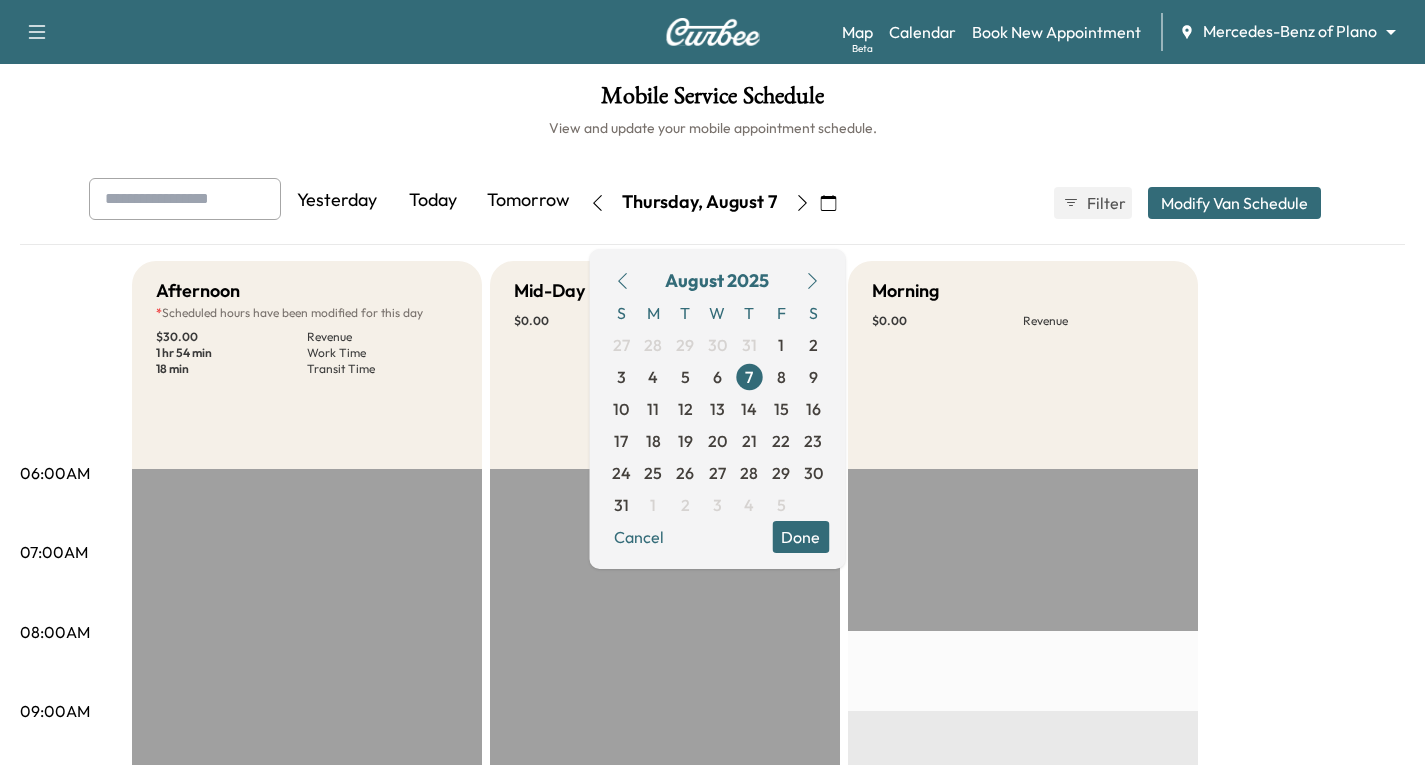 click 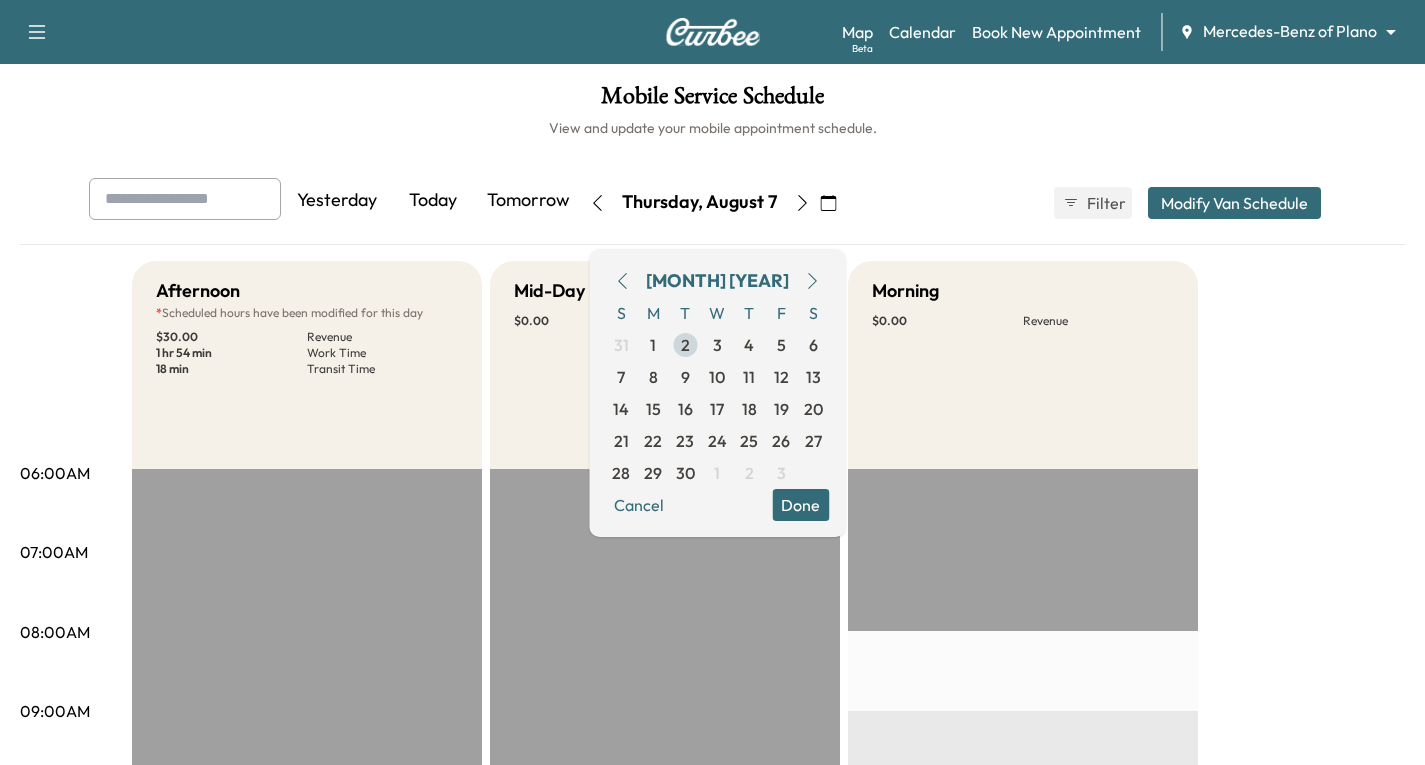 click on "2" at bounding box center (685, 345) 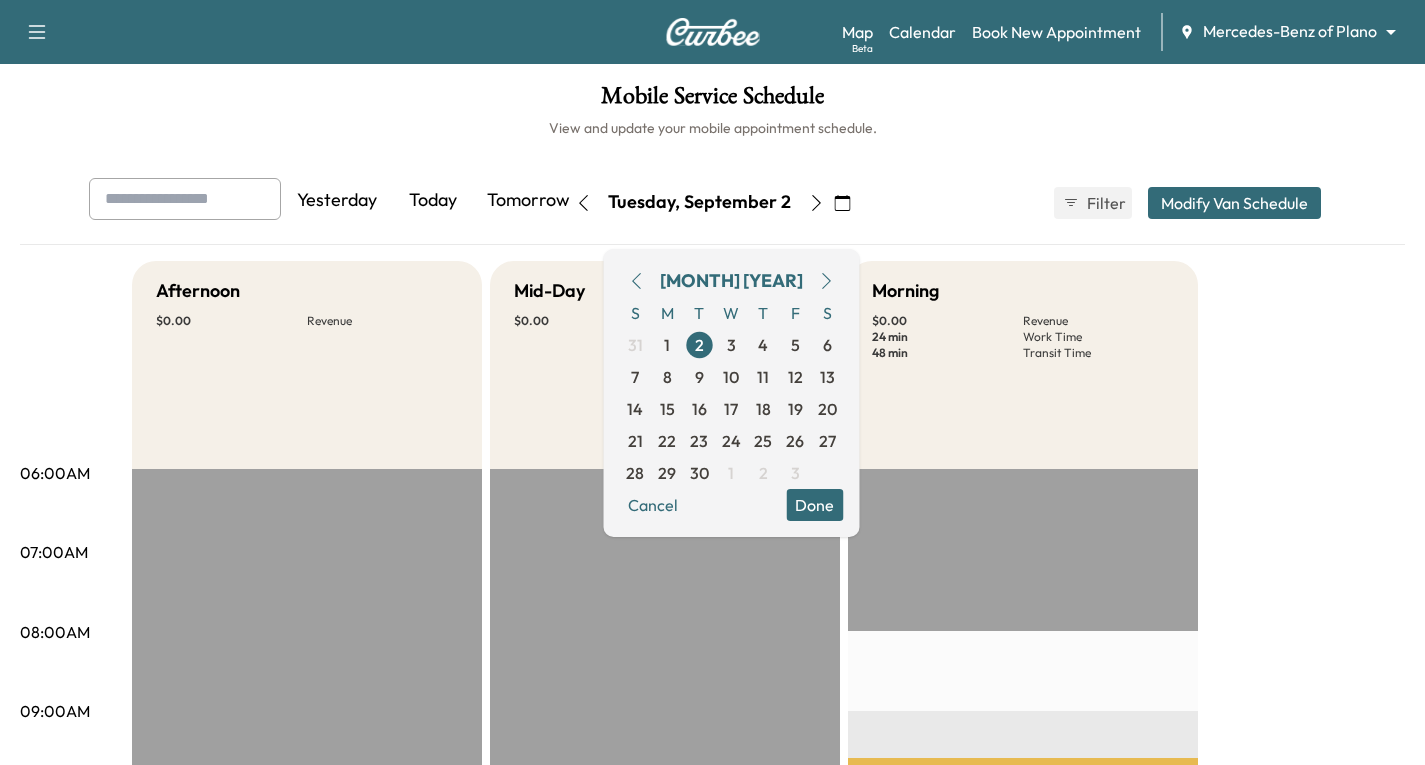 click on "Mobile Service Schedule View and update your mobile appointment schedule. Yesterday Today Tomorrow Tuesday, September 2 September 2025 S M T W T F S   31   1   2   3   4   5   6   7   8   9   10   11   12   13   14   15   16   17   18   19   20   21   22   23   24   25   26   27   28   29   30   1   2   3 Cancel Done Filter Modify Van Schedule Modify Van Schedule Van Schedule for  Tuesday, September 02, 2025 *  Schedule modified Shift Start Shift End Afternoon 12:30 PM **** Start 4:00 PM ** Start Inactive Mid-Day 10:30 AM **** Start 2:00 PM ** Start Inactive Morning 8:00 AM * Start 11:30 AM **** Start Inactive Cancel Save  & Close 06:00AM 07:00AM 08:00AM 09:00AM 10:00AM 11:00AM 12:00PM 01:00PM 02:00PM 03:00PM 04:00PM 05:00PM 06:00PM 07:00PM 08:00PM 09:00PM 10:00PM Afternoon $ 0.00 Revenue EST Start   Mid-Day $ 0.00 Revenue EST Start   Morning $ 0.00 Revenue 24 min Work Time 48 min Transit Time Travel [LAST]   [FIRST] [NUMBER] [STREET], [CITY], [STATE], [COUNTRY]   $ 0.00 10:00 am  -  10:24 am Travel EST Start" at bounding box center [712, 922] 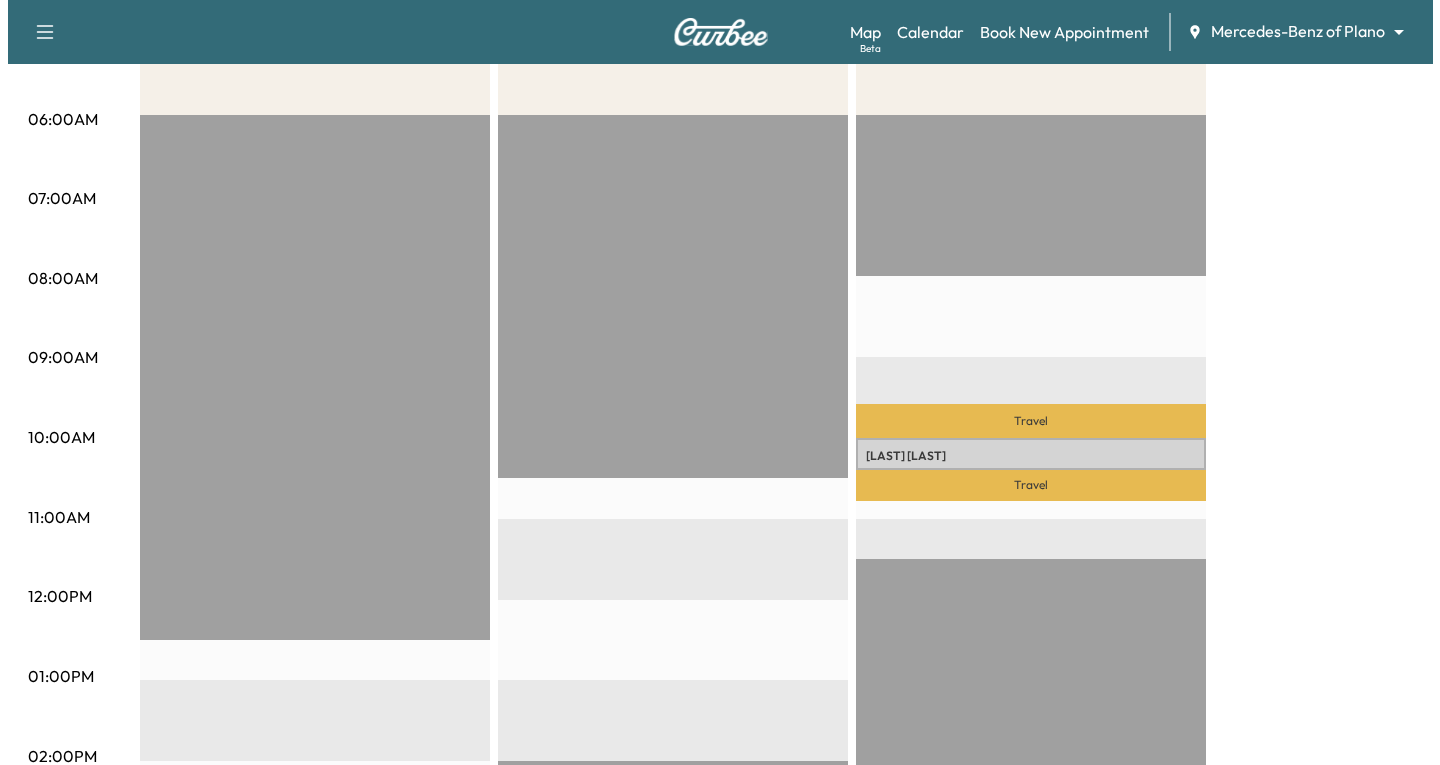 scroll, scrollTop: 400, scrollLeft: 0, axis: vertical 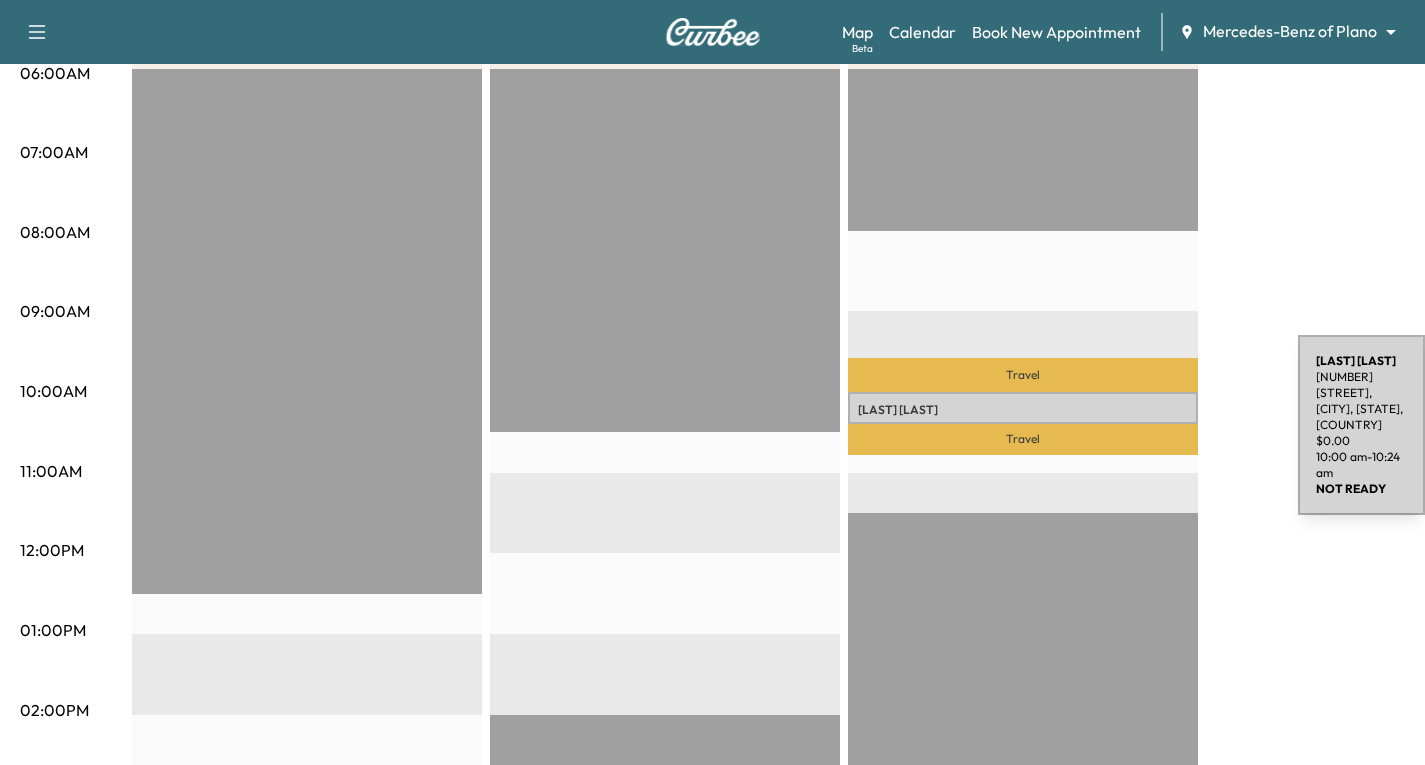 drag, startPoint x: 1148, startPoint y: 405, endPoint x: 1171, endPoint y: 406, distance: 23.021729 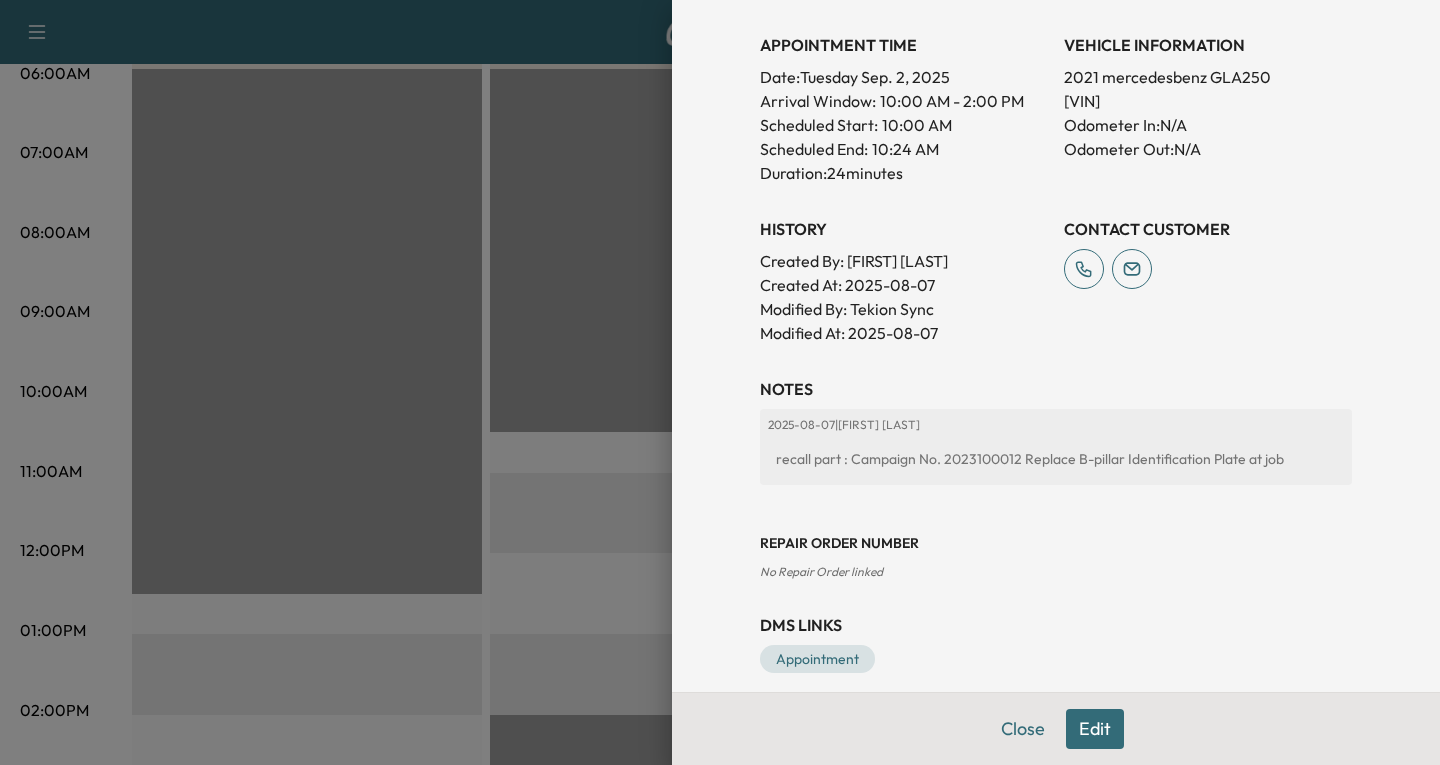 scroll, scrollTop: 559, scrollLeft: 0, axis: vertical 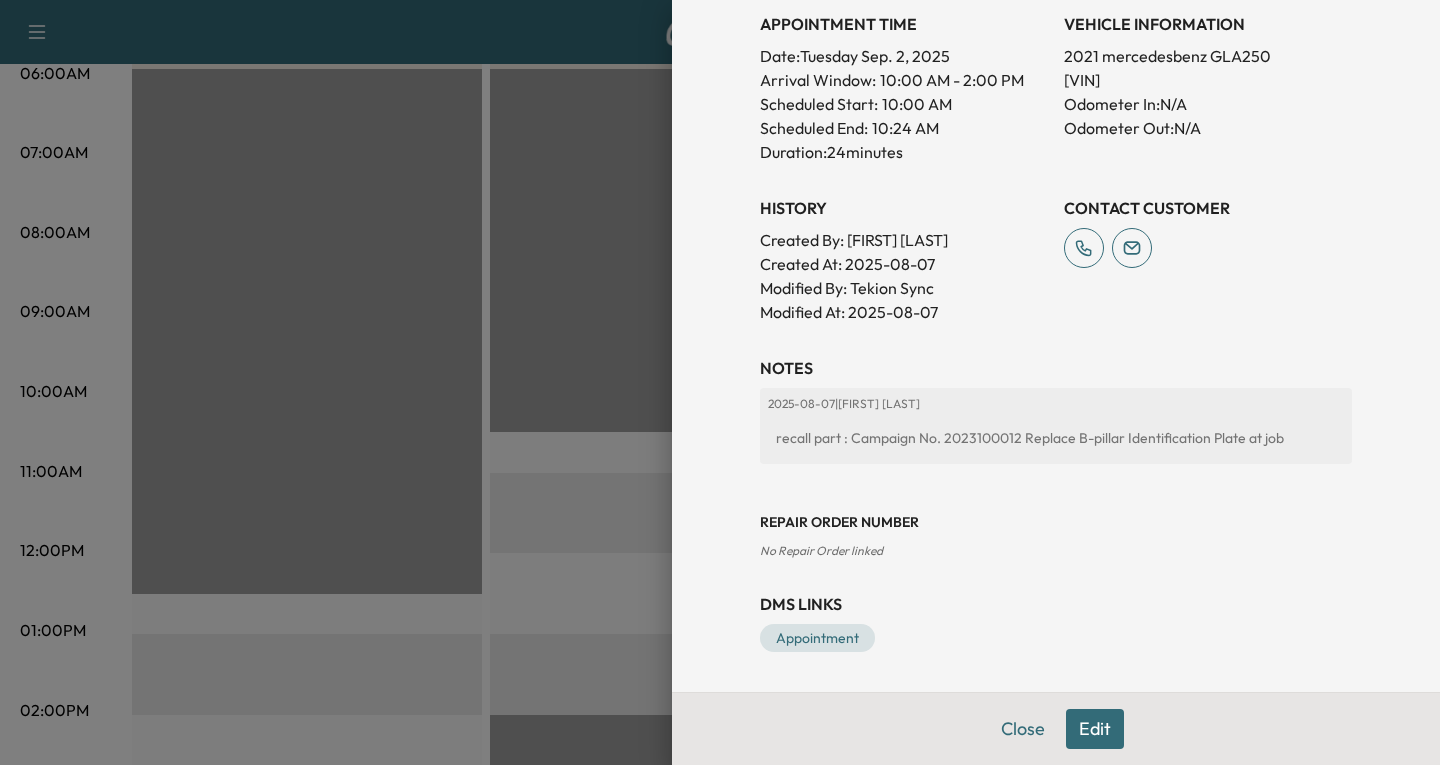 click on "Edit" at bounding box center (1095, 729) 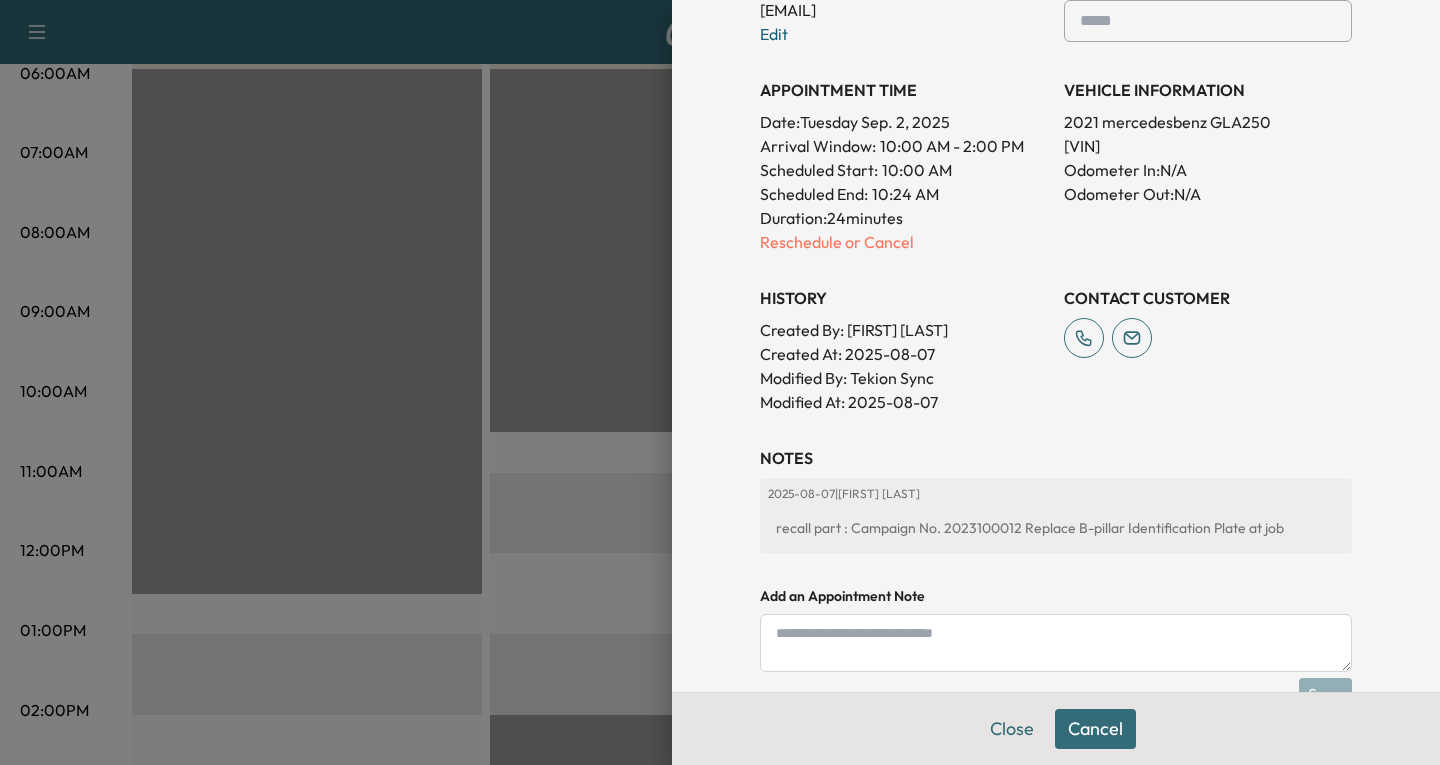 scroll, scrollTop: 625, scrollLeft: 0, axis: vertical 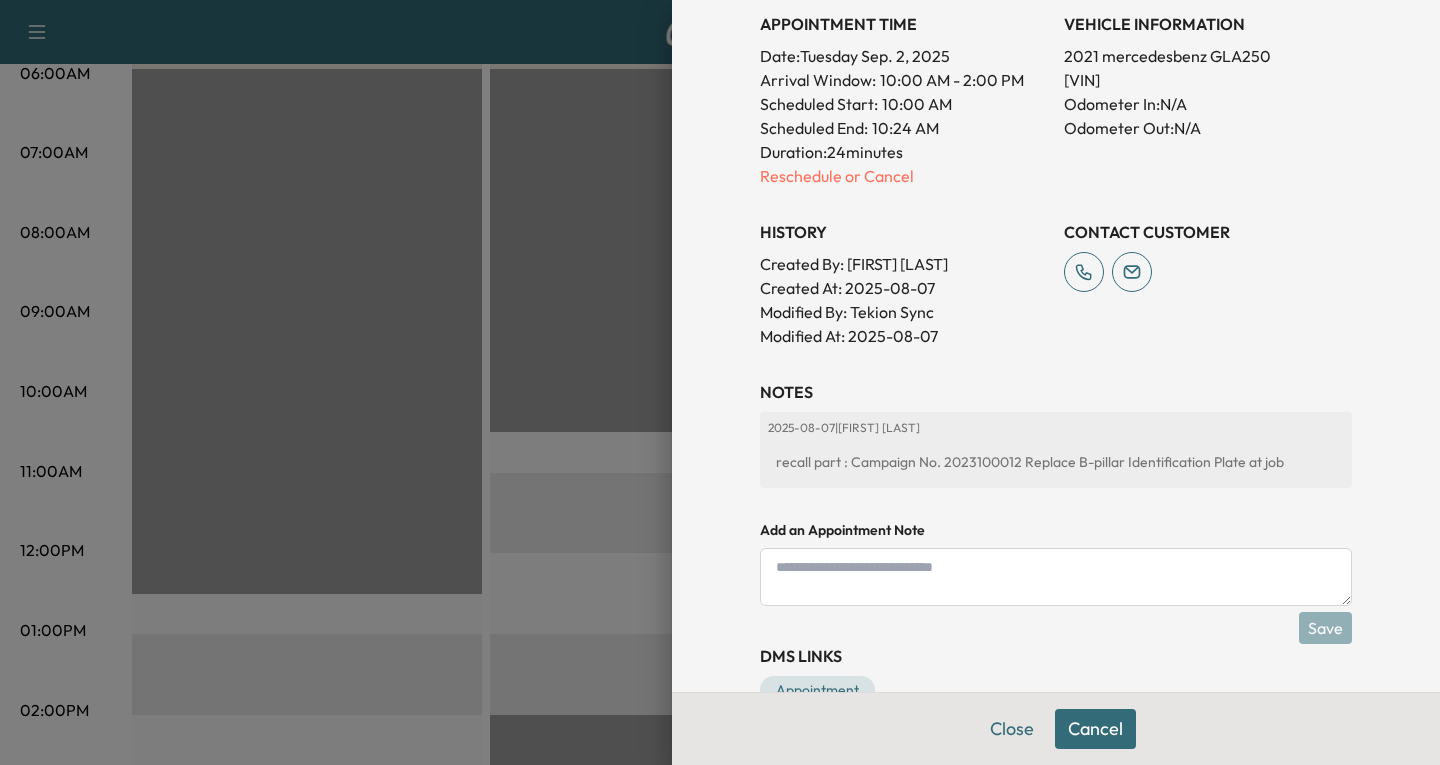 click at bounding box center [1056, 577] 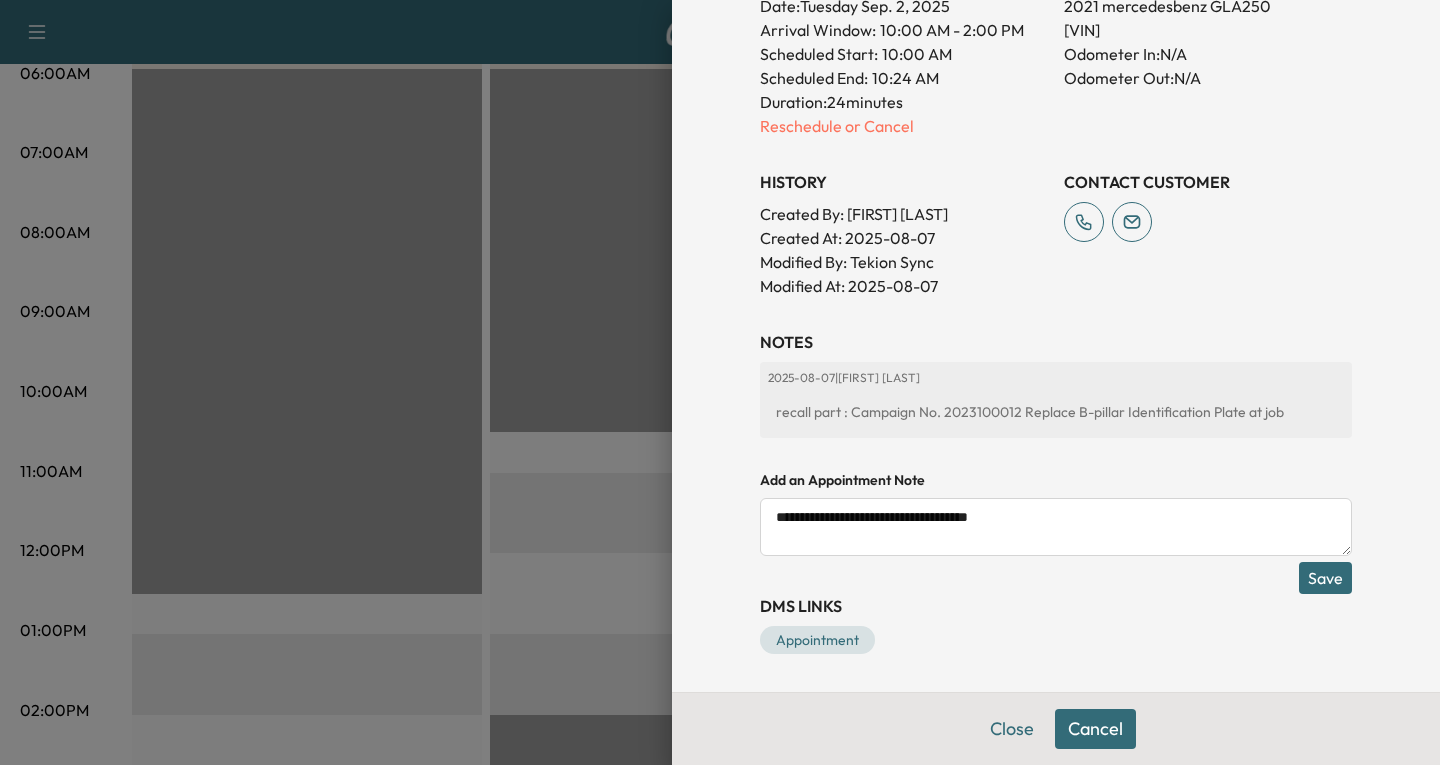 scroll, scrollTop: 677, scrollLeft: 0, axis: vertical 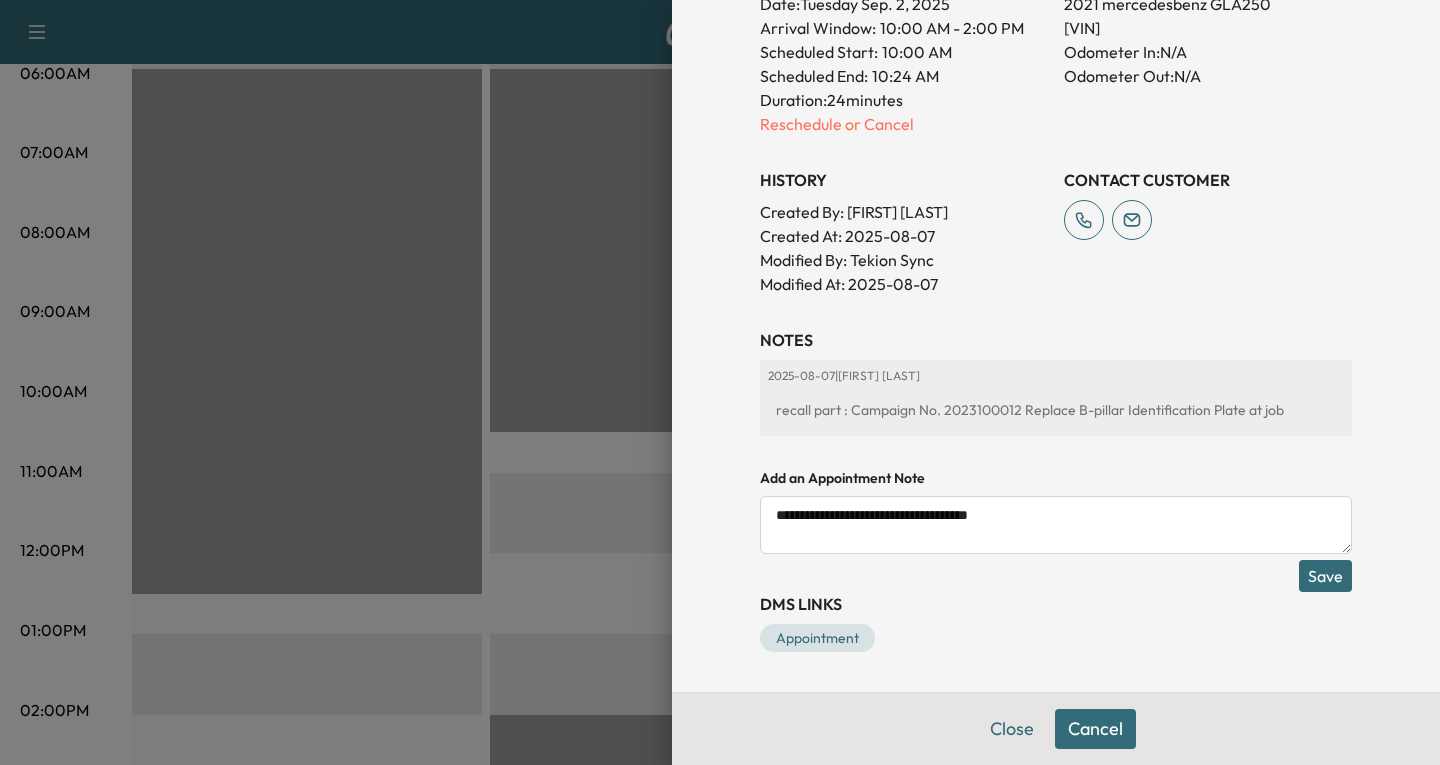 type on "**********" 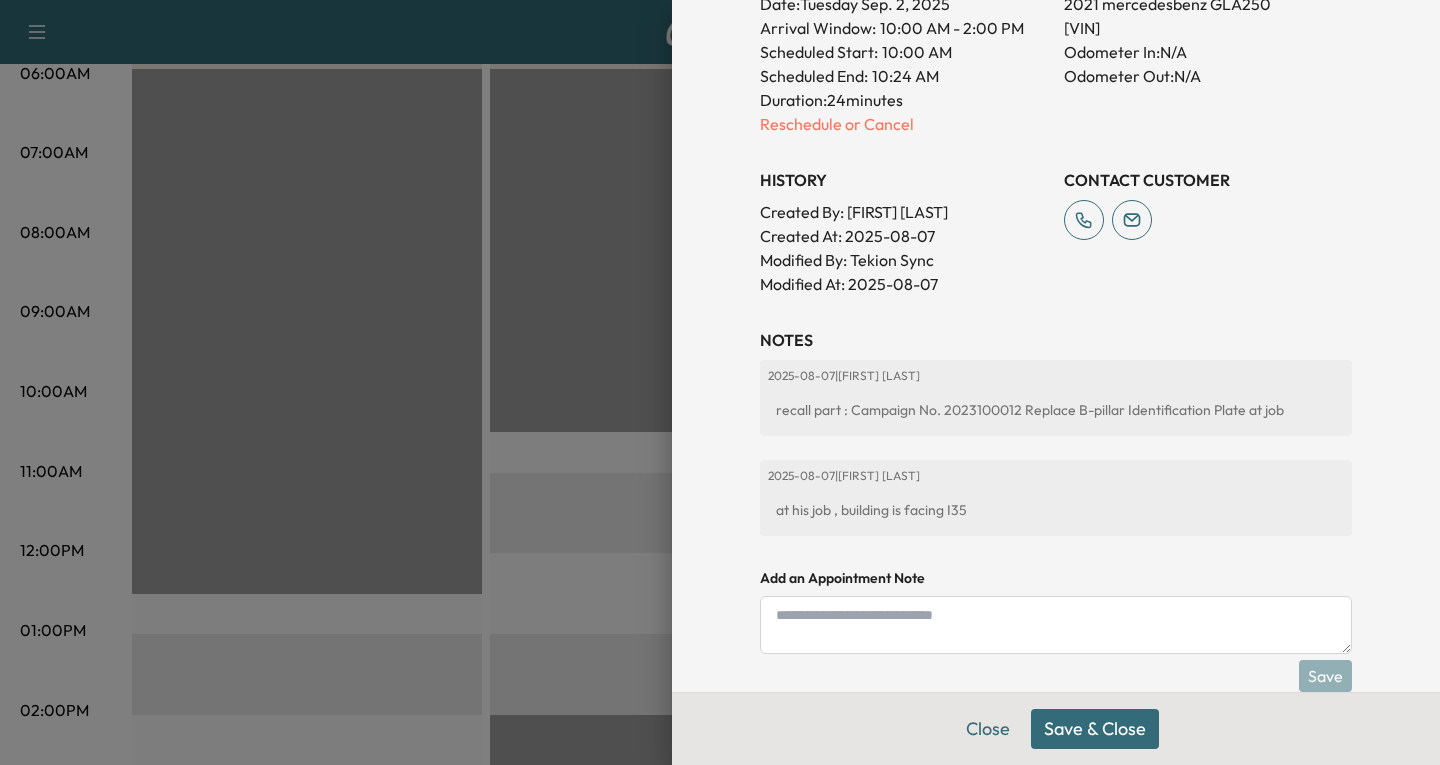 click on "Save & Close" at bounding box center (1095, 729) 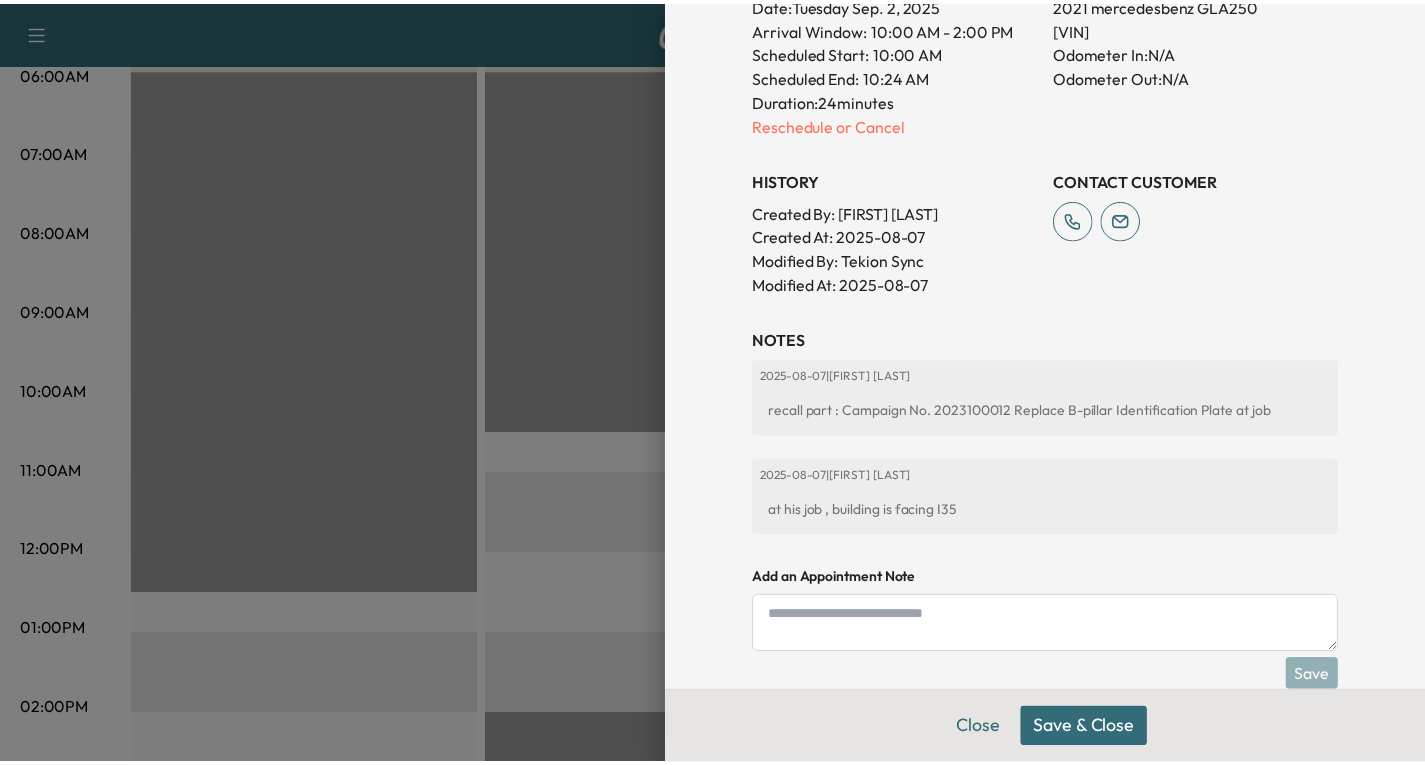 scroll, scrollTop: 611, scrollLeft: 0, axis: vertical 